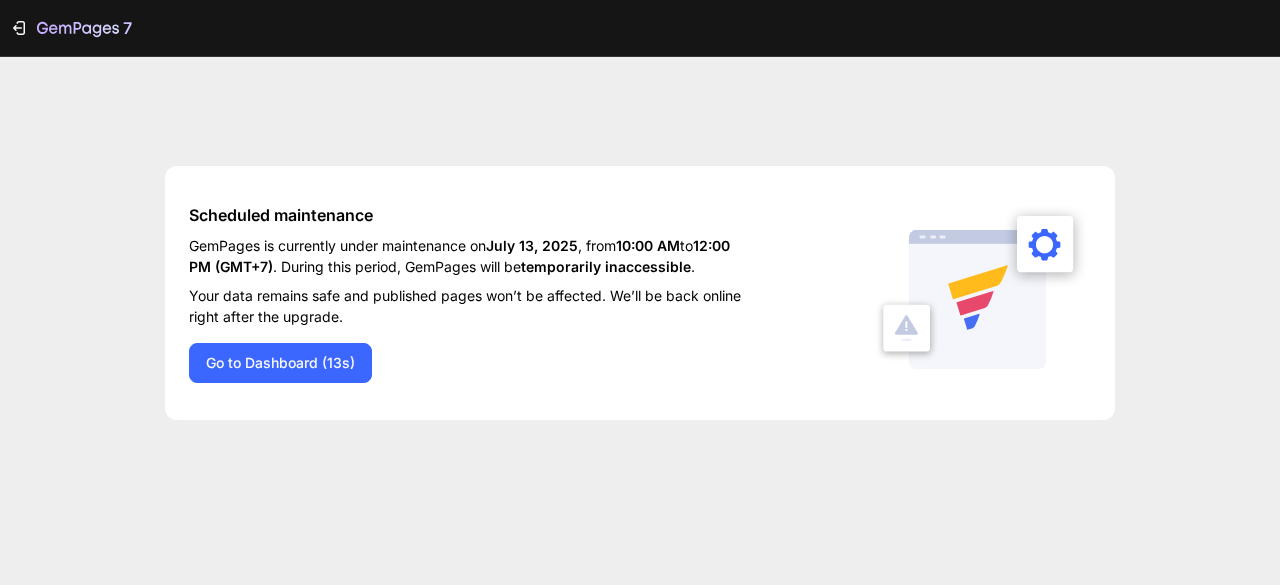 scroll, scrollTop: 0, scrollLeft: 0, axis: both 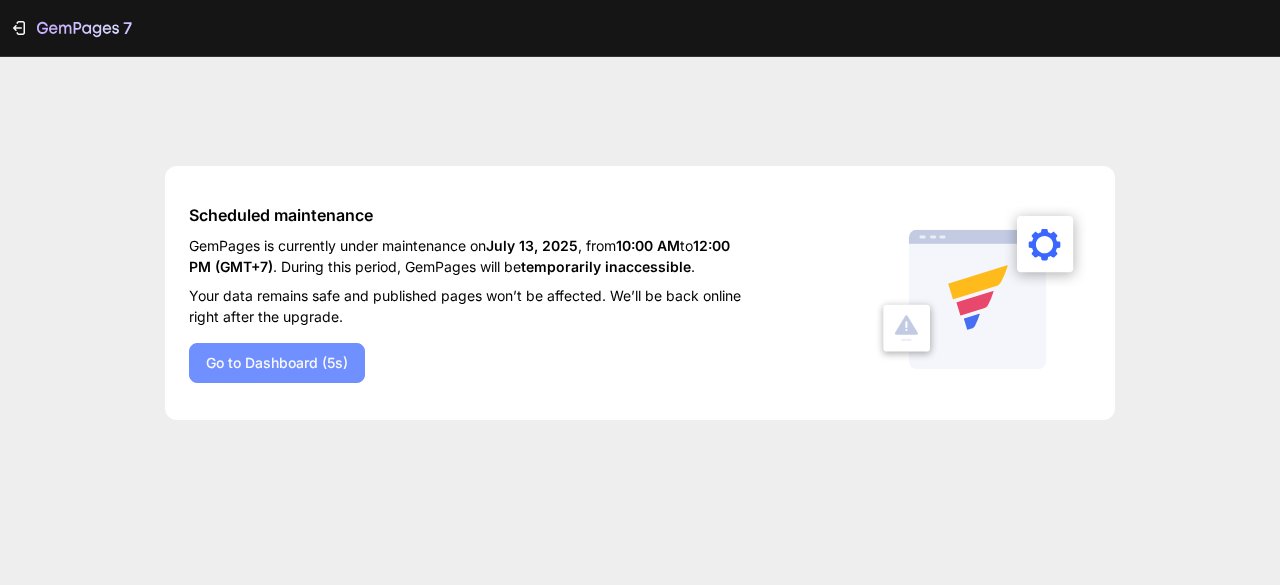 click on "Go to Dashboard (5s)" at bounding box center (277, 362) 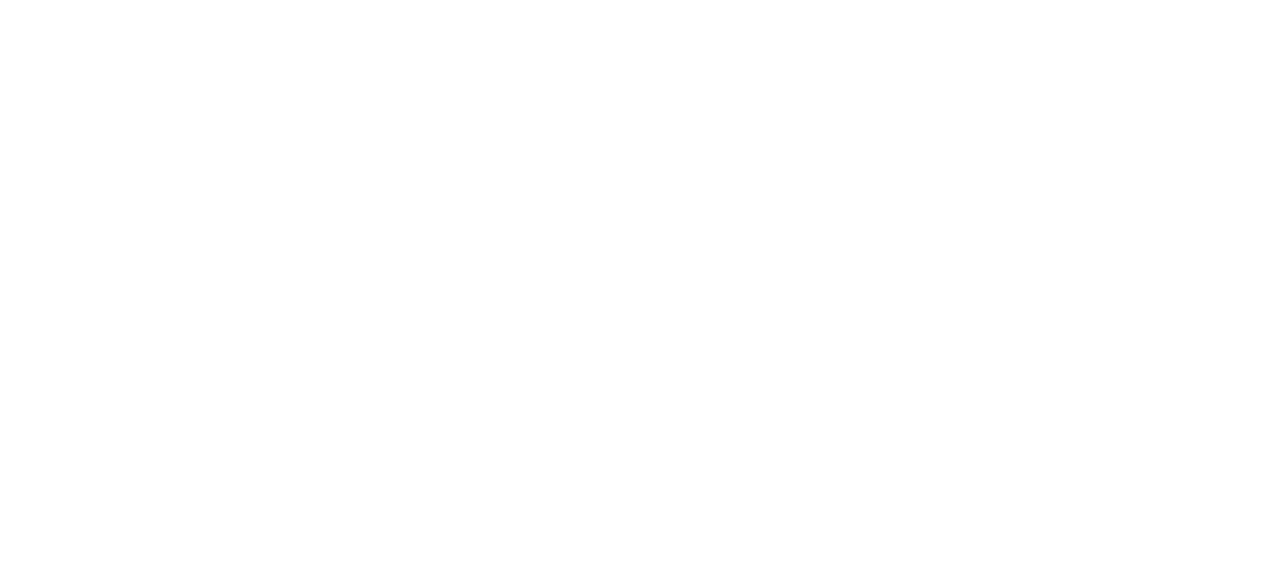scroll, scrollTop: 0, scrollLeft: 0, axis: both 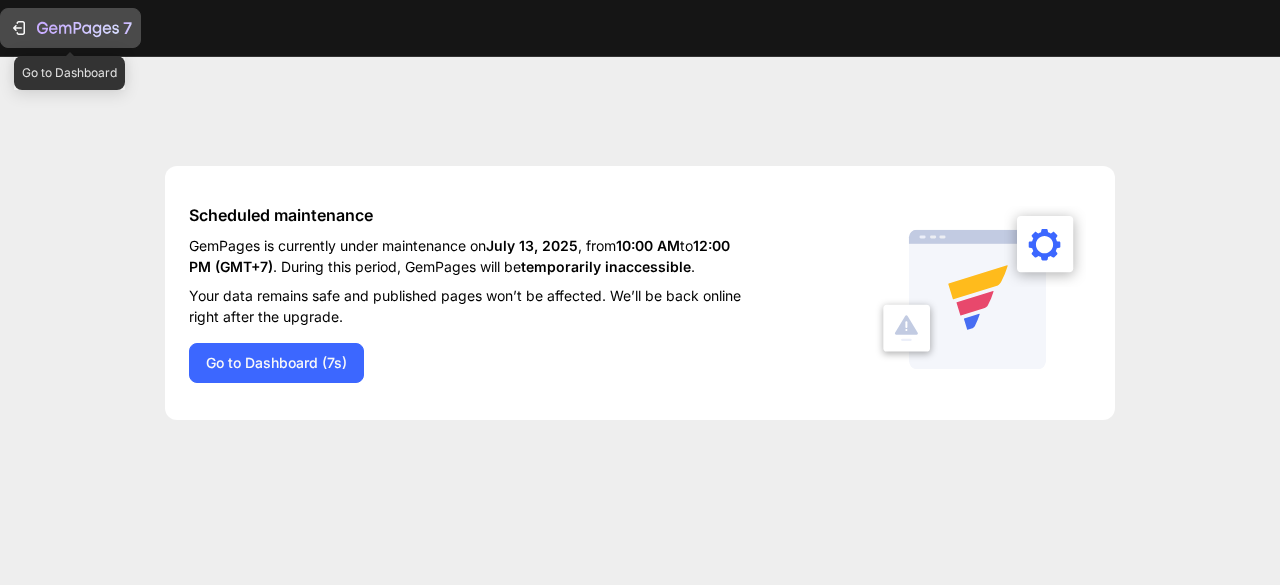 click 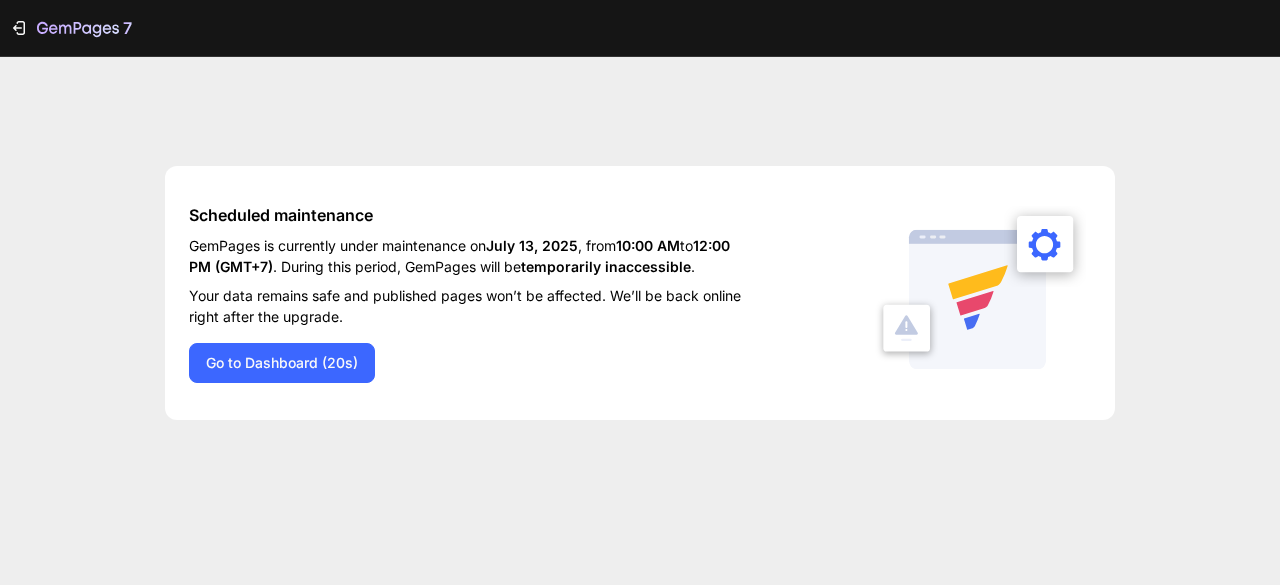 scroll, scrollTop: 0, scrollLeft: 0, axis: both 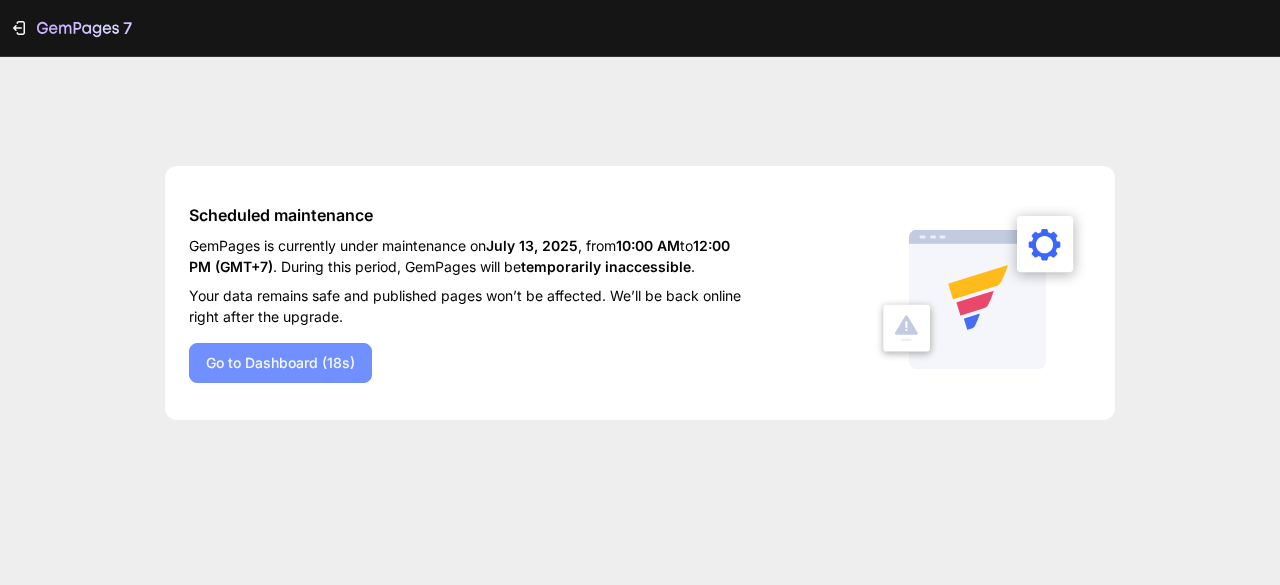 click on "Go to Dashboard (18s)" at bounding box center [280, 363] 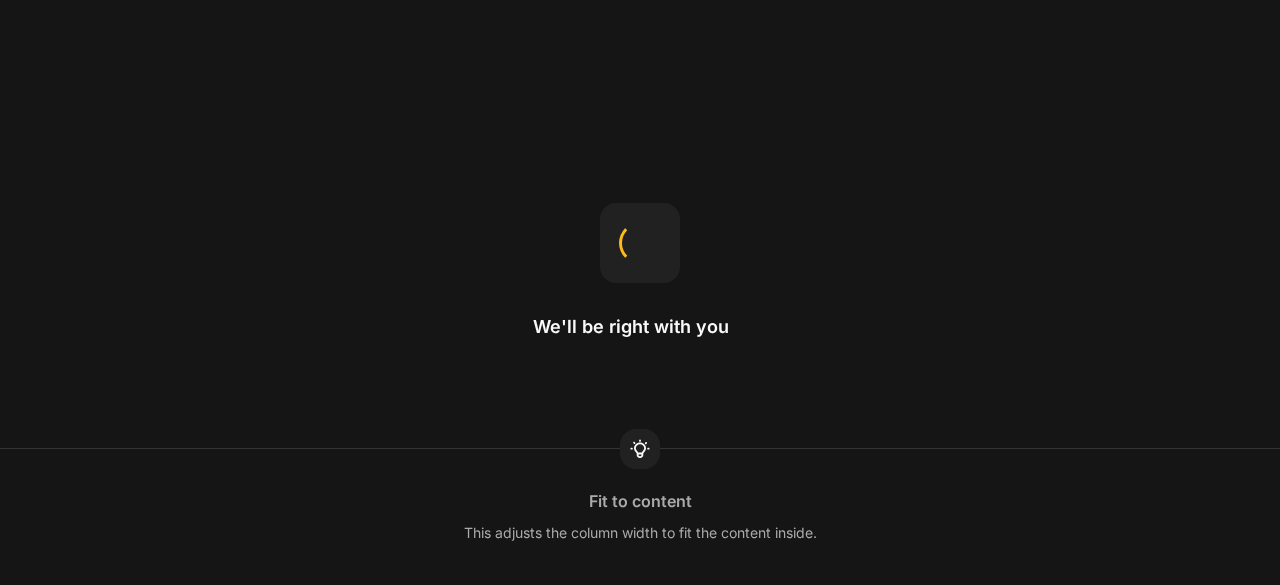 scroll, scrollTop: 0, scrollLeft: 0, axis: both 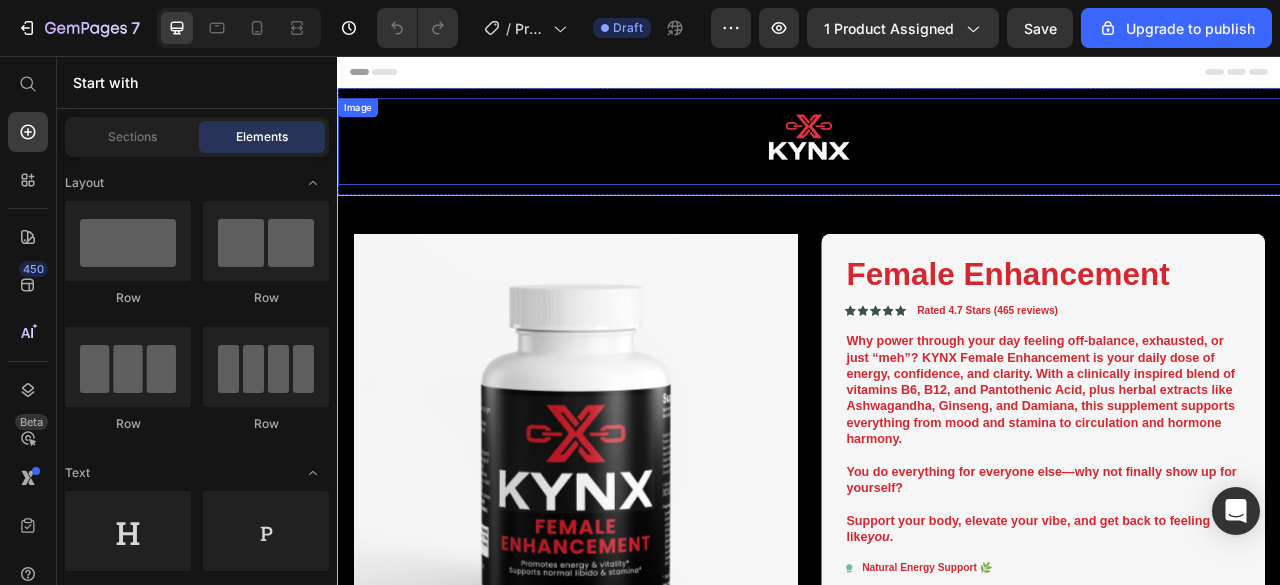 click at bounding box center [937, 165] 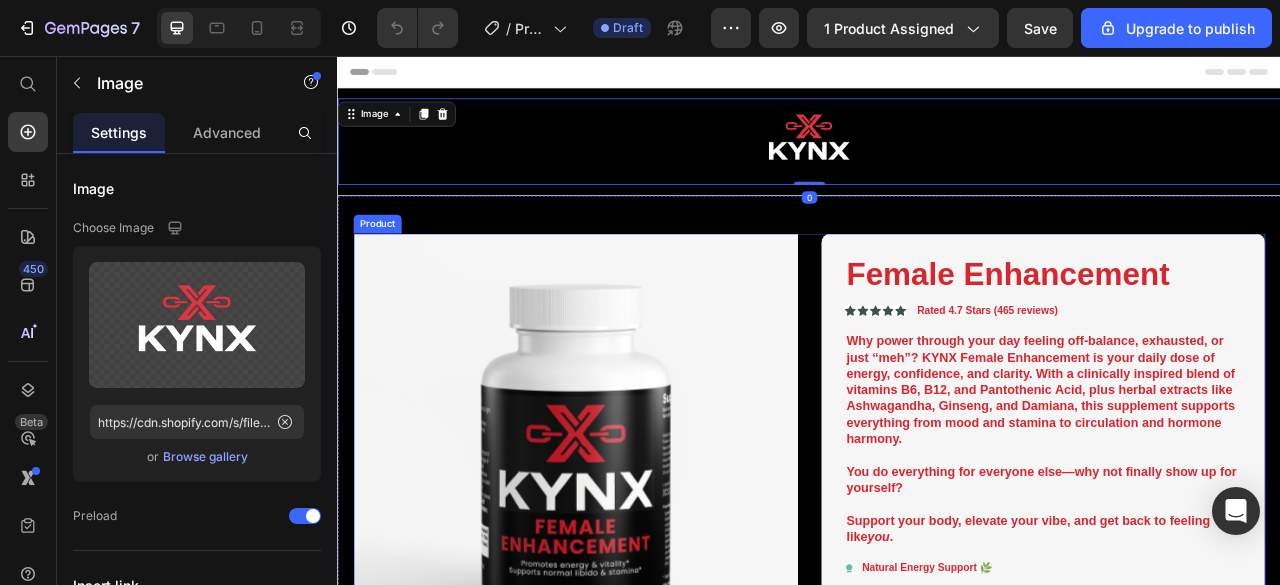 click on "Product Images Female Enhancement Product Title
Icon
Icon
Icon
Icon
Icon Icon List Rated 4.7 Stars (465 reviews) Text Block Row Why power through your day feeling off-balance, exhausted, or just “meh”? KYNX Female Enhancement is your daily dose of energy, confidence, and clarity. With a clinically inspired blend of vitamins B6, B12, and Pantothenic Acid, plus herbal extracts like Ashwagandha, Ginseng, and Damiana, this supplement supports everything from mood and stamina to circulation and hormone harmony.   You do everything for everyone else—why not finally show up for yourself?   Support your body, elevate your vibe, and get back to feeling like  you . Text Block
Icon Natural Energy Support 🌿 Text Block Row
Icon Helps Balance Mood & Vitality 💫 Text Block Row 1 Product Quantity Add to cart Add to Cart Row Row
Icon Ships internationally Text Block
Icon" at bounding box center (937, 650) 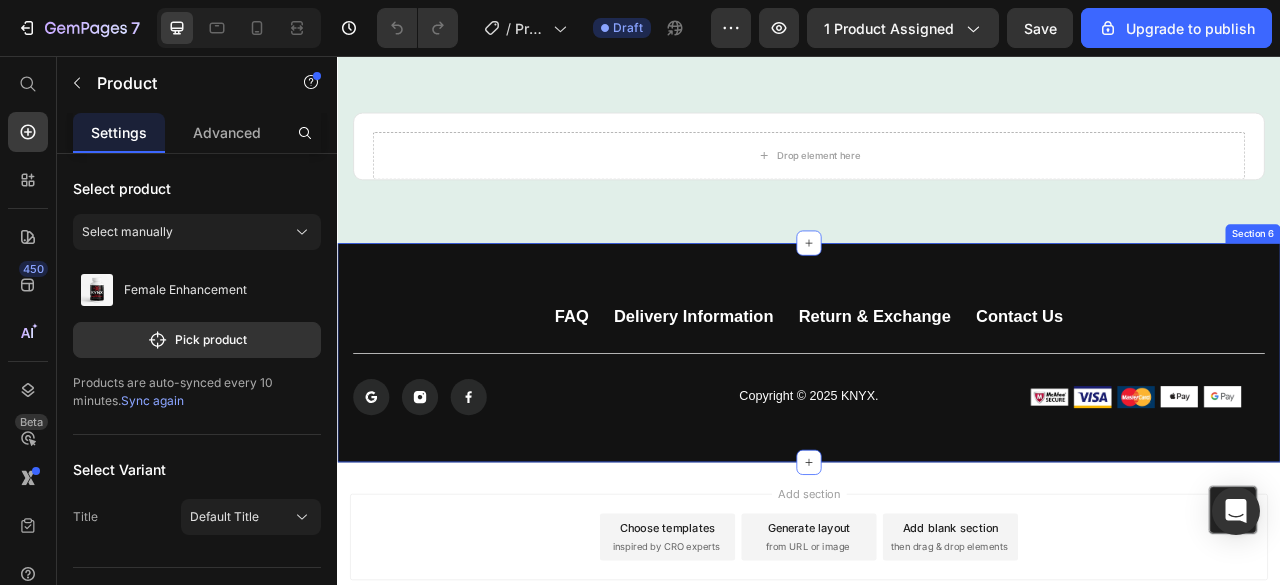 scroll, scrollTop: 3048, scrollLeft: 0, axis: vertical 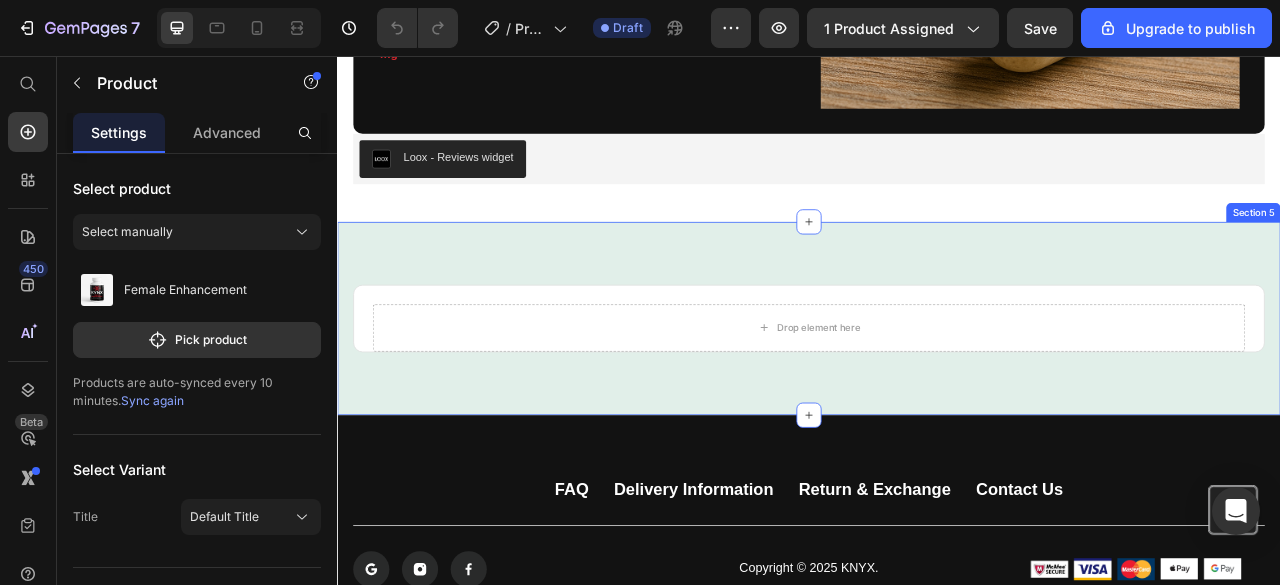 click on "Drop element here Product Row Section 5" at bounding box center (937, 390) 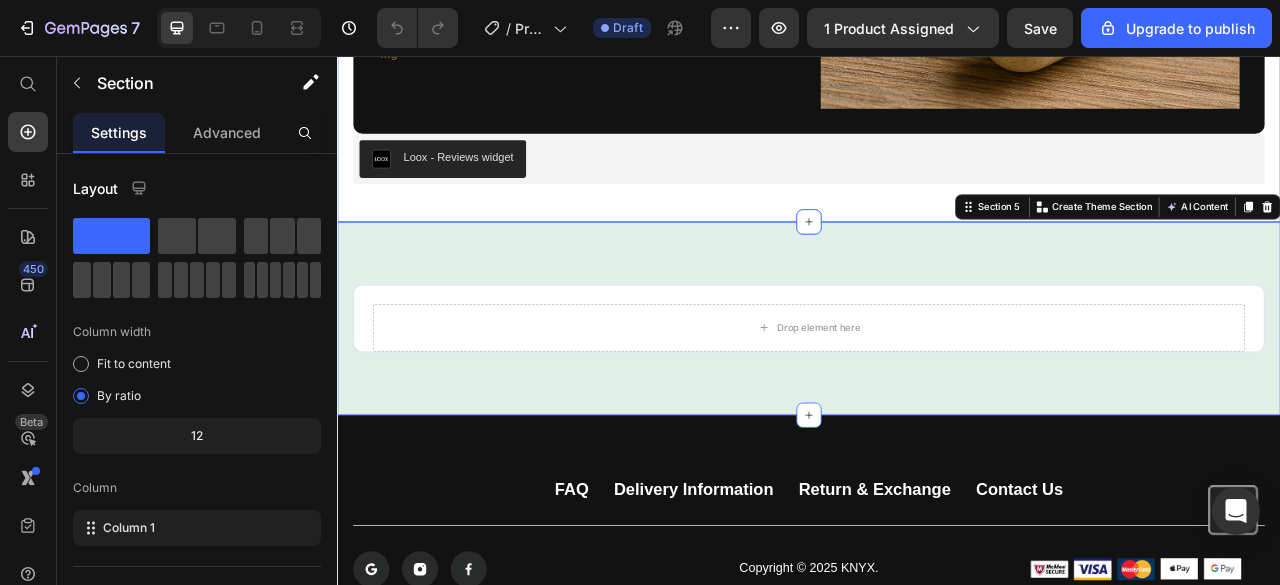 click on "Product Information Heading Image Feel your best every day with Female Enhancement — a thoughtfully crafted blend of essential vitamins, minerals, and time-honored herbal extracts. Designed to support energy, balance, and overall wellness, this formula helps you stay centered and vibrant. With BioPerine® for enhanced absorption, every capsule delivers powerful support right where you need it most. Text Block Supplement Facts: Heading -Vitamin B6: 3.8 mg (224%)    -Vitamin B12: 54 mcg (2,250%) -Pantothenic Acid: 2.5 mg (50%)  -Zinc: 26 mg (236%) -L-Arginine: 100 mg -BioPerine® (Black Pepper Extract): 1 mg -Proprietary Herbal Blend: 802 mg Text Block Row Manufacturing Info/ Certifications Heading -Manufactured in:  USA -Servings Per Container:  30 -Net Weight:  60 capsules (1.84 oz / 52 g) -Gross Weight:  2.54 oz / 72 g -Quality Assured:  GMP Certified Facility Text Block Row Row Row Image Row Loox - Reviews widget Loox Section 4" at bounding box center [937, -100] 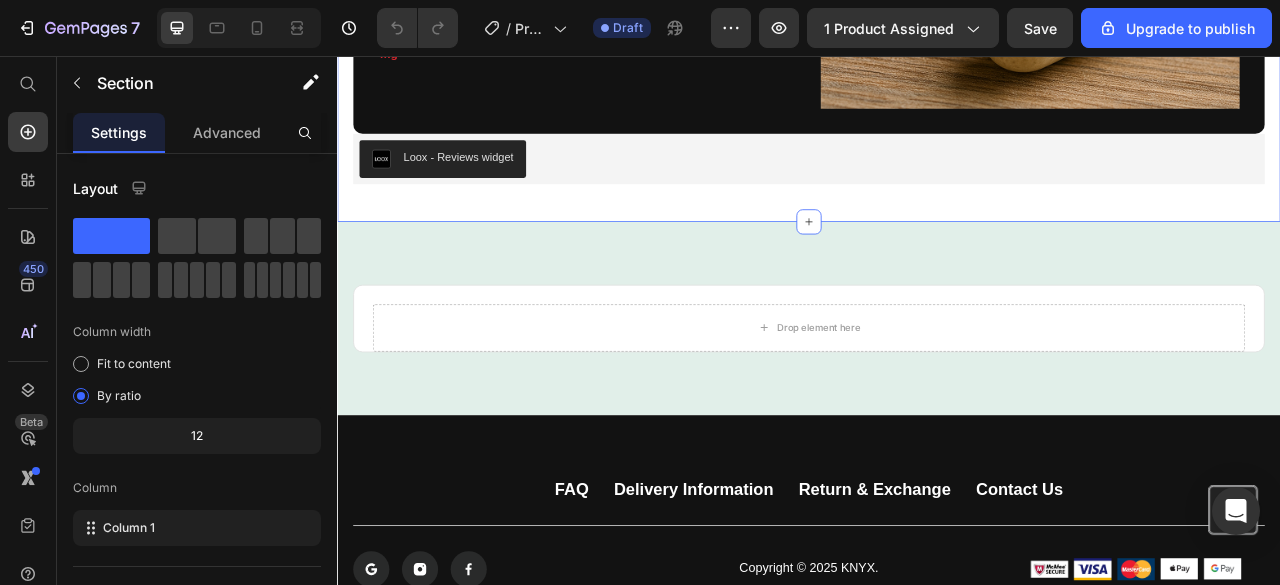click on "Loox - Reviews widget" at bounding box center [937, 187] 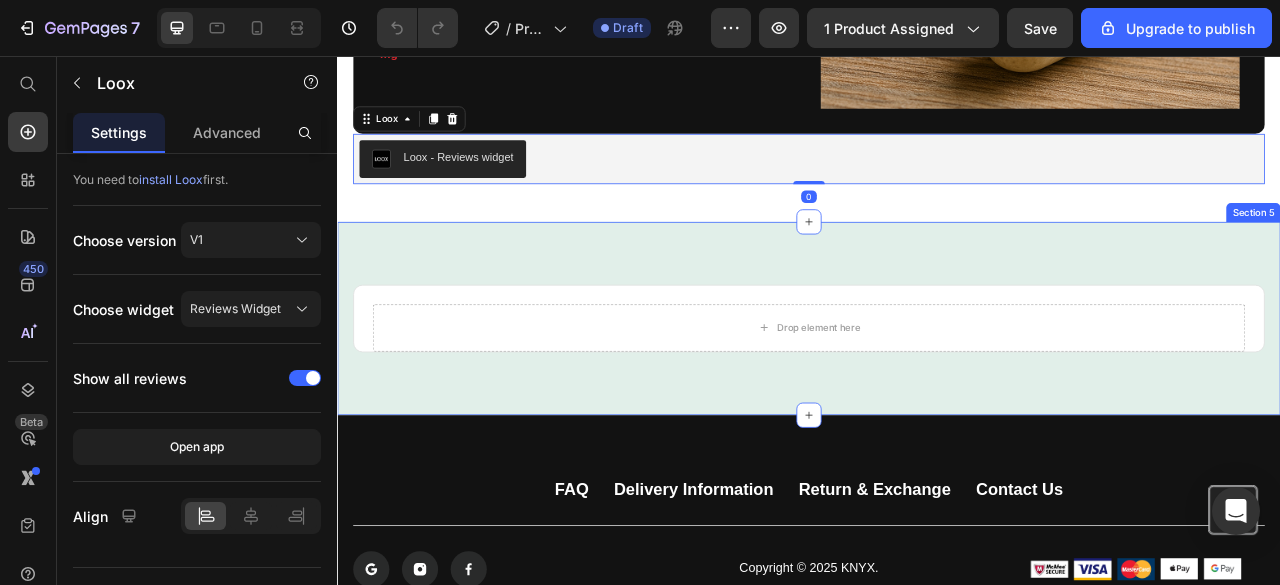 click on "Drop element here Product Row Section 5" at bounding box center [937, 390] 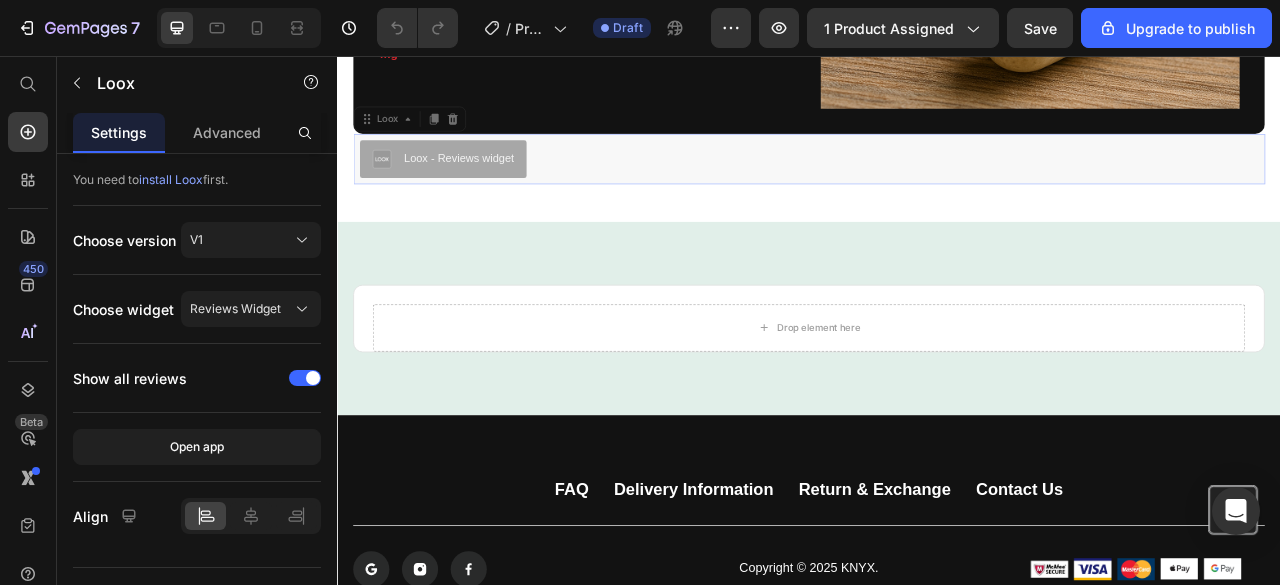 drag, startPoint x: 454, startPoint y: 254, endPoint x: 572, endPoint y: 300, distance: 126.649124 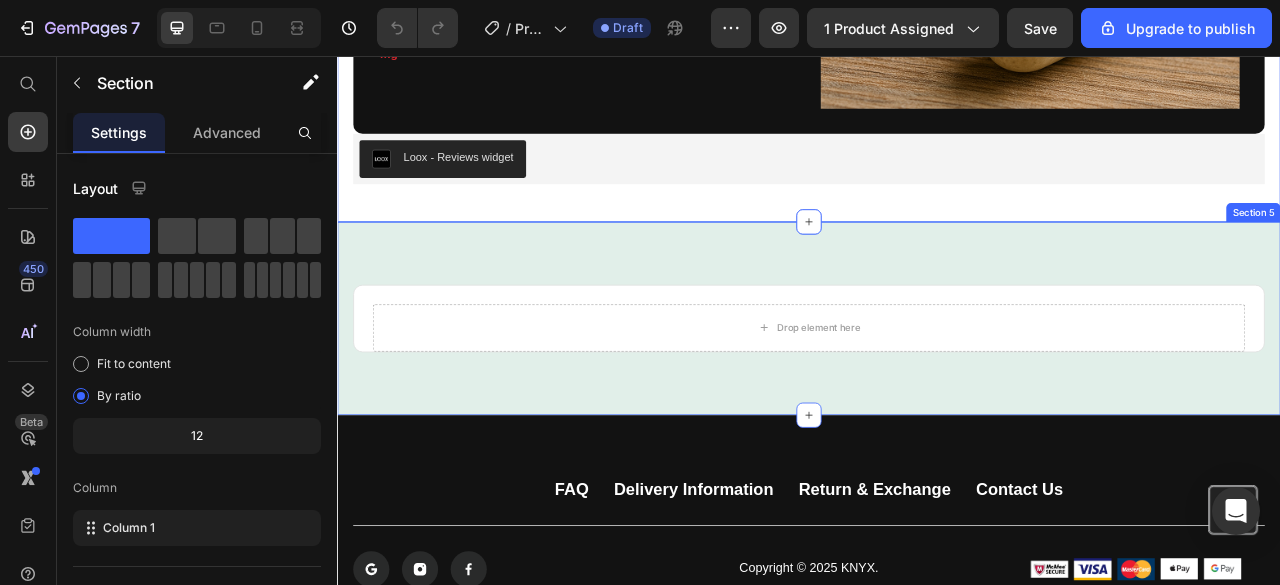 click on "Drop element here Product Row Section 5" at bounding box center (937, 390) 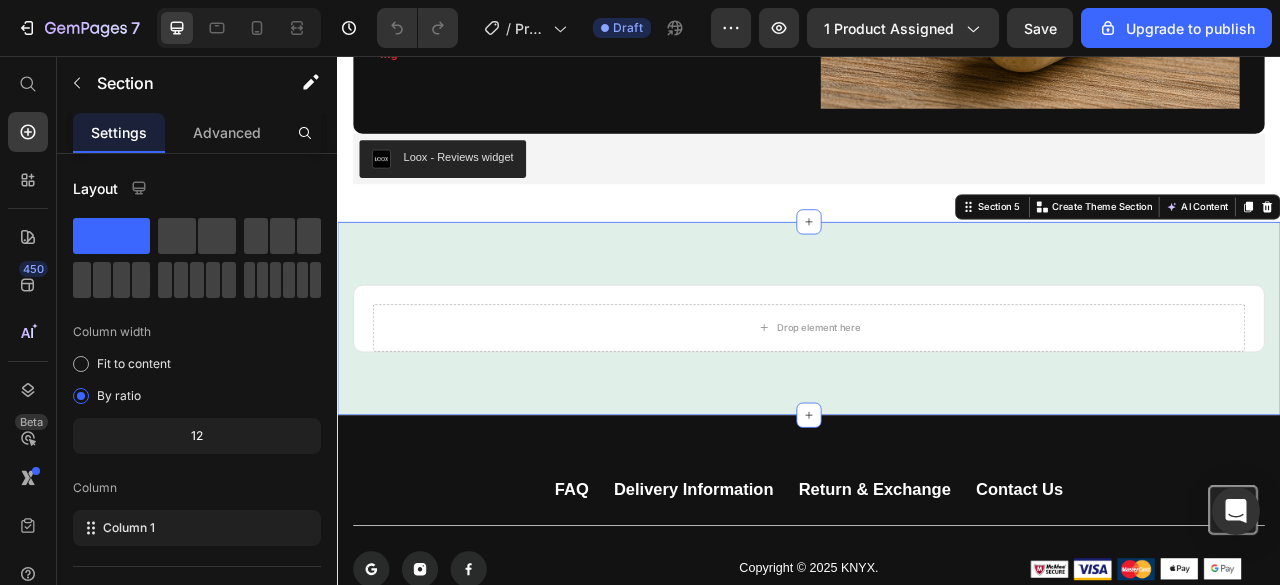 click on "Drop element here Product Row Section 5   You can create reusable sections Create Theme Section AI Content Write with GemAI What would you like to describe here? Tone and Voice Persuasive Product Female Enhancement Show more Generate" at bounding box center [937, 390] 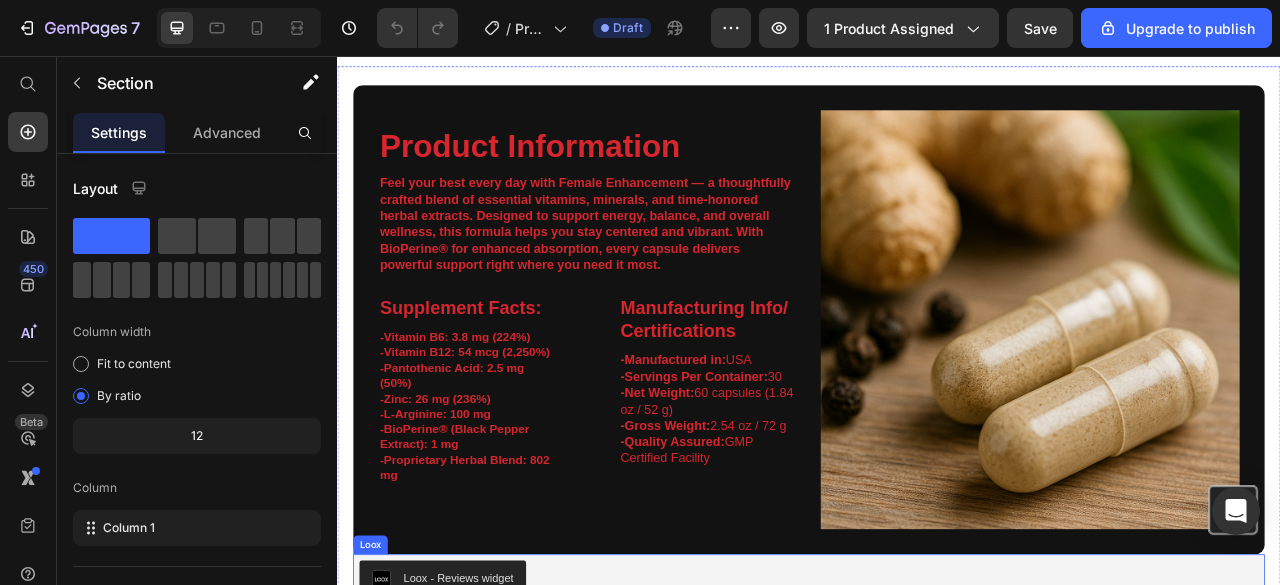 scroll, scrollTop: 2451, scrollLeft: 0, axis: vertical 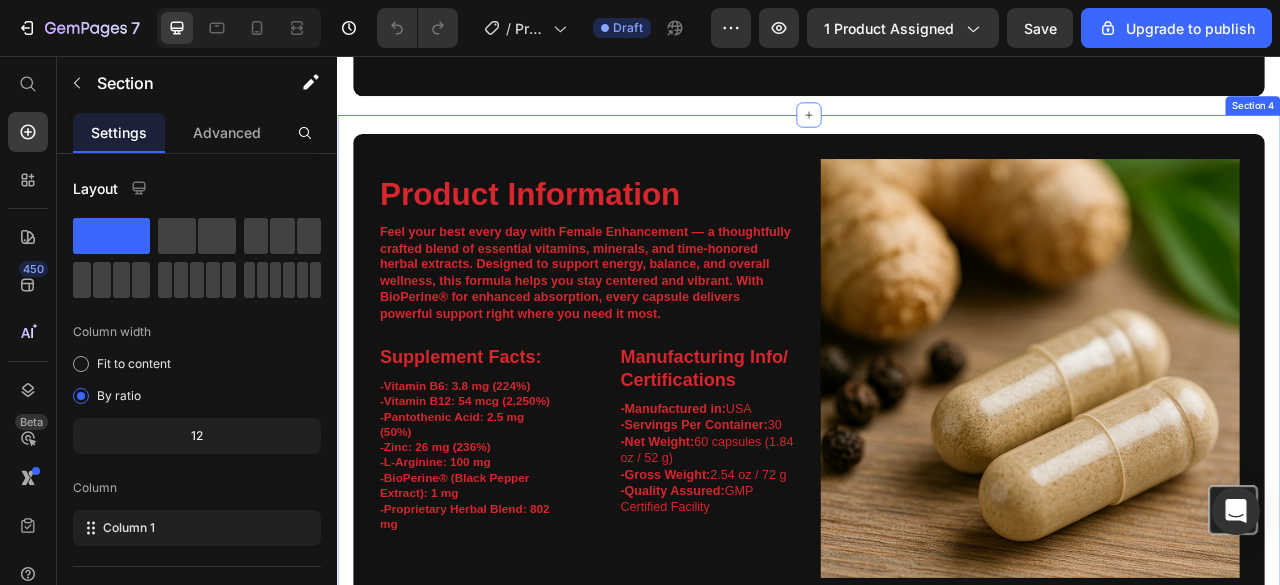 click on "Product Information Heading Image Feel your best every day with Female Enhancement — a thoughtfully crafted blend of essential vitamins, minerals, and time-honored herbal extracts. Designed to support energy, balance, and overall wellness, this formula helps you stay centered and vibrant. With BioPerine® for enhanced absorption, every capsule delivers powerful support right where you need it most. Text Block Supplement Facts: Heading -Vitamin B6: 3.8 mg (224%)    -Vitamin B12: 54 mcg (2,250%) -Pantothenic Acid: 2.5 mg (50%)  -Zinc: 26 mg (236%) -L-Arginine: 100 mg -BioPerine® (Black Pepper Extract): 1 mg -Proprietary Herbal Blend: 802 mg Text Block Row Manufacturing Info/ Certifications Heading -Manufactured in:  USA -Servings Per Container:  30 -Net Weight:  60 capsules (1.84 oz / 52 g) -Gross Weight:  2.54 oz / 72 g -Quality Assured:  GMP Certified Facility Text Block Row Row Row Image Row Loox - Reviews widget Loox Section 4" at bounding box center (937, 497) 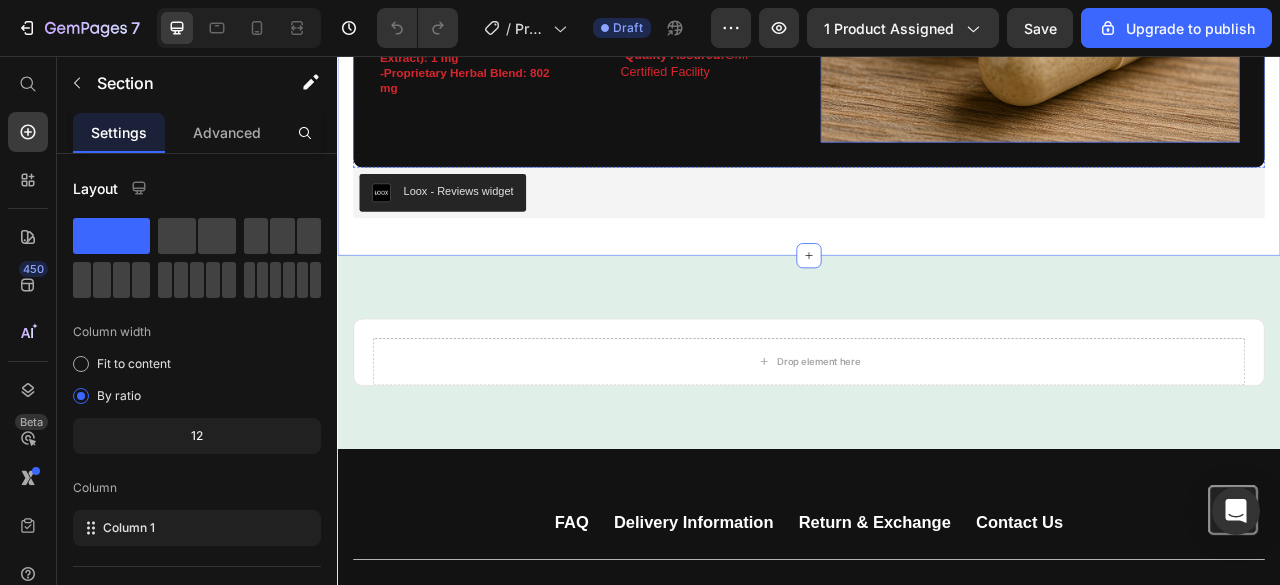 scroll, scrollTop: 3060, scrollLeft: 0, axis: vertical 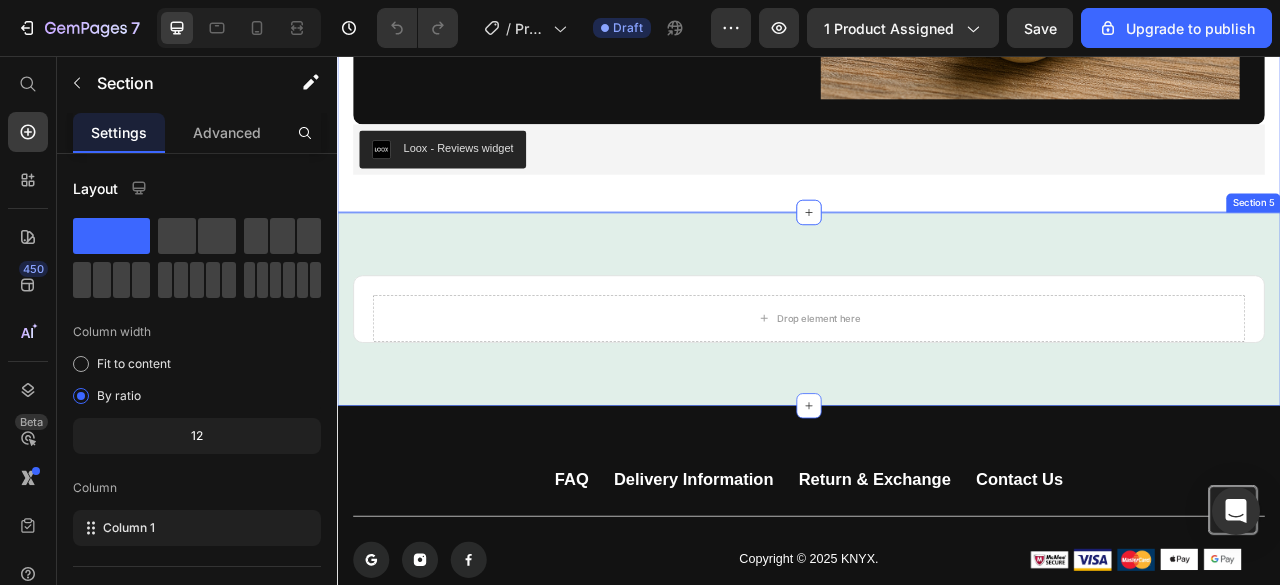 click on "Drop element here Product Row Section 5" at bounding box center (937, 378) 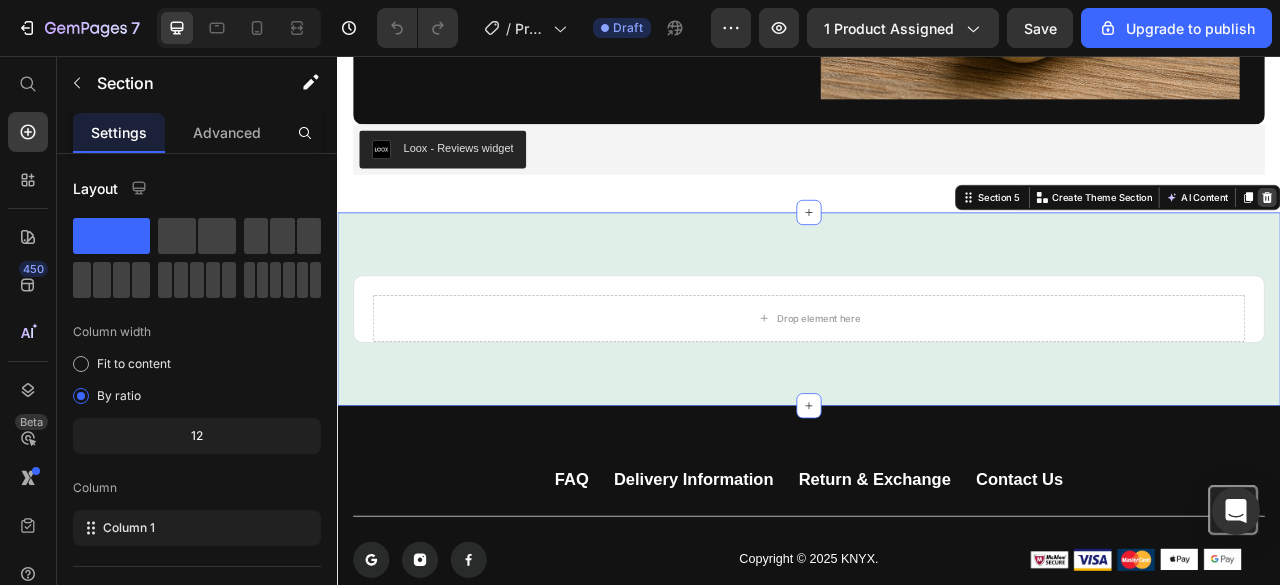 click 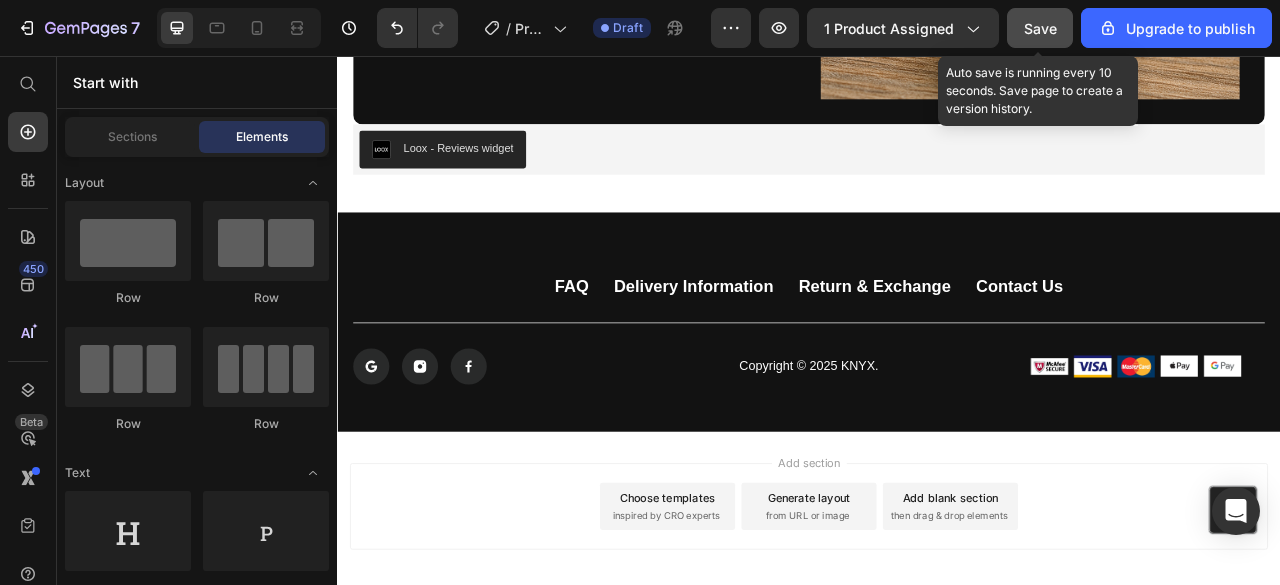 click on "Save" 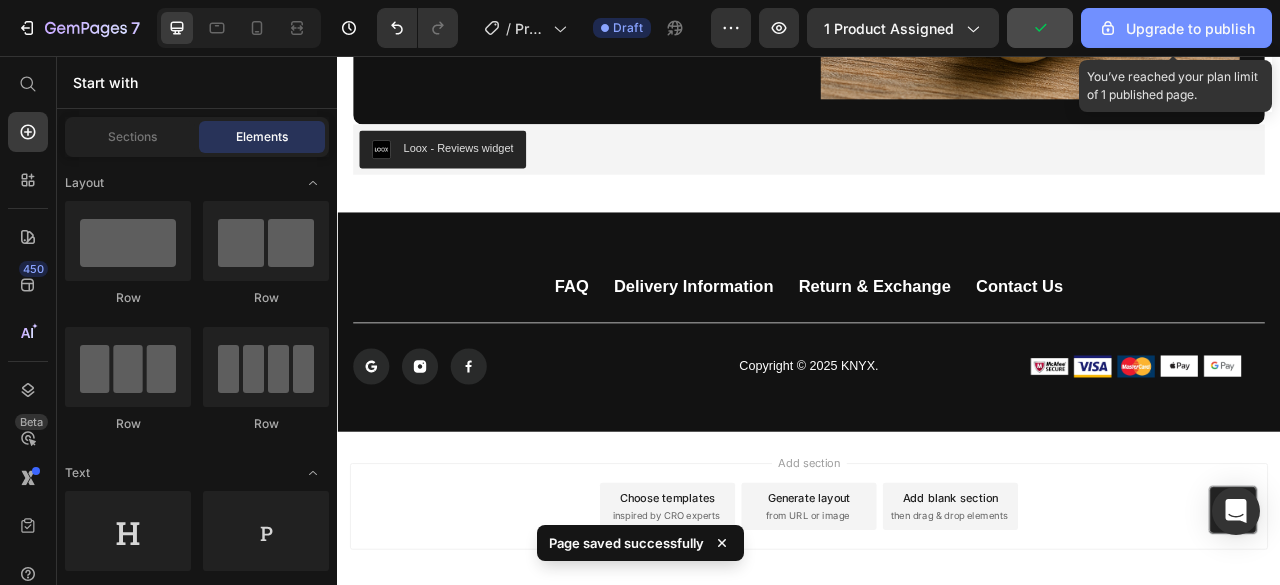 click on "Upgrade to publish" at bounding box center [1176, 28] 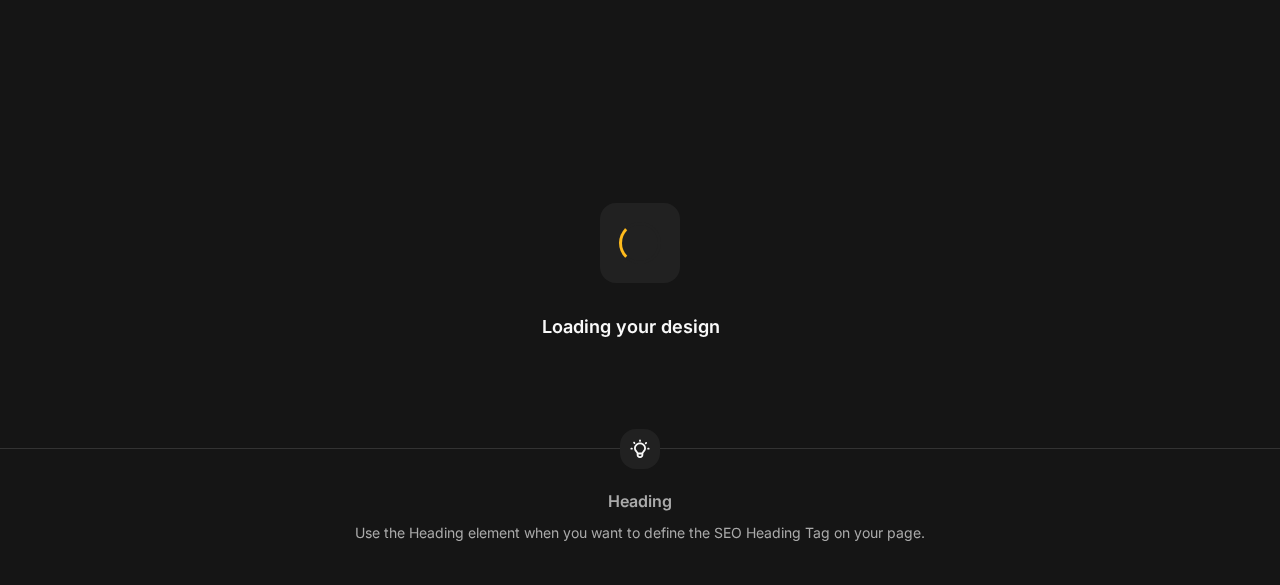 scroll, scrollTop: 0, scrollLeft: 0, axis: both 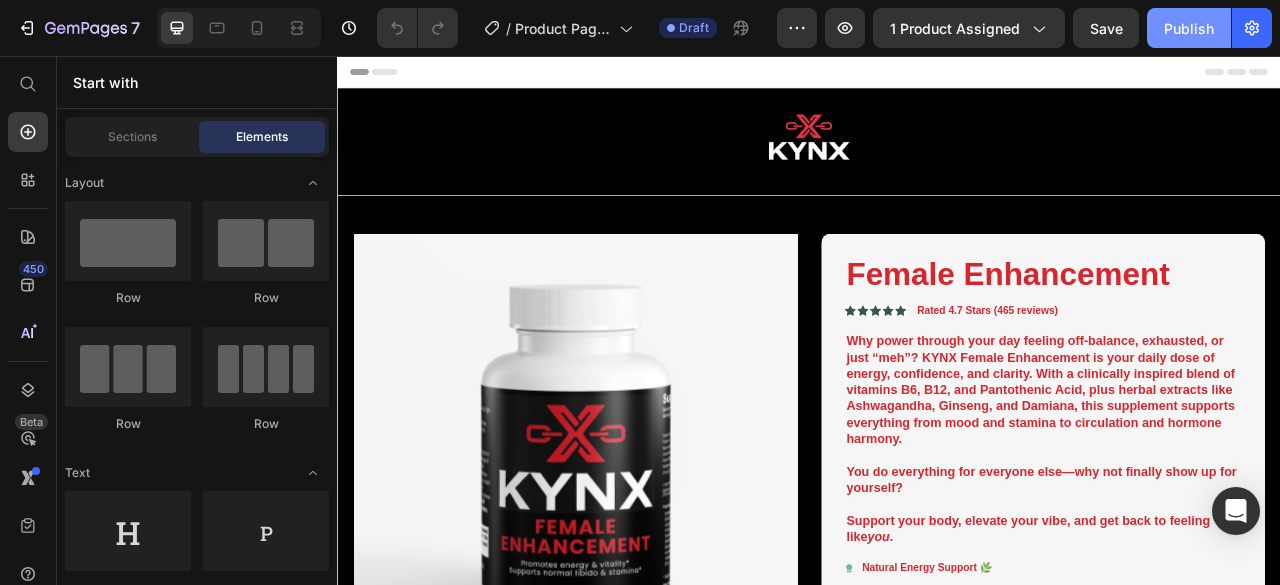 click on "Publish" at bounding box center (1189, 28) 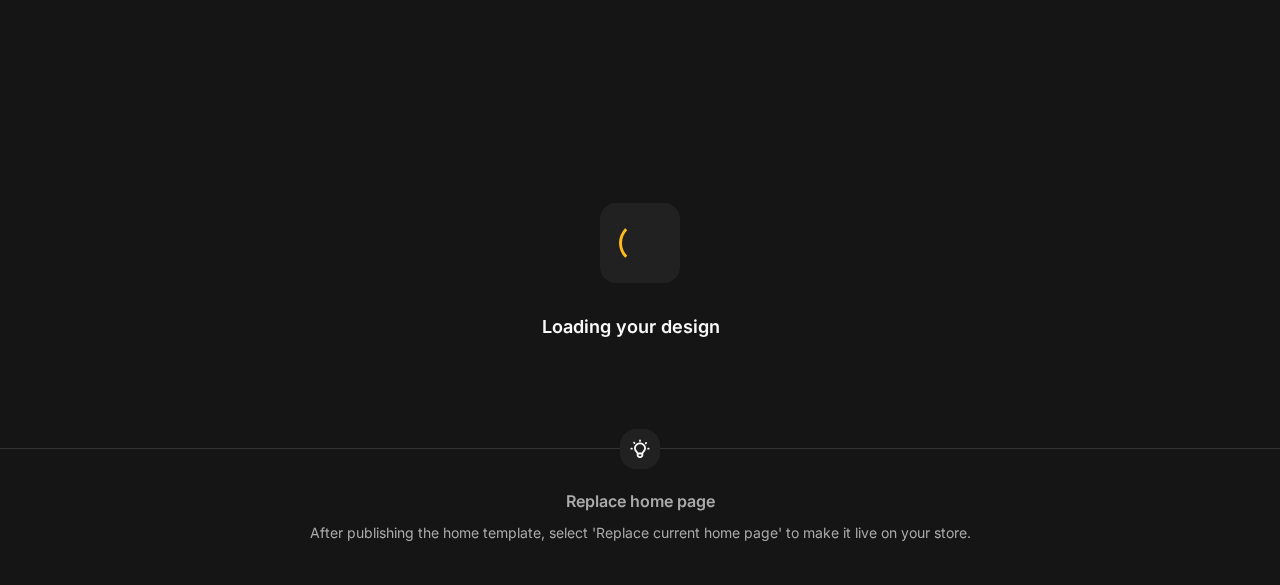 scroll, scrollTop: 0, scrollLeft: 0, axis: both 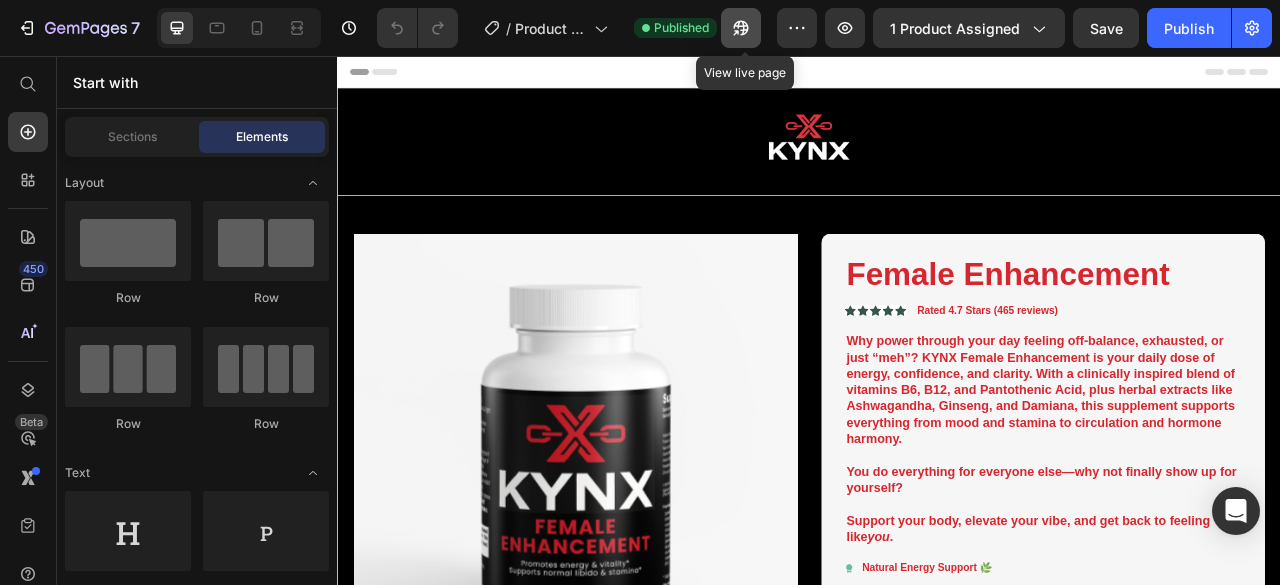 click 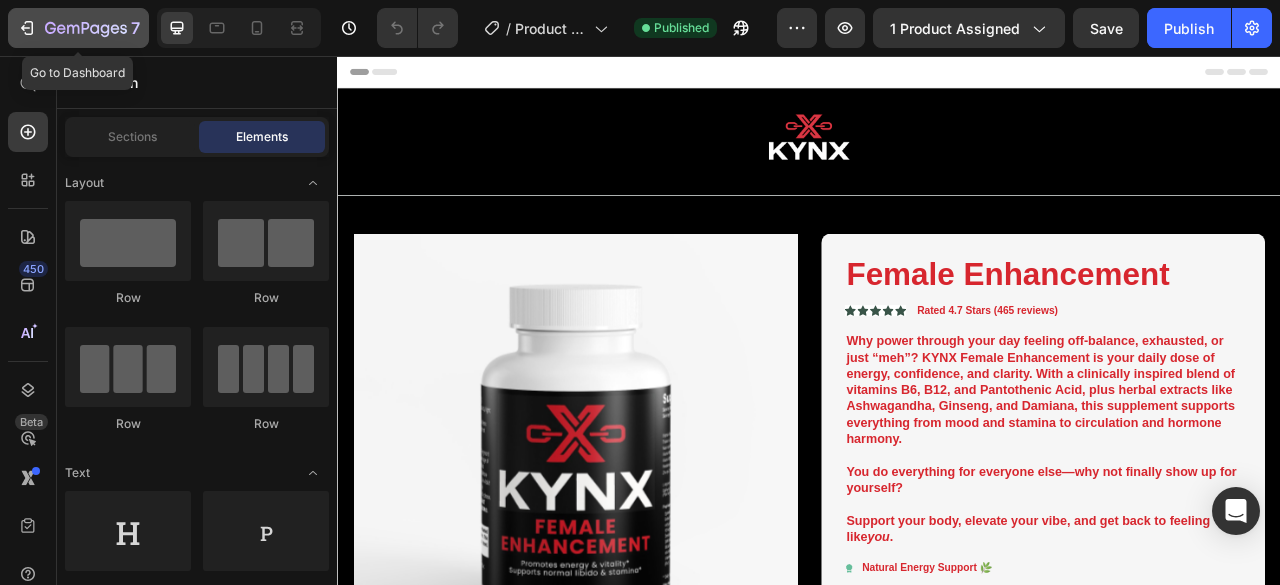 click 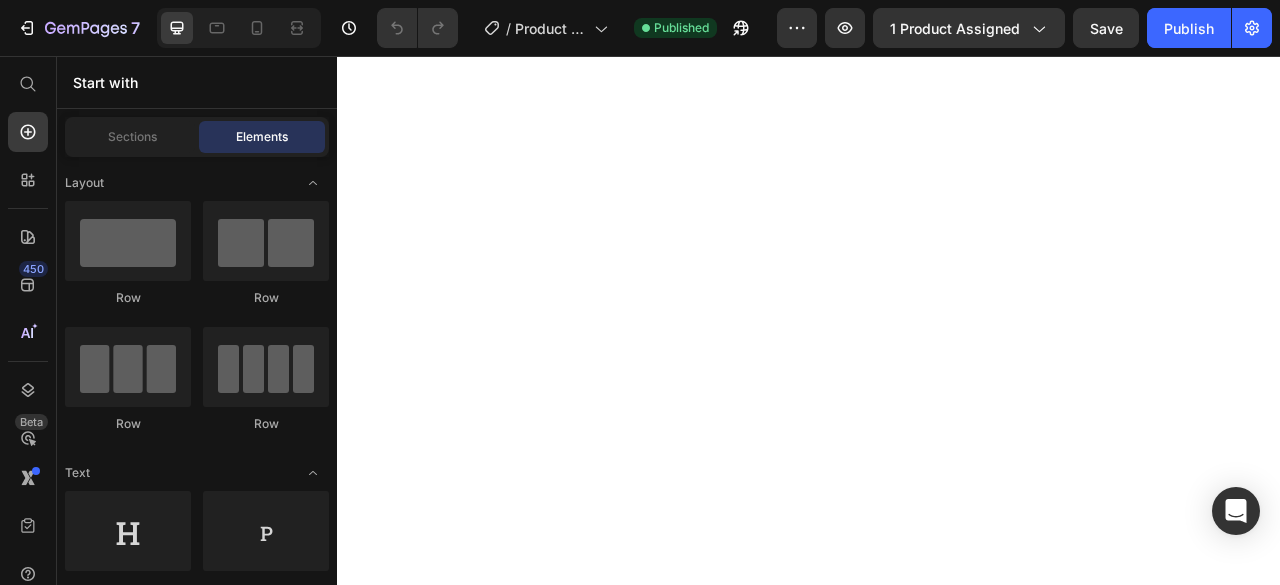 scroll, scrollTop: 0, scrollLeft: 0, axis: both 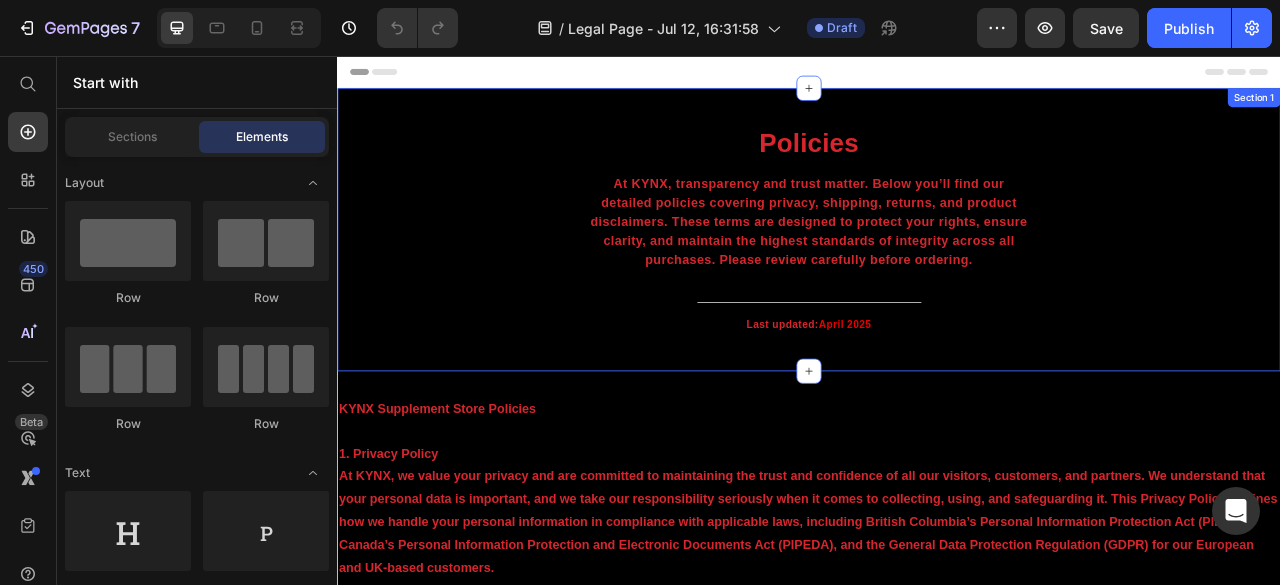 click on "Policies Heading At KYNX, transparency and trust matter. Below you’ll find our detailed policies covering privacy, shipping, returns, and product disclaimers. These terms are designed to protect your rights, ensure clarity, and maintain the highest standards of integrity across all purchases. Please review carefully before ordering.   Text block                Title Line Last updated:  April 2025 Text block Row" at bounding box center (937, 293) 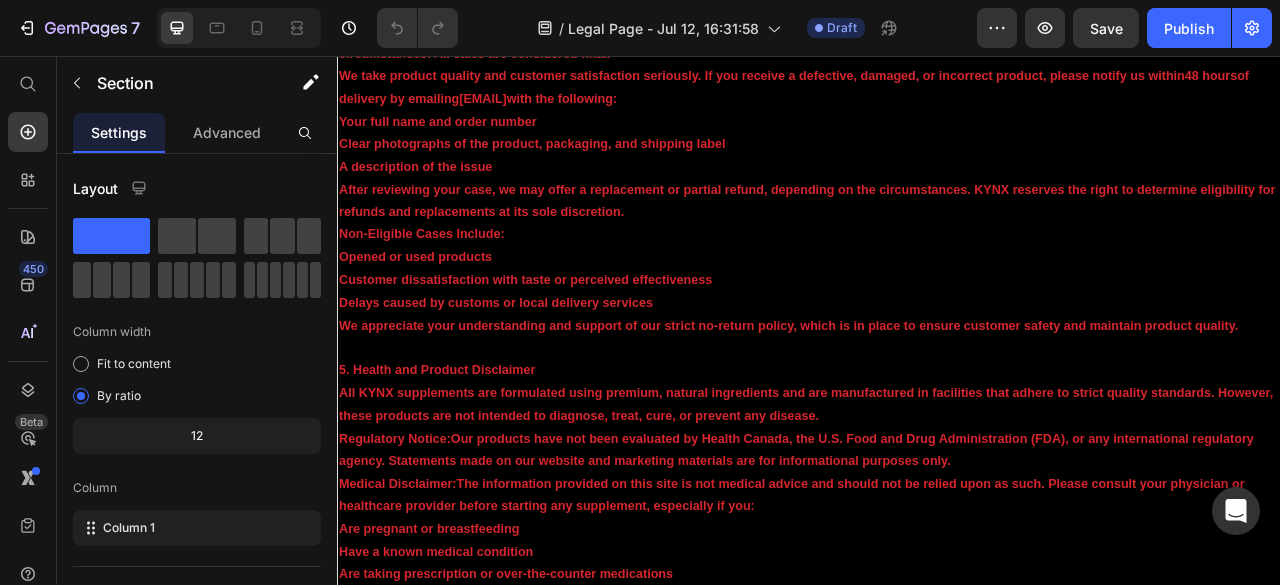 scroll, scrollTop: 3438, scrollLeft: 0, axis: vertical 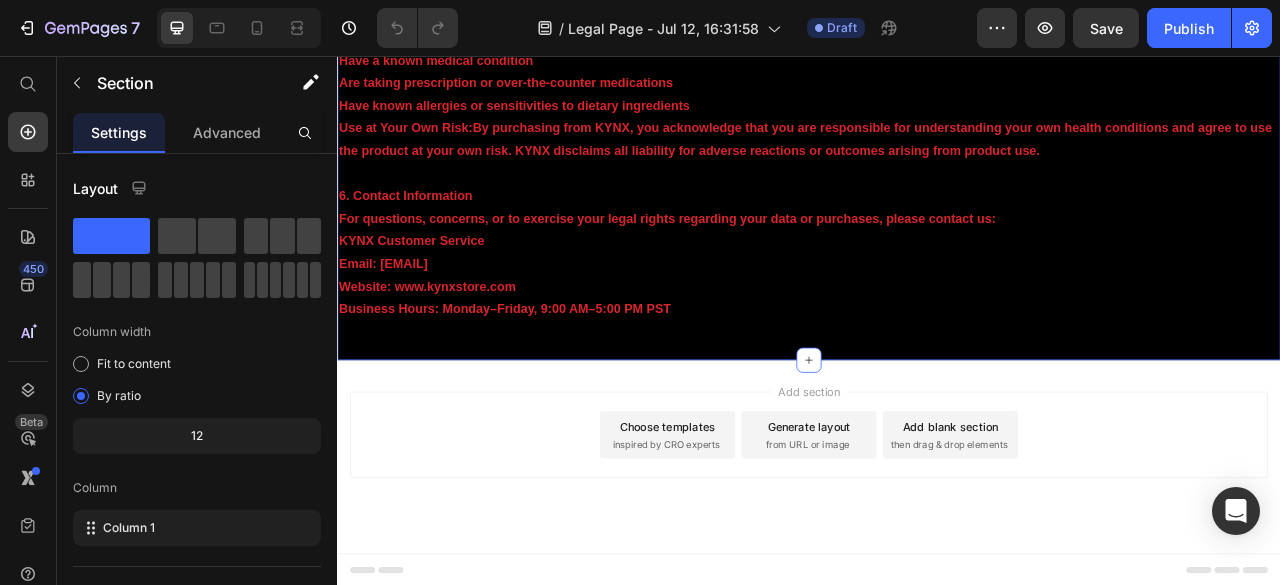 click on "KYNX Supplement Store Policies   1. Privacy Policy At KYNX, we value your privacy and are committed to maintaining the trust and confidence of all our visitors, customers, and partners. We understand that your personal data is important, and we take our responsibility seriously when it comes to collecting, using, and safeguarding it. This Privacy Policy outlines how we handle your personal information in compliance with applicable laws, including British Columbia’s Personal Information Protection Act (PIPA), Canada’s Personal Information Protection and Electronic Documents Act (PIPEDA), and the General Data Protection Regulation (GDPR) for our European and UK-based customers. Information We Collect:  We collect information from you when you visit our site, place an order, subscribe to our newsletter, or interact with us through our website or customer support channels. This may include: Identifying details: full name, email address, mailing address, phone number (optional) How We Use Your Information:" at bounding box center (937, -1269) 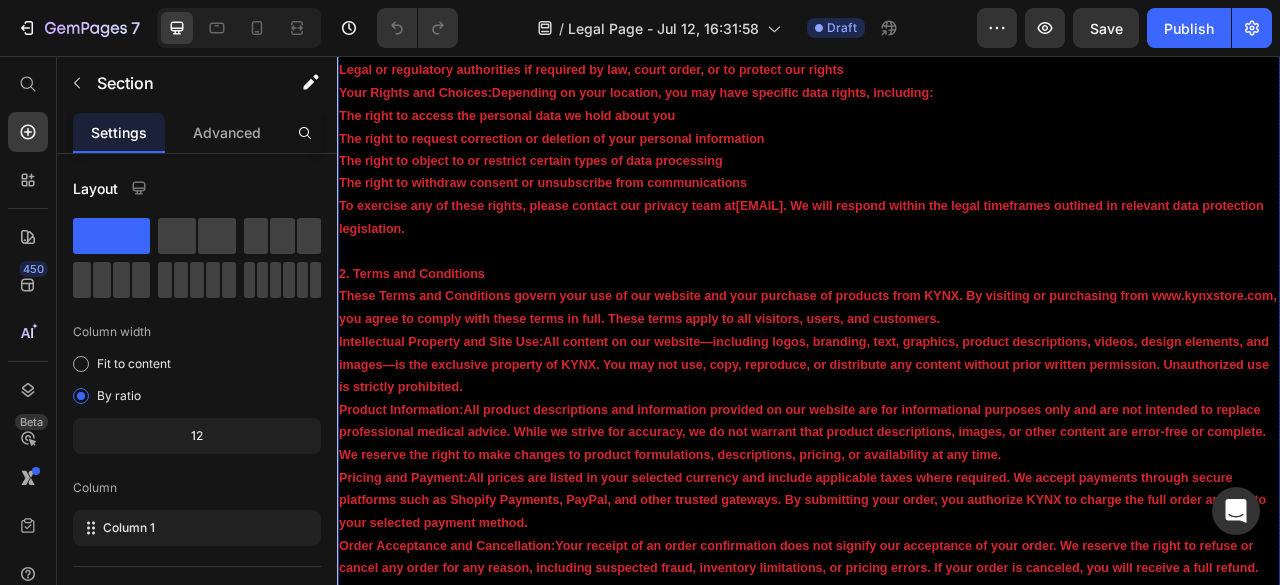 click on "2. Terms and Conditions" at bounding box center (937, 333) 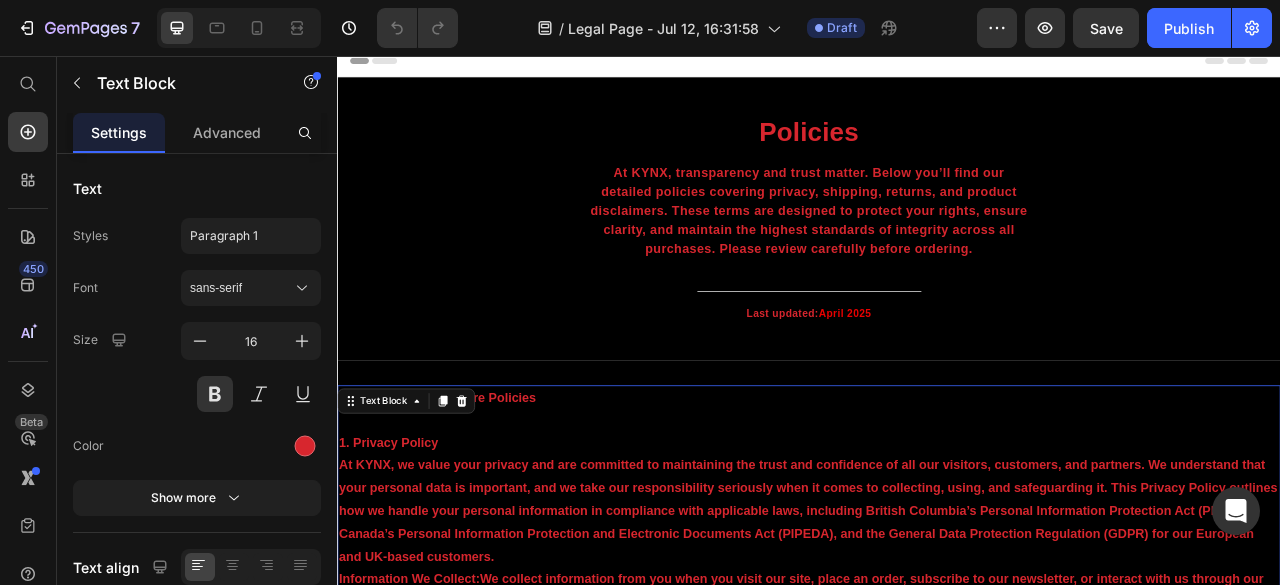 scroll, scrollTop: 0, scrollLeft: 0, axis: both 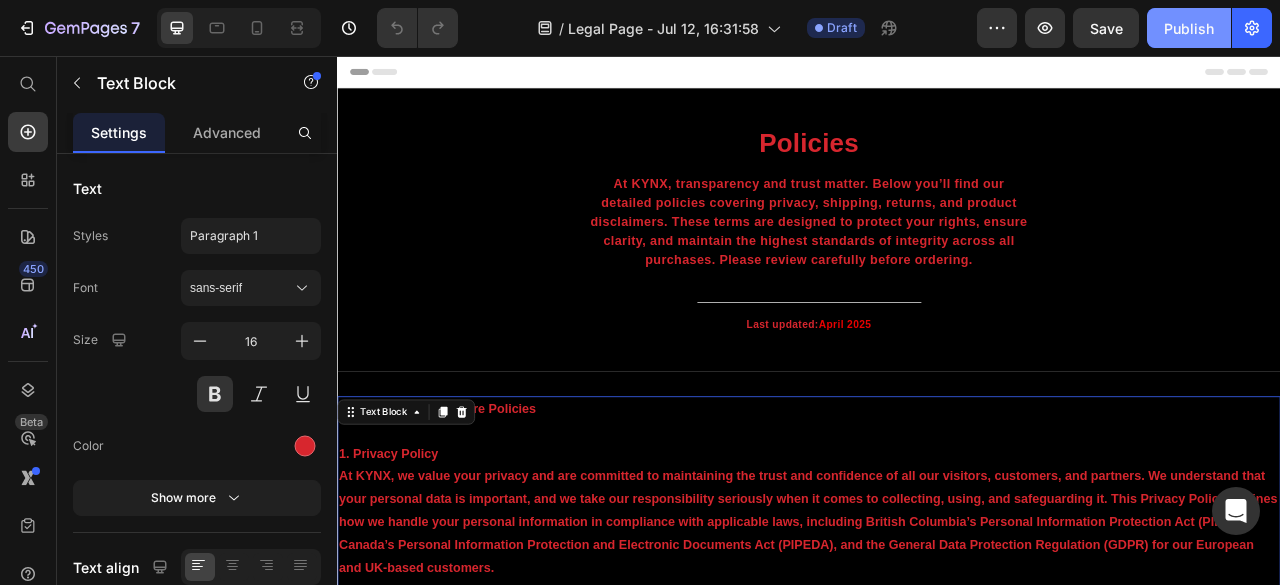 click on "Publish" at bounding box center (1189, 28) 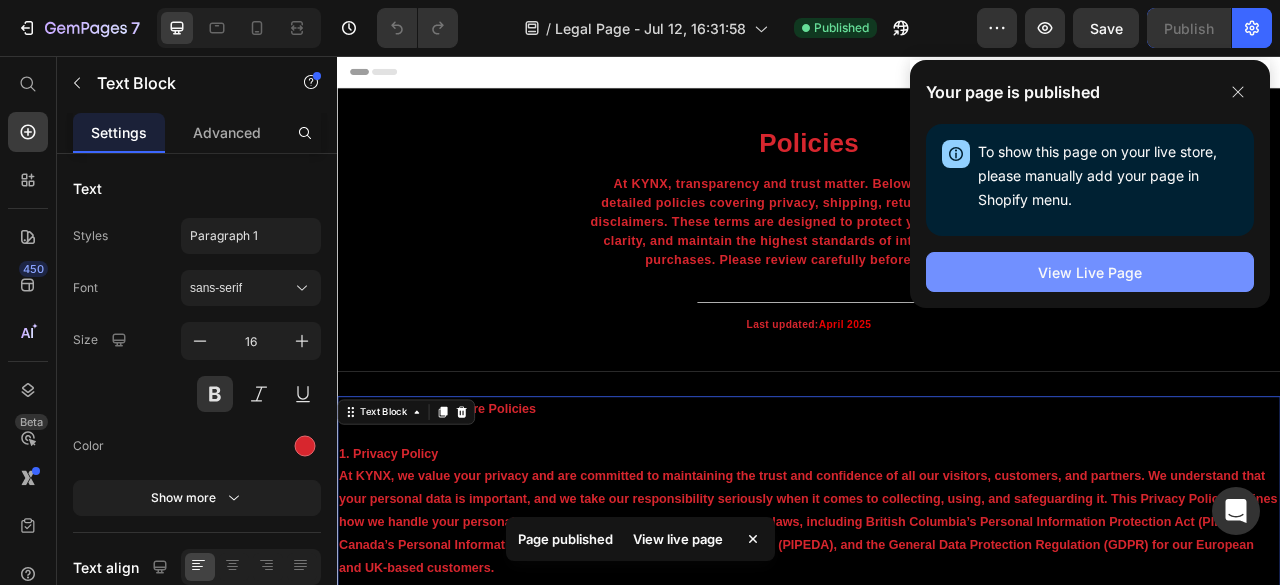 click on "View Live Page" at bounding box center (1090, 272) 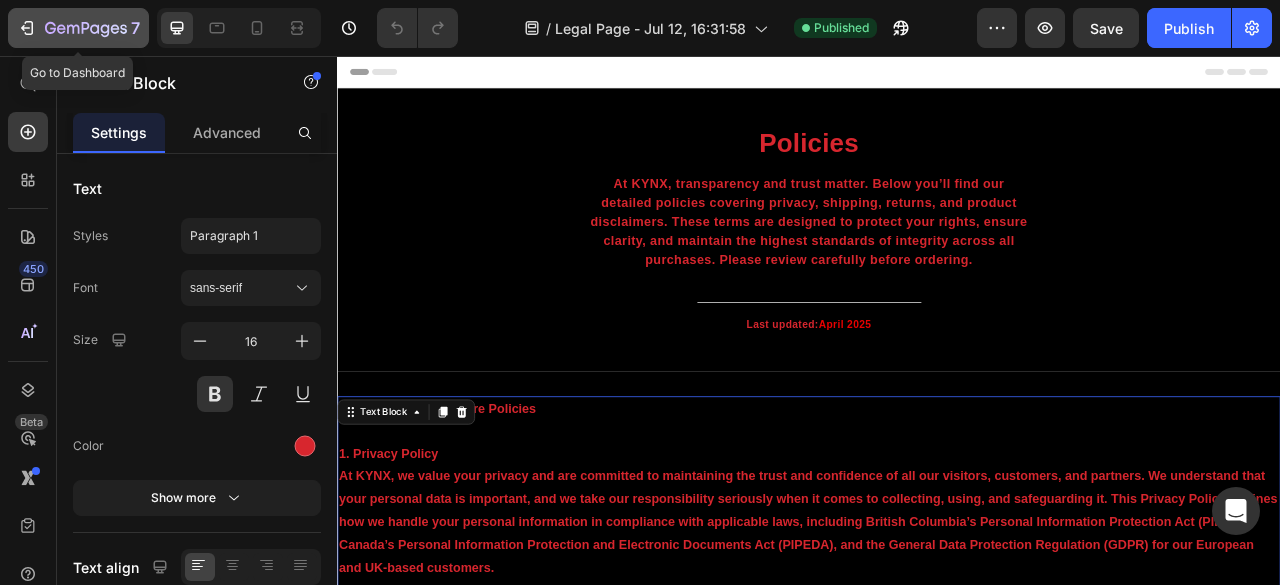 click on "7" 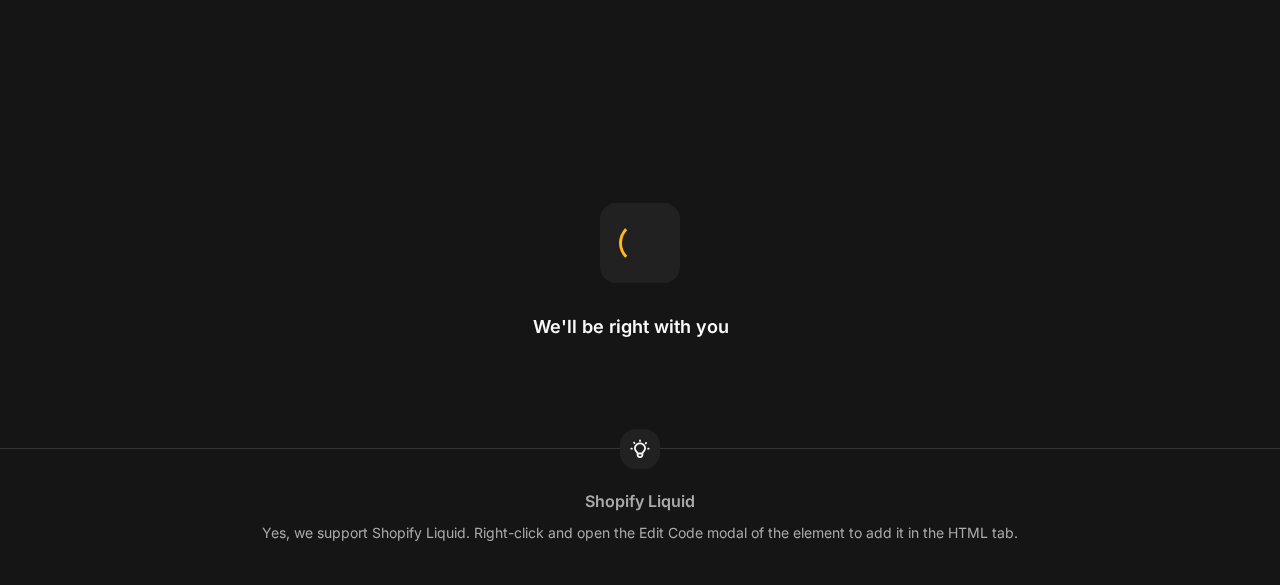 scroll, scrollTop: 0, scrollLeft: 0, axis: both 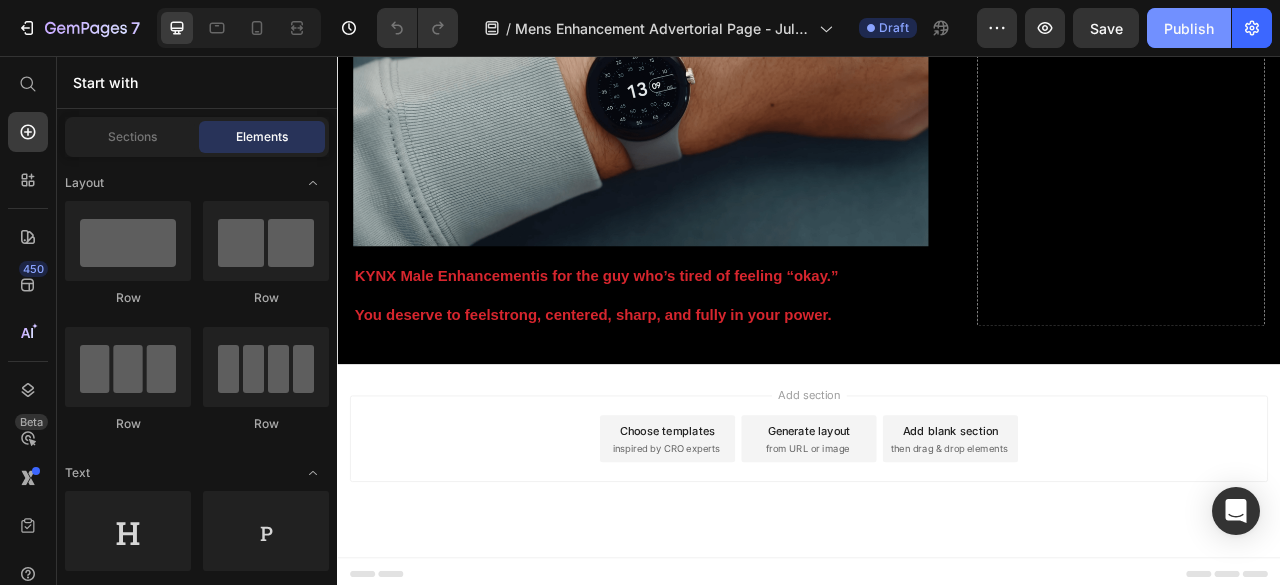 click on "Publish" 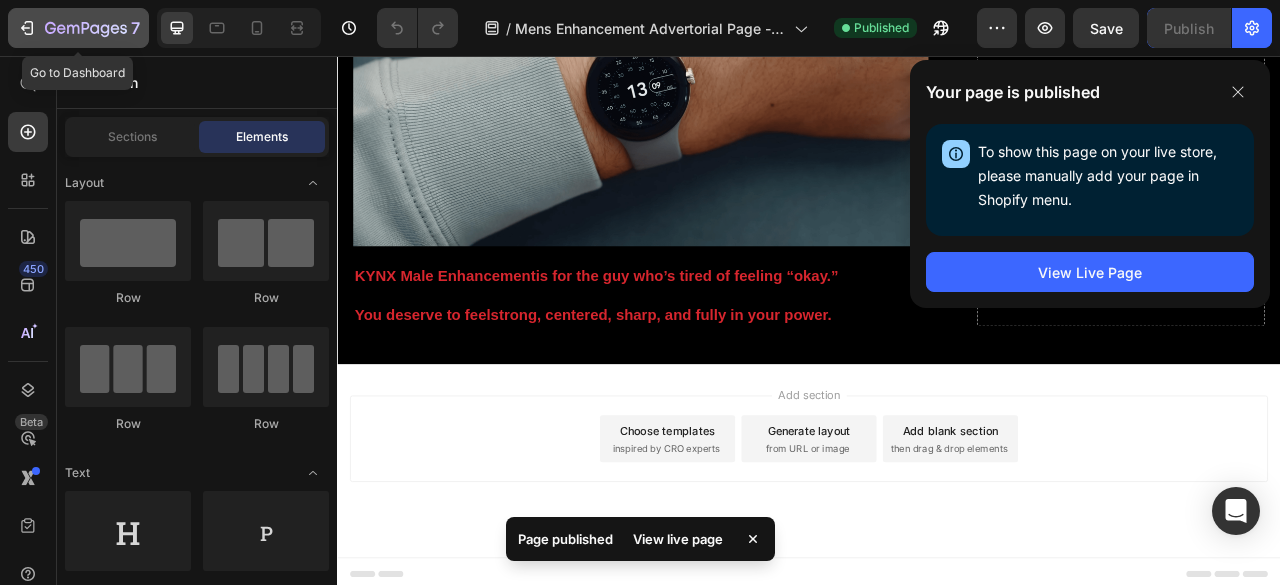 click 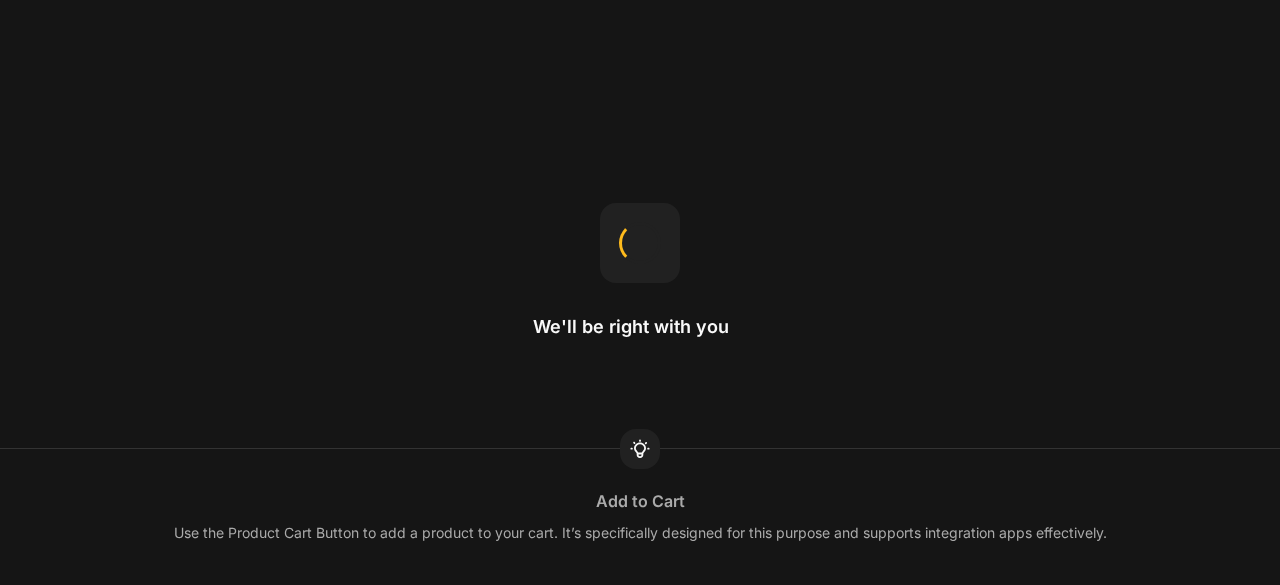 scroll, scrollTop: 0, scrollLeft: 0, axis: both 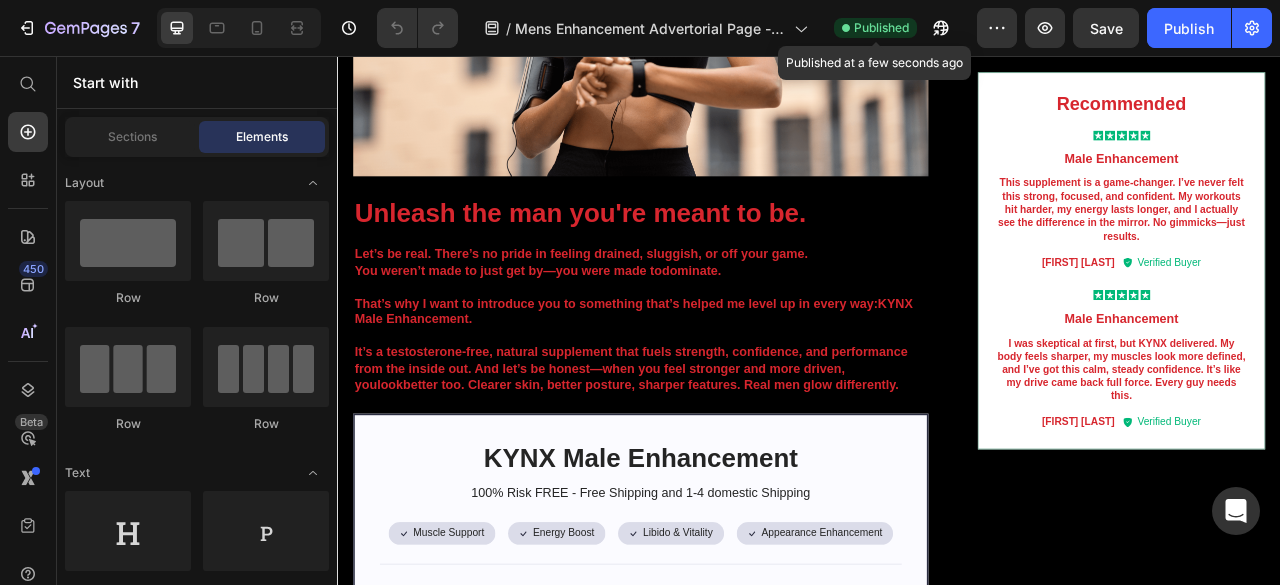 click on "Published" at bounding box center (881, 28) 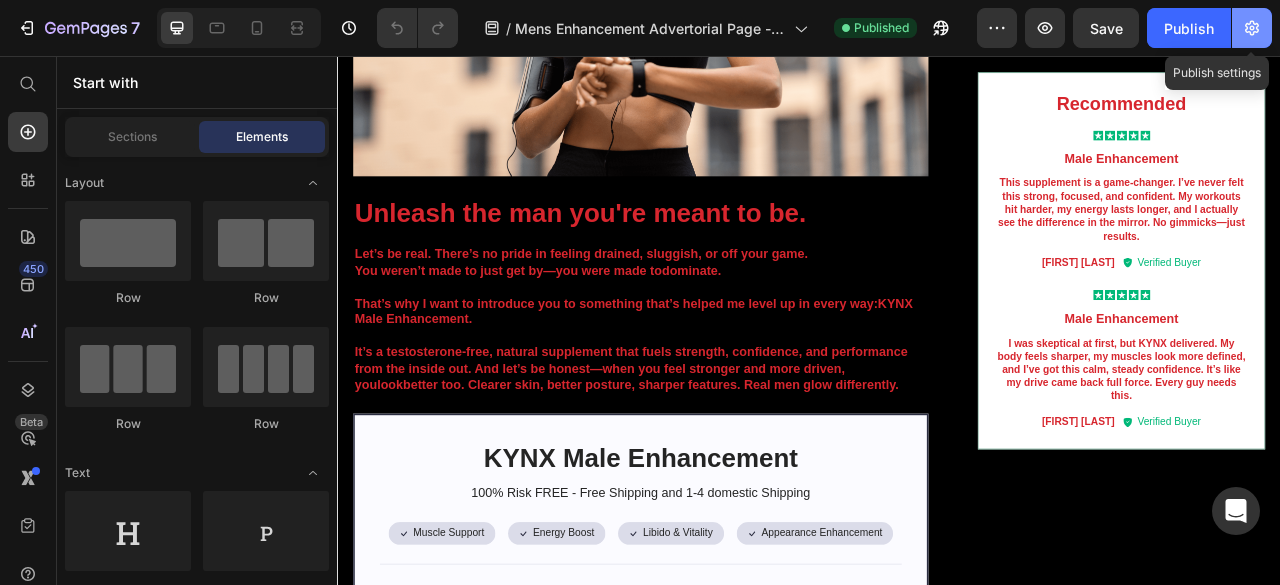 click 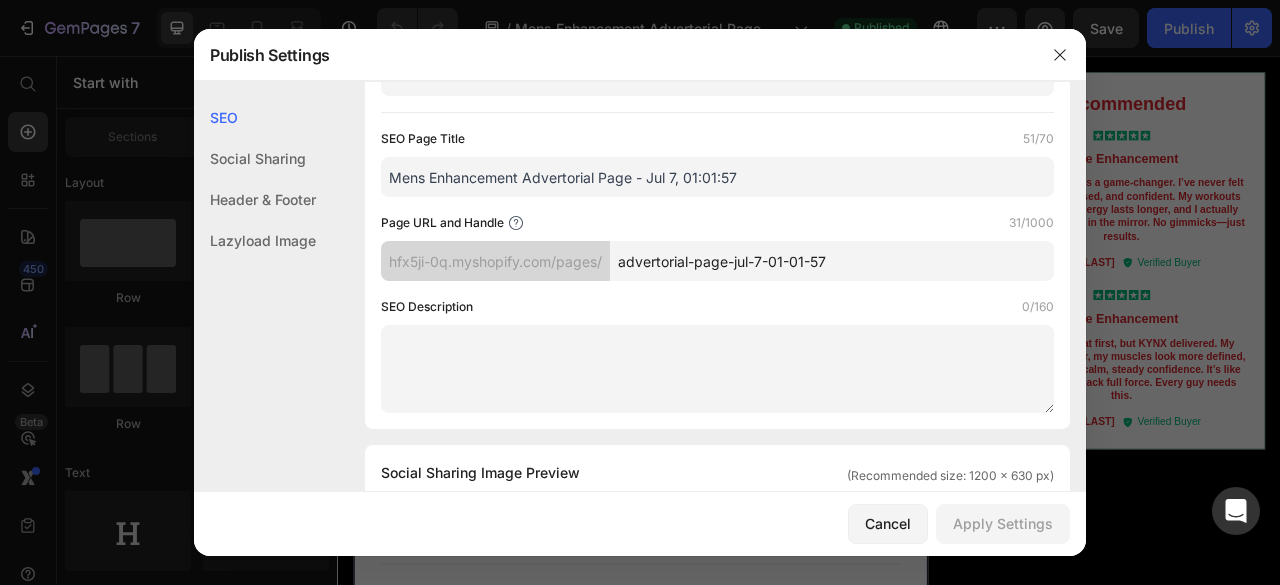 scroll, scrollTop: 114, scrollLeft: 0, axis: vertical 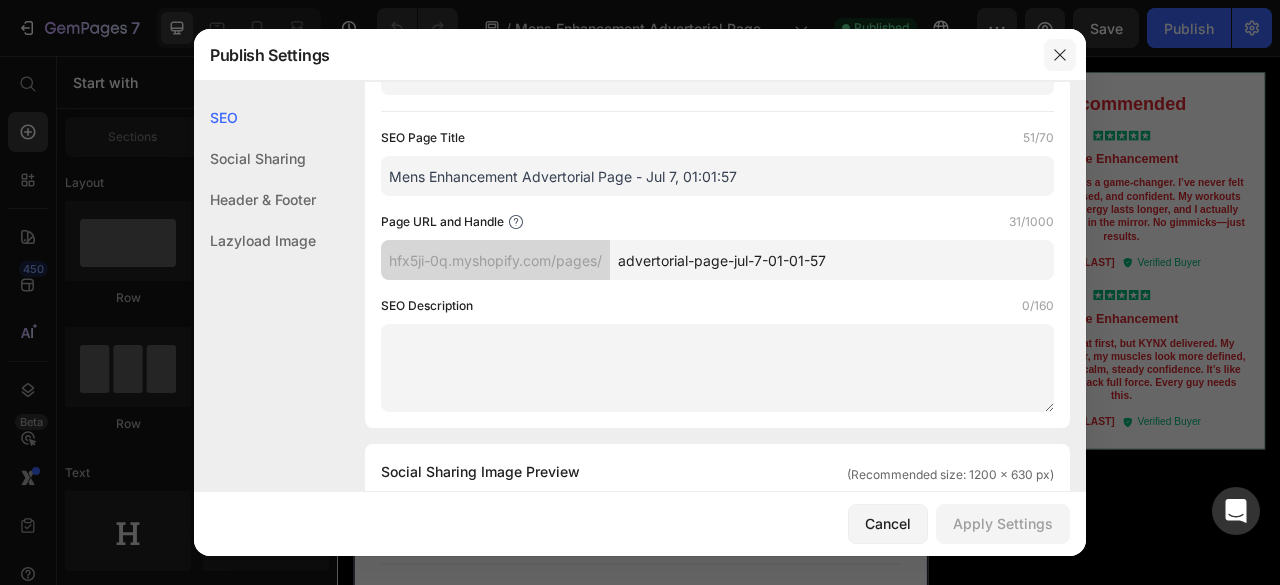 click 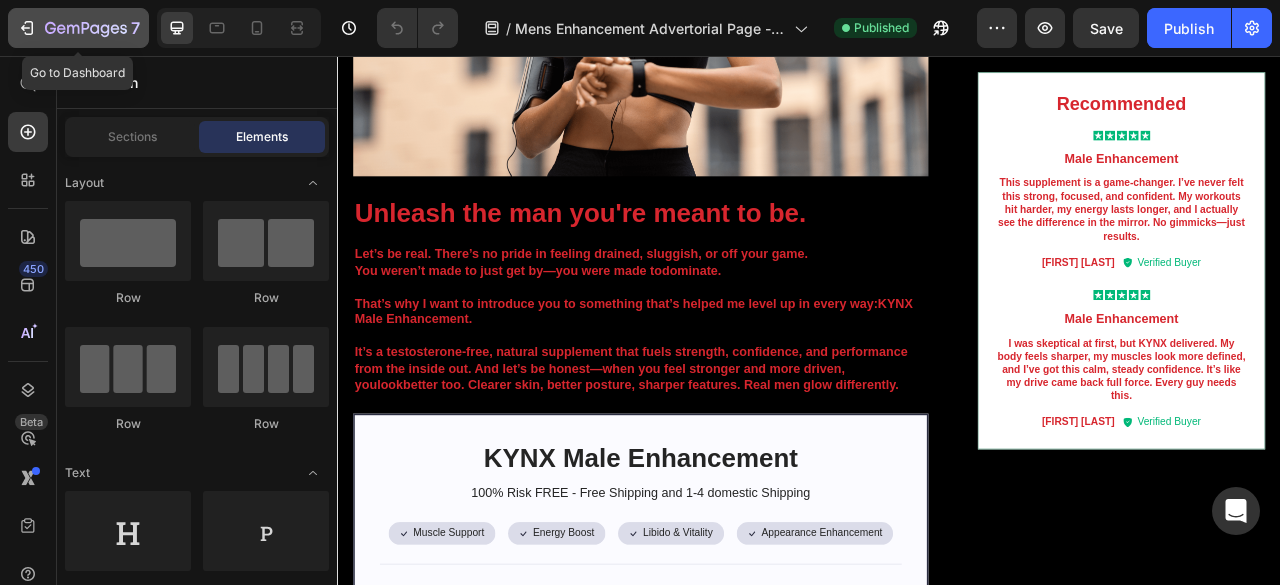 click 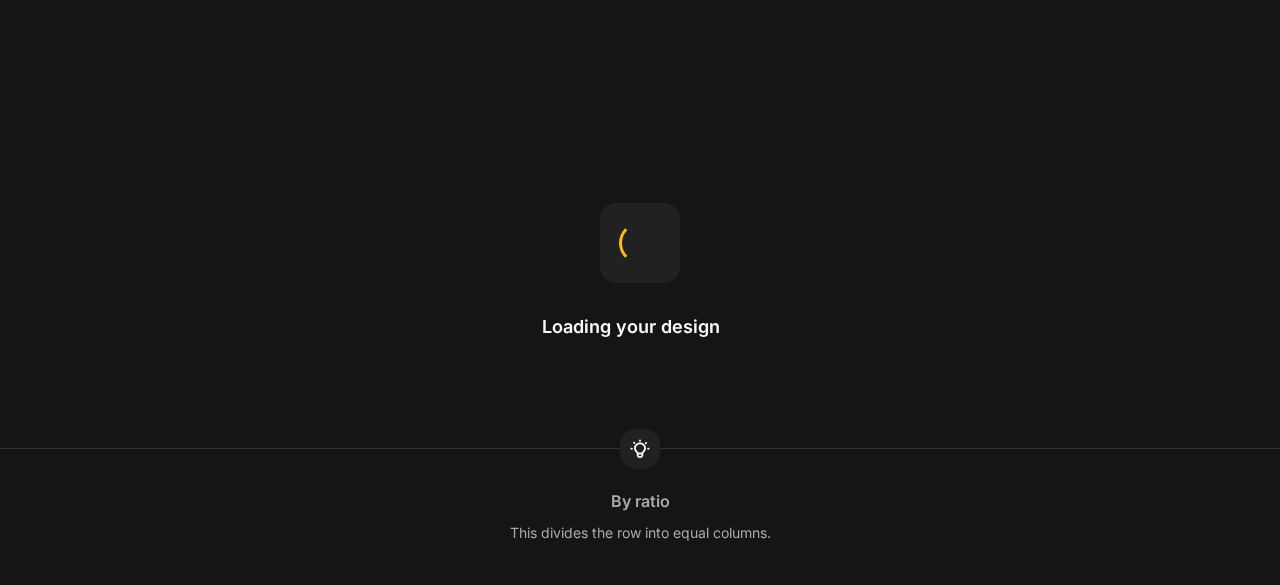 scroll, scrollTop: 0, scrollLeft: 0, axis: both 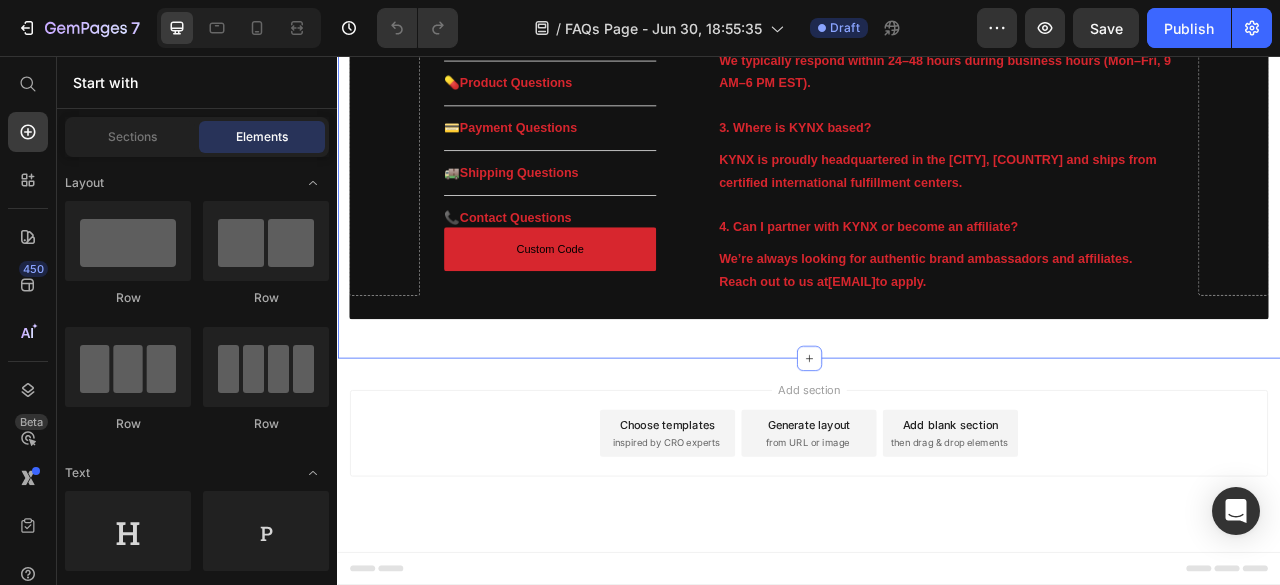 click on "🧠  General Questions    Button                Title Line 💊  Product Questions    Button                Title Line 💳  Payment Questions    Button                Title Line 🚚  Shipping Questions    Button                Title Line 📞  Contact Questions    Button
Custom Code
Custom Menu Active Row 1. General Questions Heading 1. What is KYNX? Text block KYNX is a premium supplement brand offering all-natural enhancement products for men and women. Our formulas support physical performance, vitality, hormonal balance, and noticeable improvements in overall appearance. Text block 2. What makes KYNX different from other supplement brands? Text block We focus on clean, powerful herbal ingredients and targeted enhancement, blending traditional plant wisdom with modern nutritional science — no fillers, no fluff. Text block 3. Who can use KYNX products? Text block Text block 4. Are KYNX supplements FDA-approved? Text block Text block Row 2. Product Questions Heading Row ." at bounding box center (937, -1168) 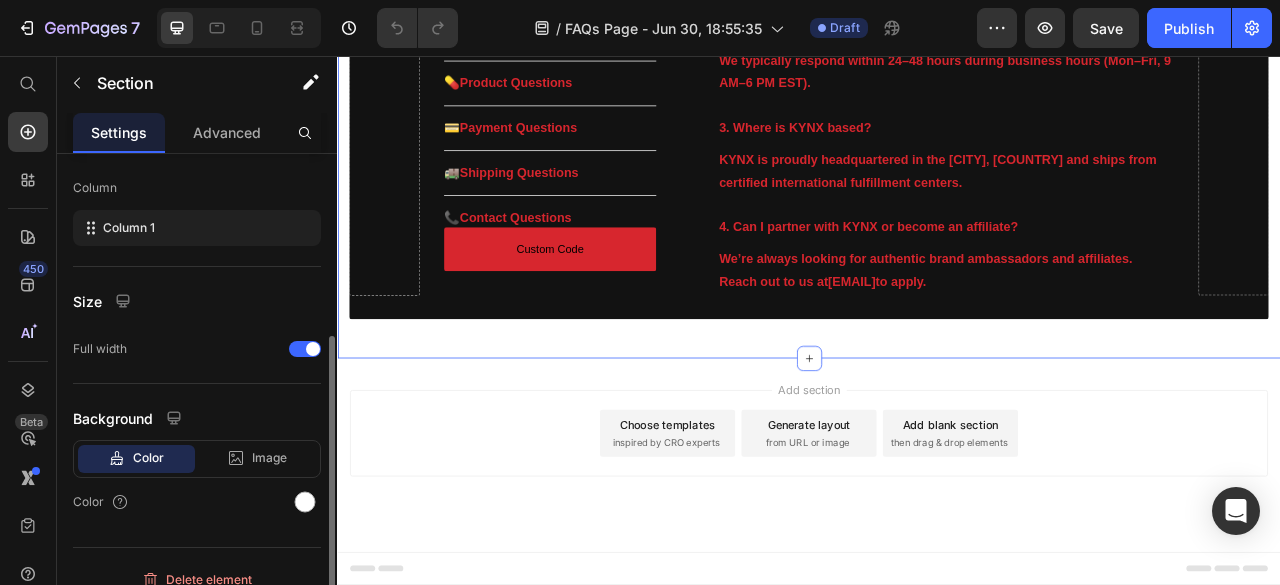 scroll, scrollTop: 318, scrollLeft: 0, axis: vertical 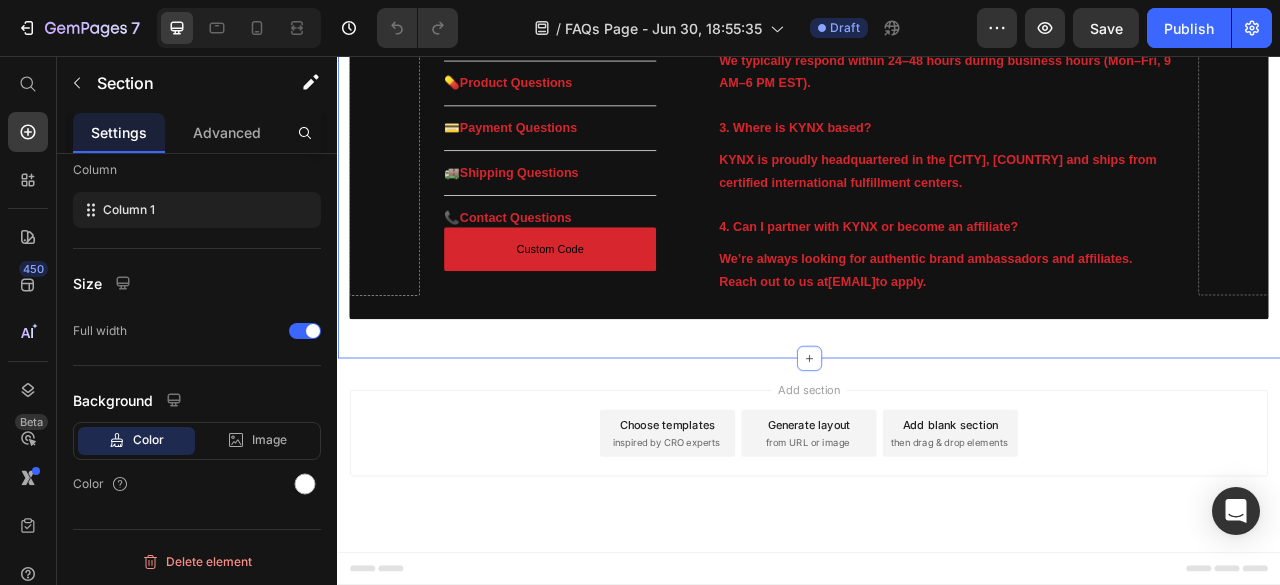 click on "🧠  General Questions    Button                Title Line 💊  Product Questions    Button                Title Line 💳  Payment Questions    Button                Title Line 🚚  Shipping Questions    Button                Title Line 📞  Contact Questions    Button
Custom Code
Custom Menu Active Row 1. General Questions Heading 1. What is KYNX? Text block KYNX is a premium supplement brand offering all-natural enhancement products for men and women. Our formulas support physical performance, vitality, hormonal balance, and noticeable improvements in overall appearance. Text block 2. What makes KYNX different from other supplement brands? Text block We focus on clean, powerful herbal ingredients and targeted enhancement, blending traditional plant wisdom with modern nutritional science — no fillers, no fluff. Text block 3. Who can use KYNX products? Text block Text block 4. Are KYNX supplements FDA-approved? Text block Text block Row 2. Product Questions Heading Row ." at bounding box center [937, -1168] 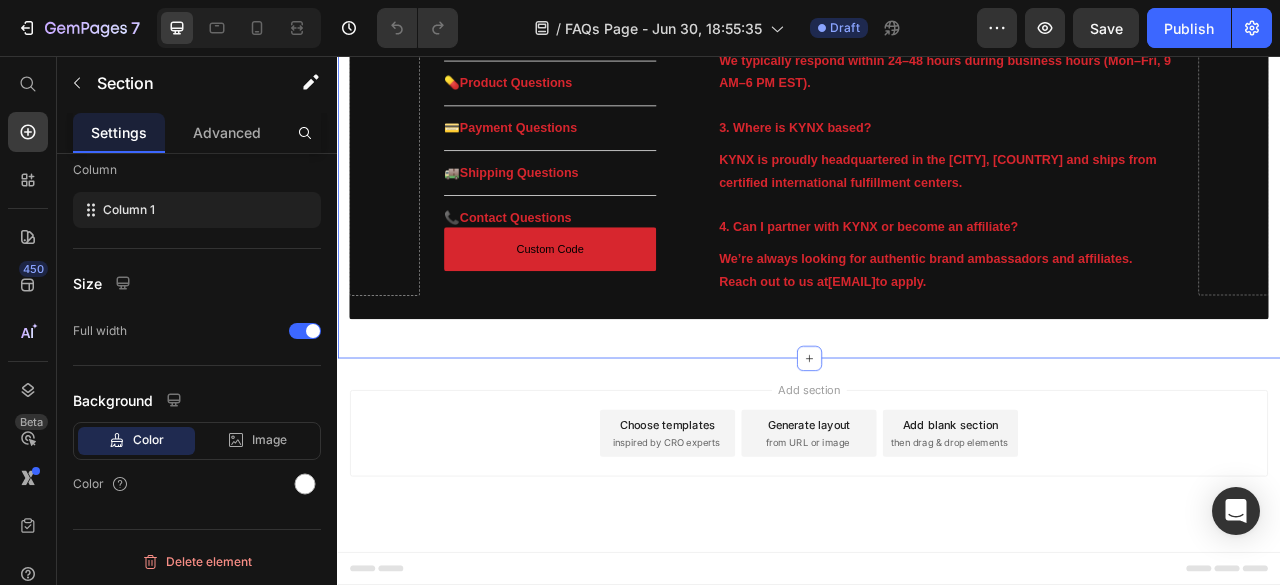 click on "🧠  General Questions    Button                Title Line 💊  Product Questions    Button                Title Line 💳  Payment Questions    Button                Title Line 🚚  Shipping Questions    Button                Title Line 📞  Contact Questions    Button
Custom Code
Custom Menu Active Row 1. General Questions Heading 1. What is KYNX? Text block KYNX is a premium supplement brand offering all-natural enhancement products for men and women. Our formulas support physical performance, vitality, hormonal balance, and noticeable improvements in overall appearance. Text block 2. What makes KYNX different from other supplement brands? Text block We focus on clean, powerful herbal ingredients and targeted enhancement, blending traditional plant wisdom with modern nutritional science — no fillers, no fluff. Text block 3. Who can use KYNX products? Text block Text block 4. Are KYNX supplements FDA-approved? Text block Text block Row 2. Product Questions Heading Row ." at bounding box center [937, -1168] 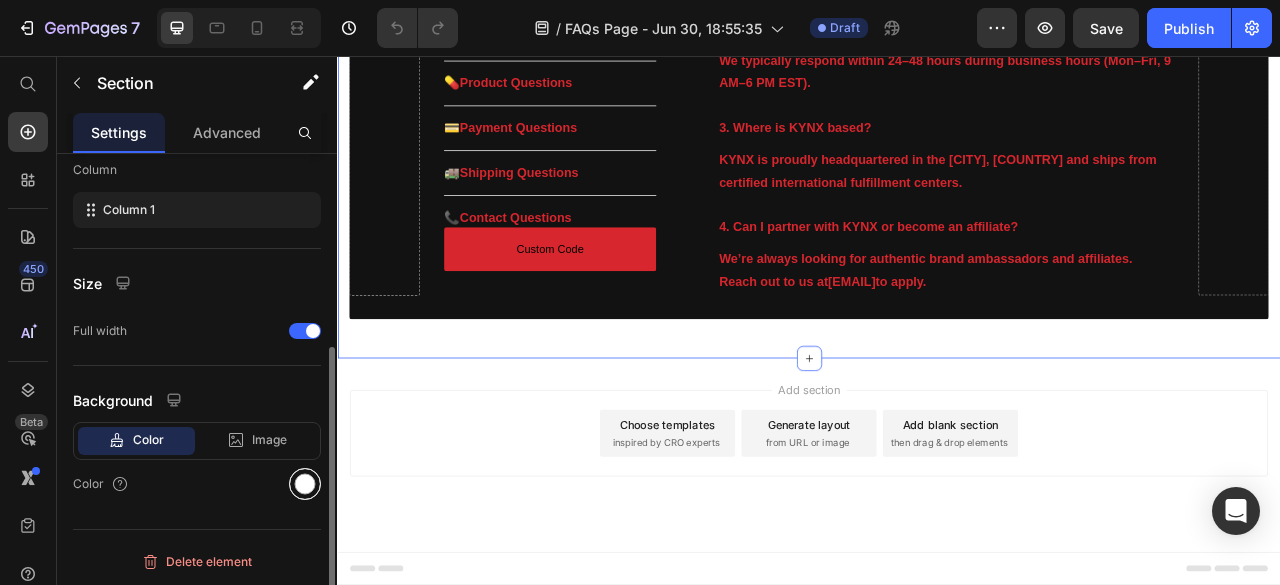 click at bounding box center [305, 484] 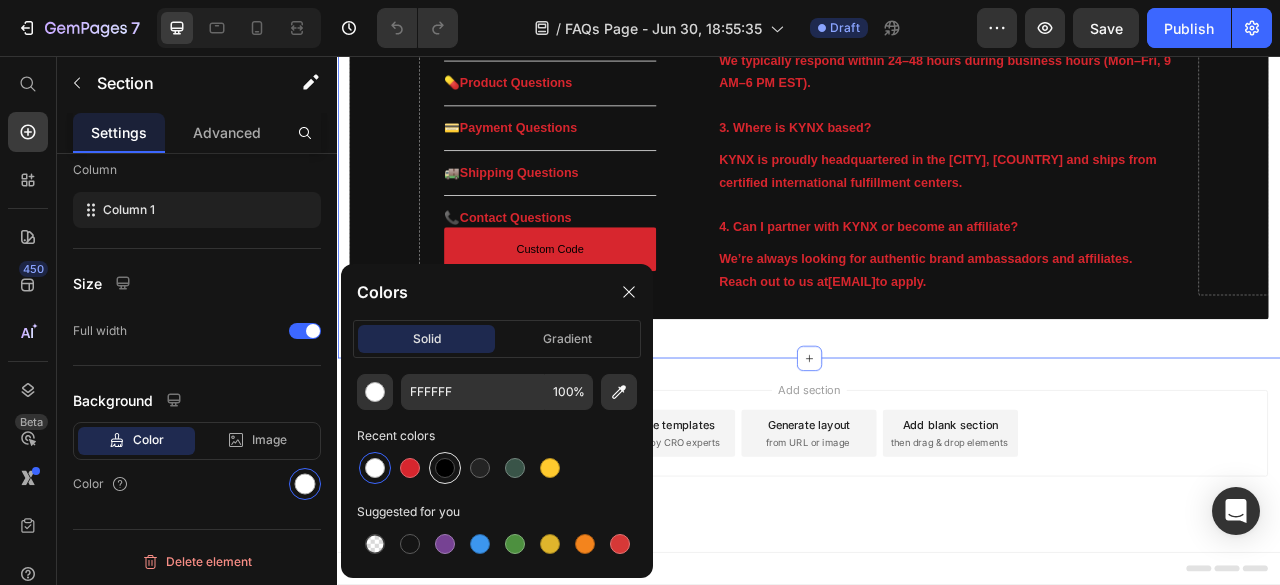 click at bounding box center (445, 468) 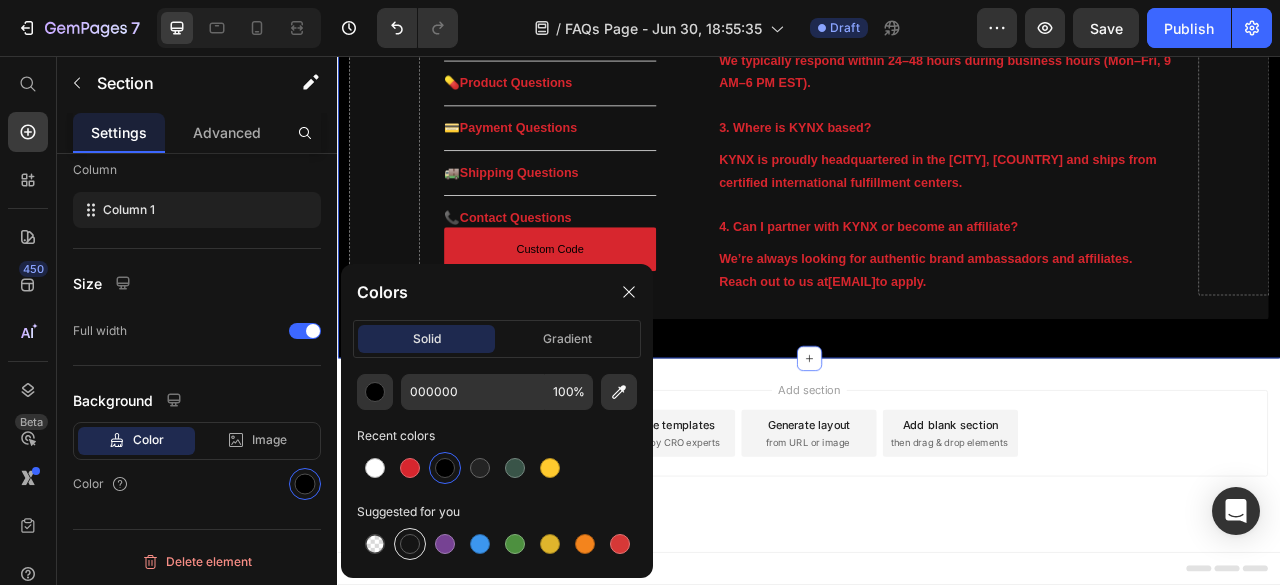 click at bounding box center (410, 544) 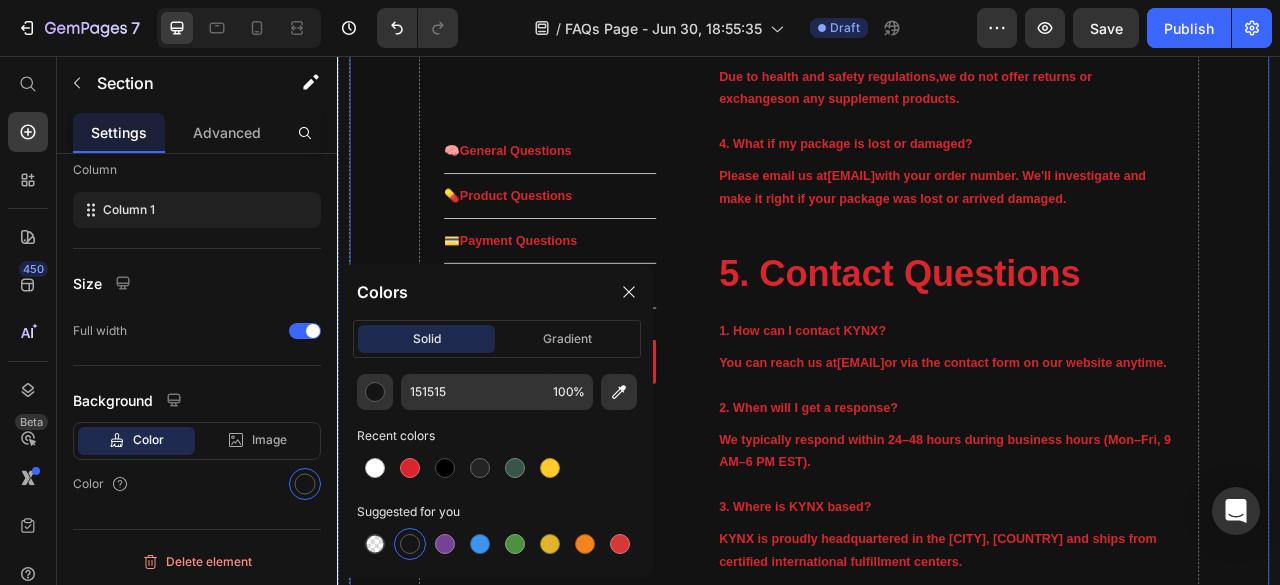scroll, scrollTop: 2780, scrollLeft: 0, axis: vertical 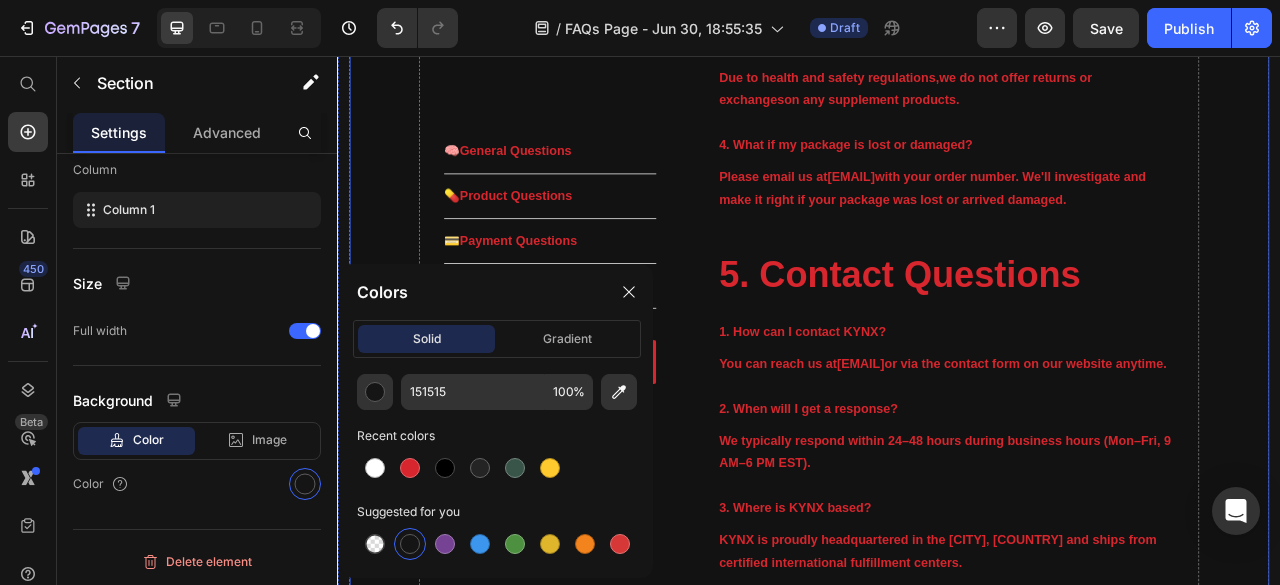 click at bounding box center (397, -699) 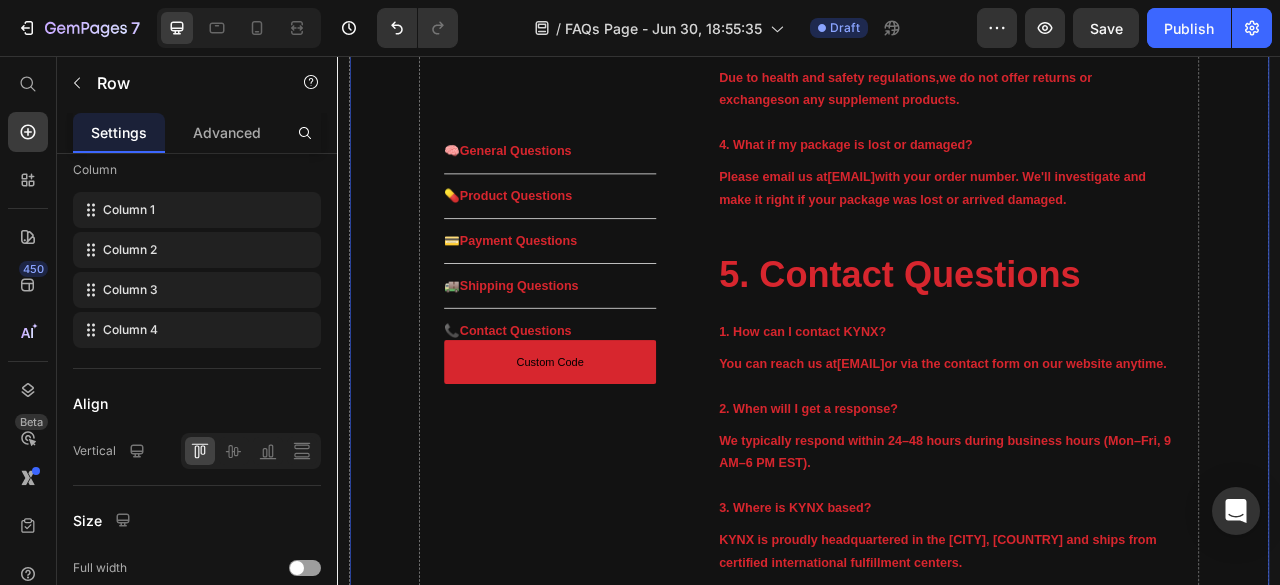 scroll, scrollTop: 0, scrollLeft: 0, axis: both 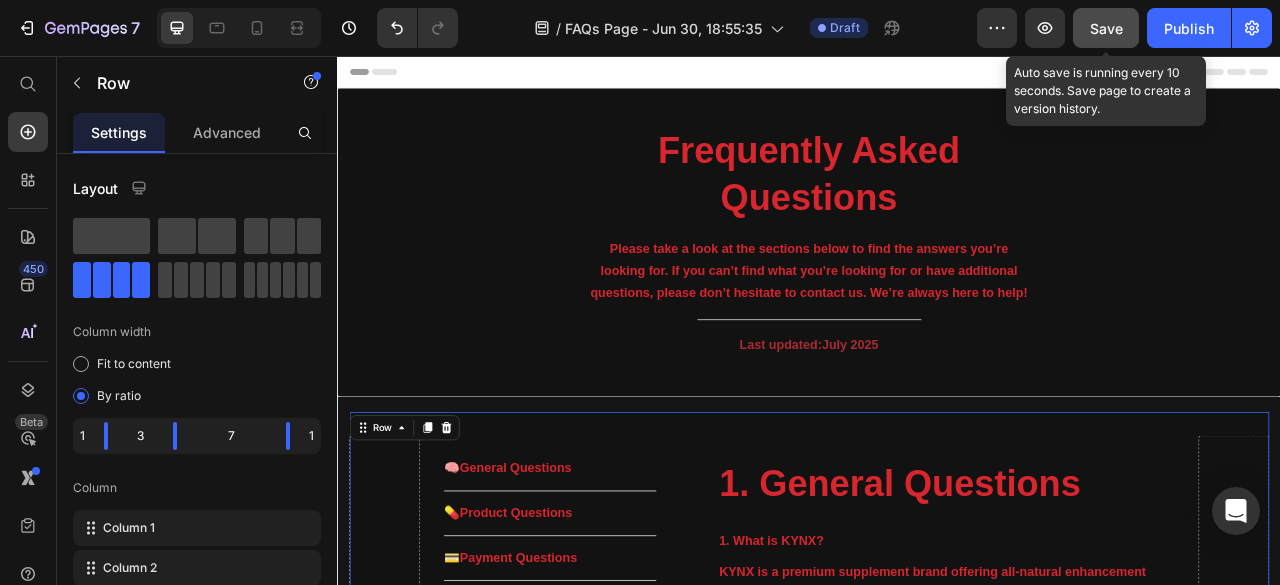 click on "Save" at bounding box center (1106, 28) 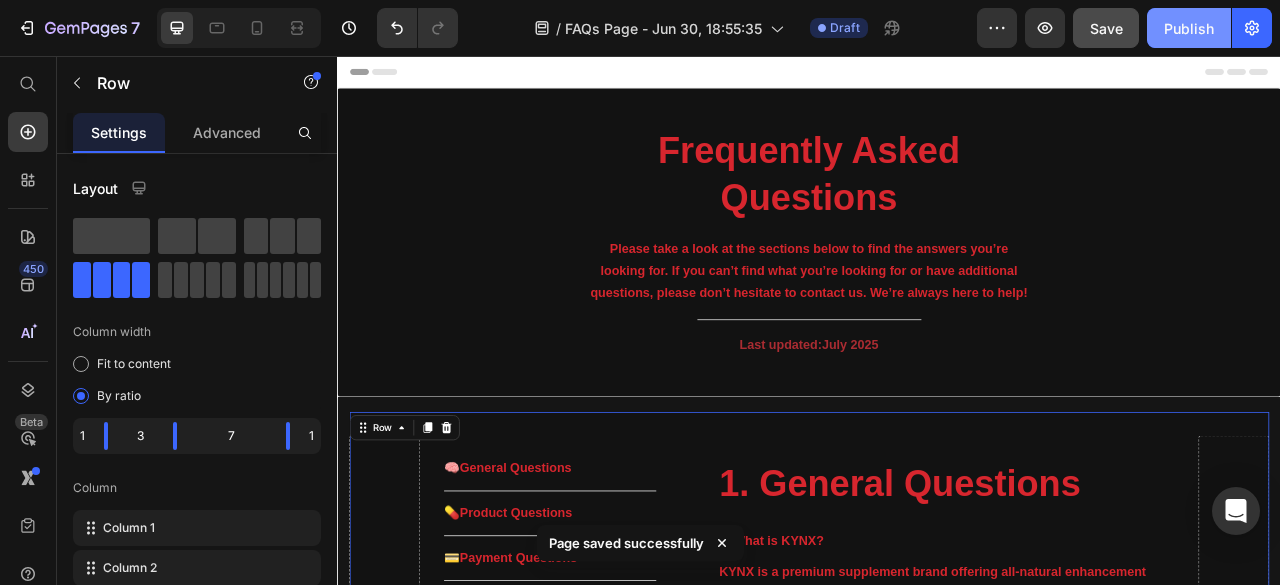 click on "Publish" at bounding box center [1189, 28] 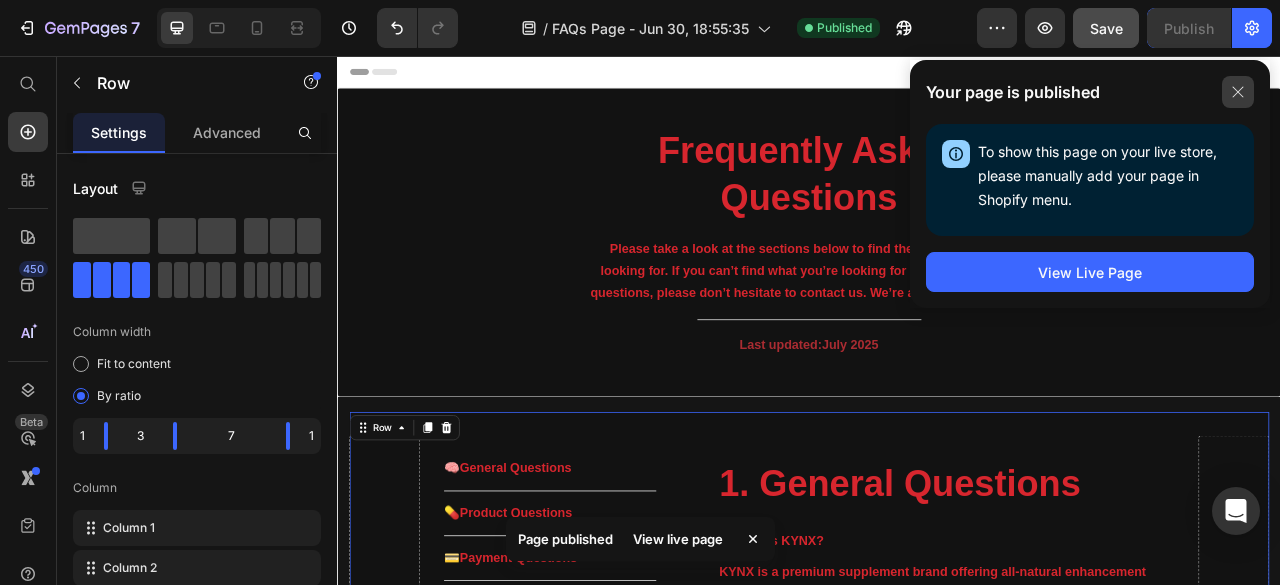click 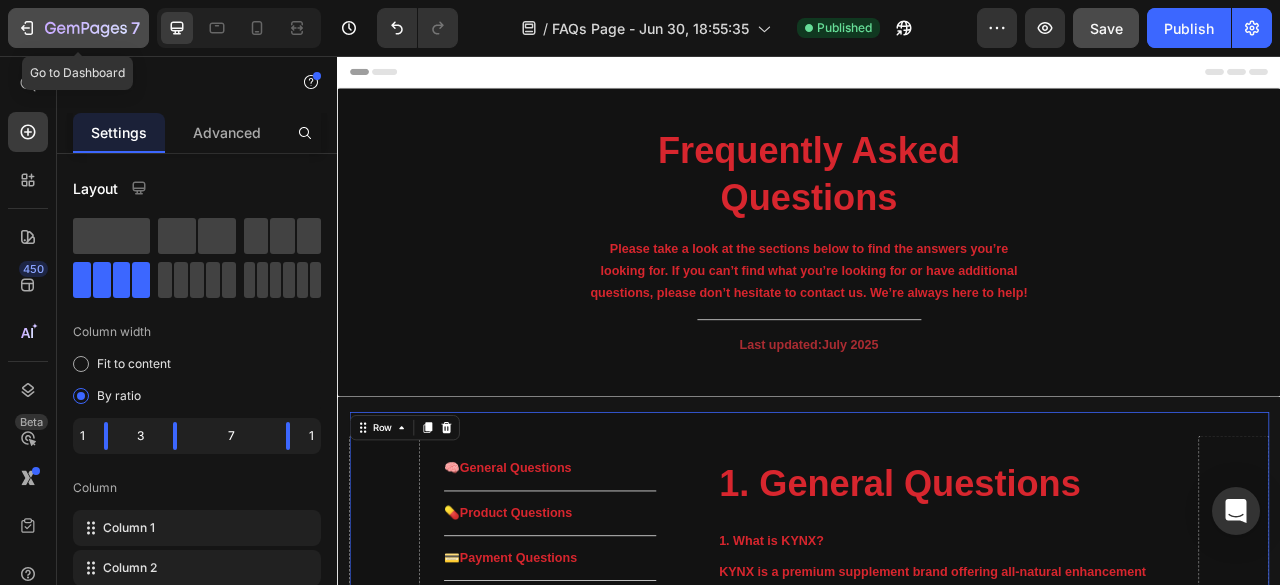 click on "7" at bounding box center (78, 28) 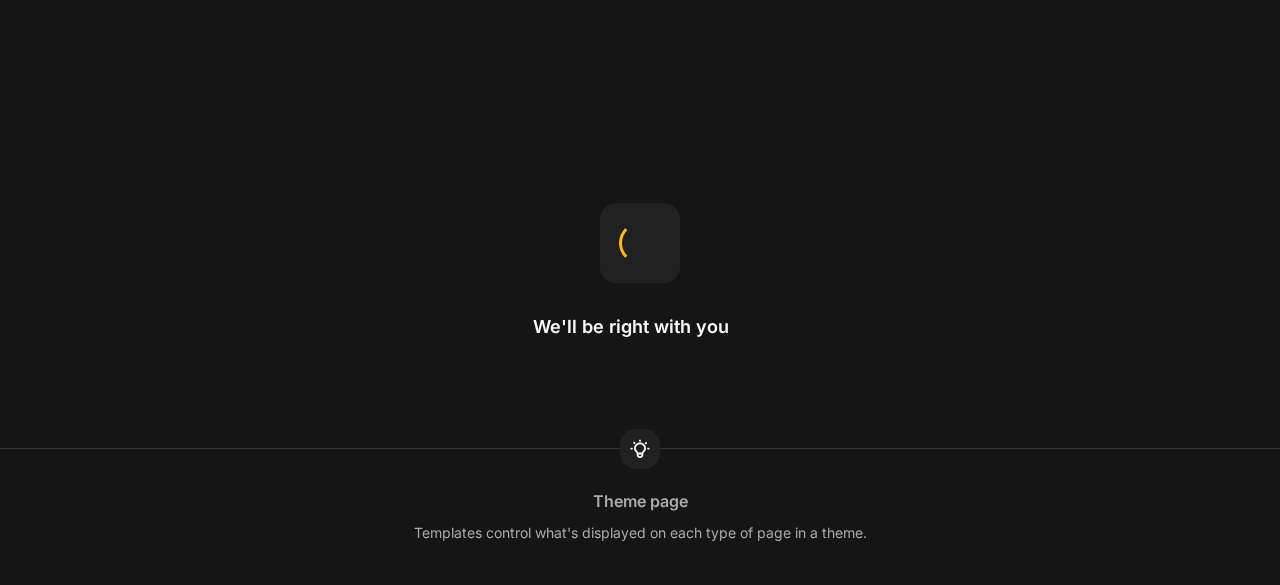 scroll, scrollTop: 0, scrollLeft: 0, axis: both 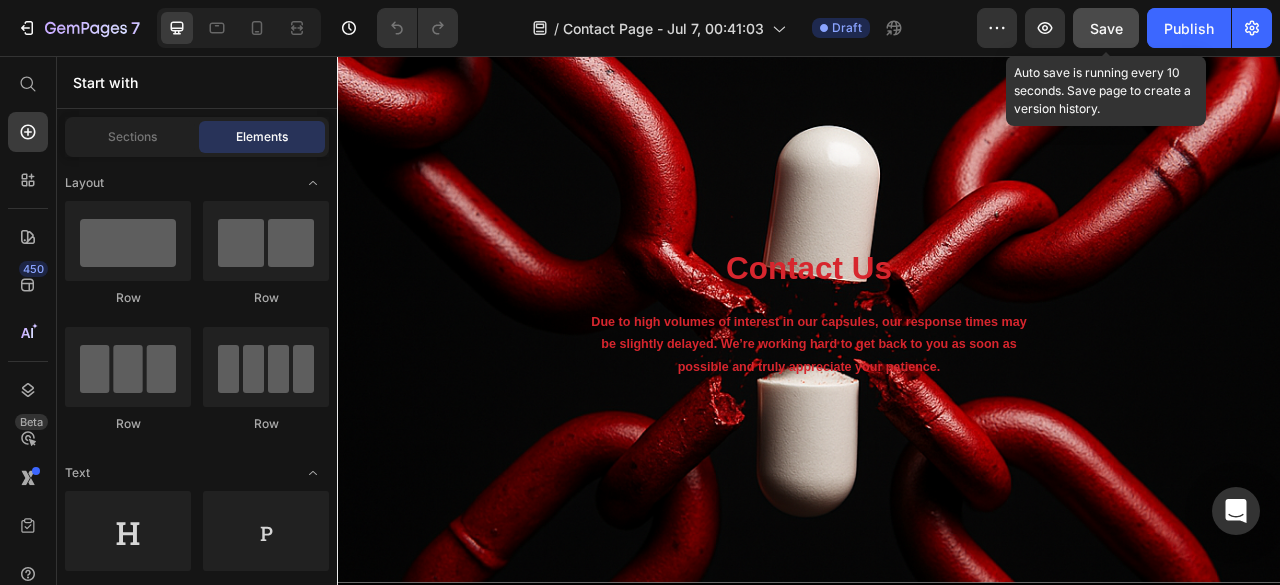 click on "Save" at bounding box center (1106, 28) 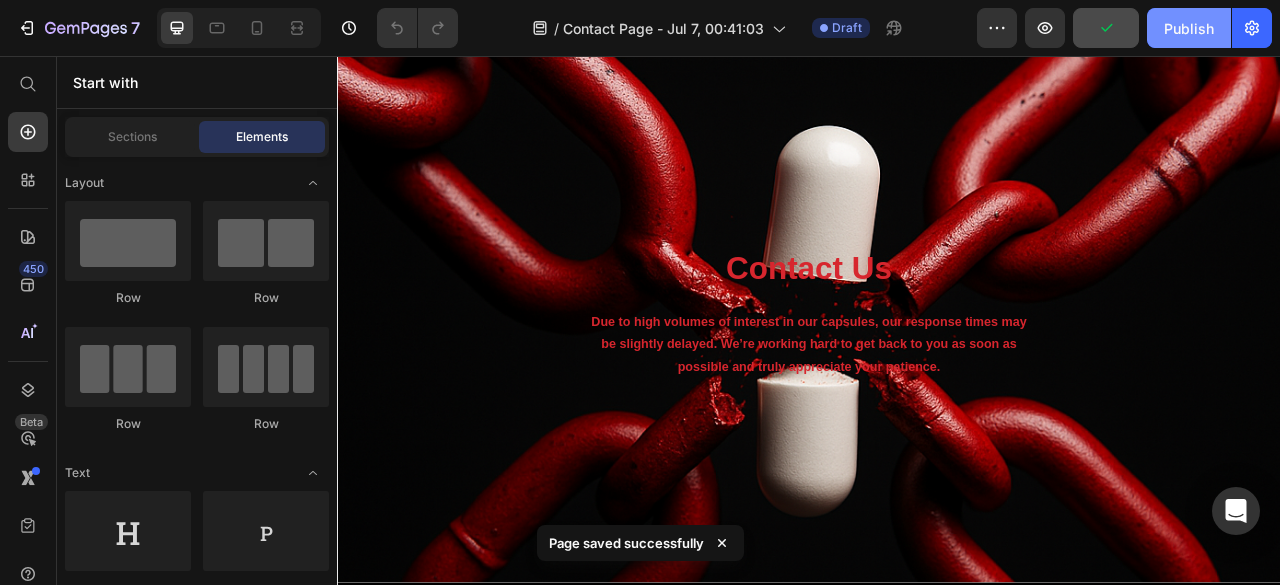 click on "Publish" at bounding box center [1189, 28] 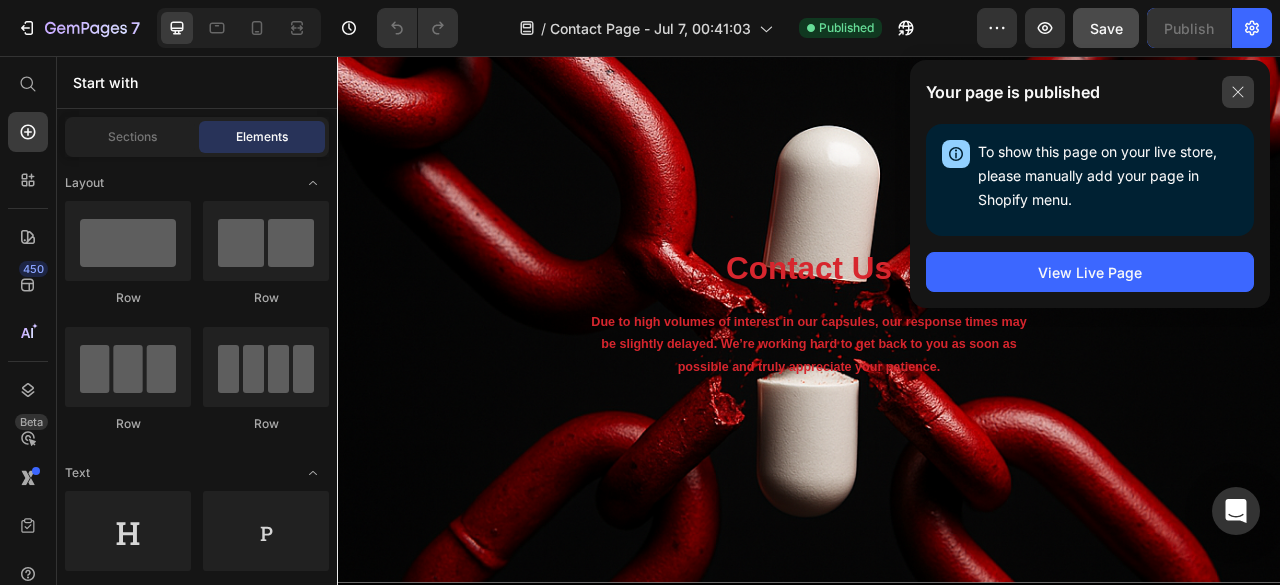 click 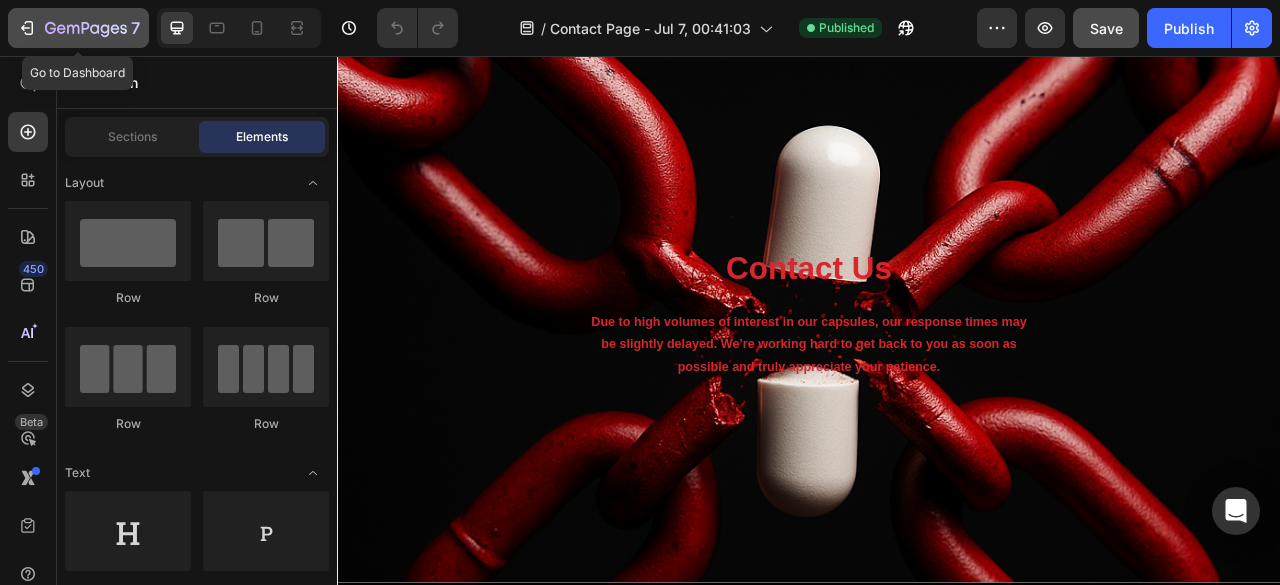 click 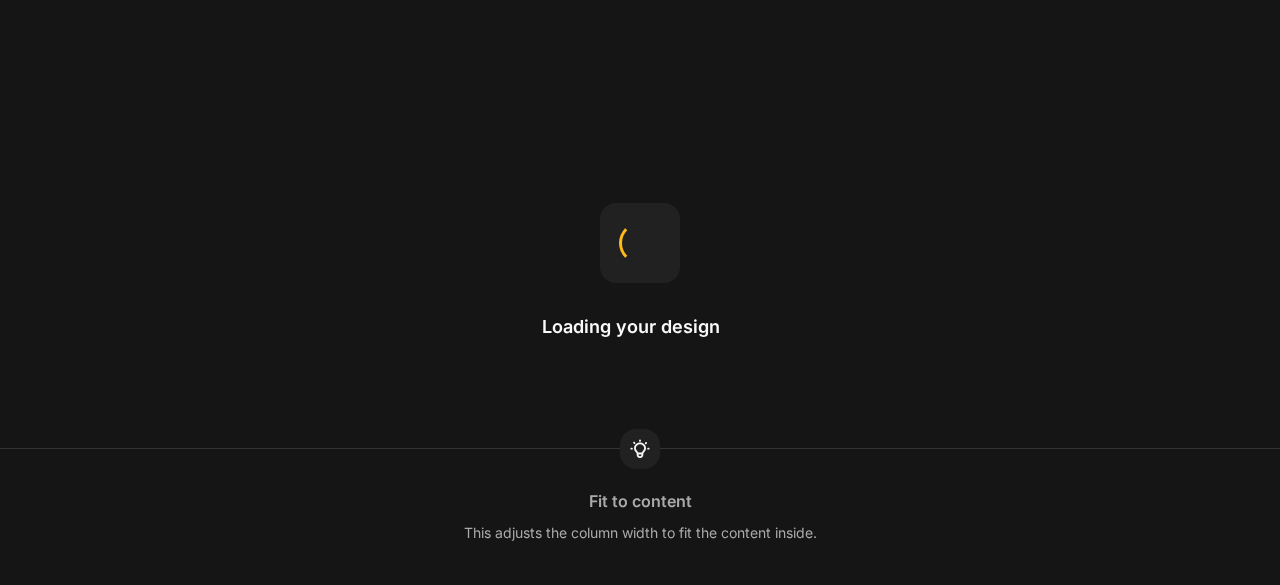 scroll, scrollTop: 0, scrollLeft: 0, axis: both 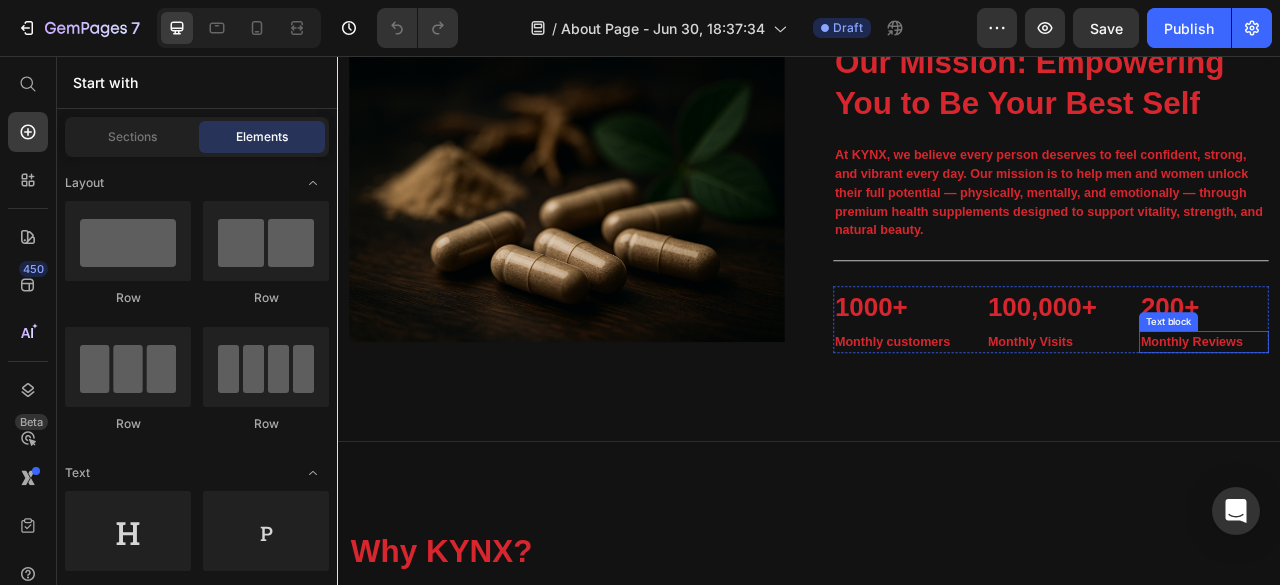 click on "Monthly Reviews" at bounding box center (1439, 420) 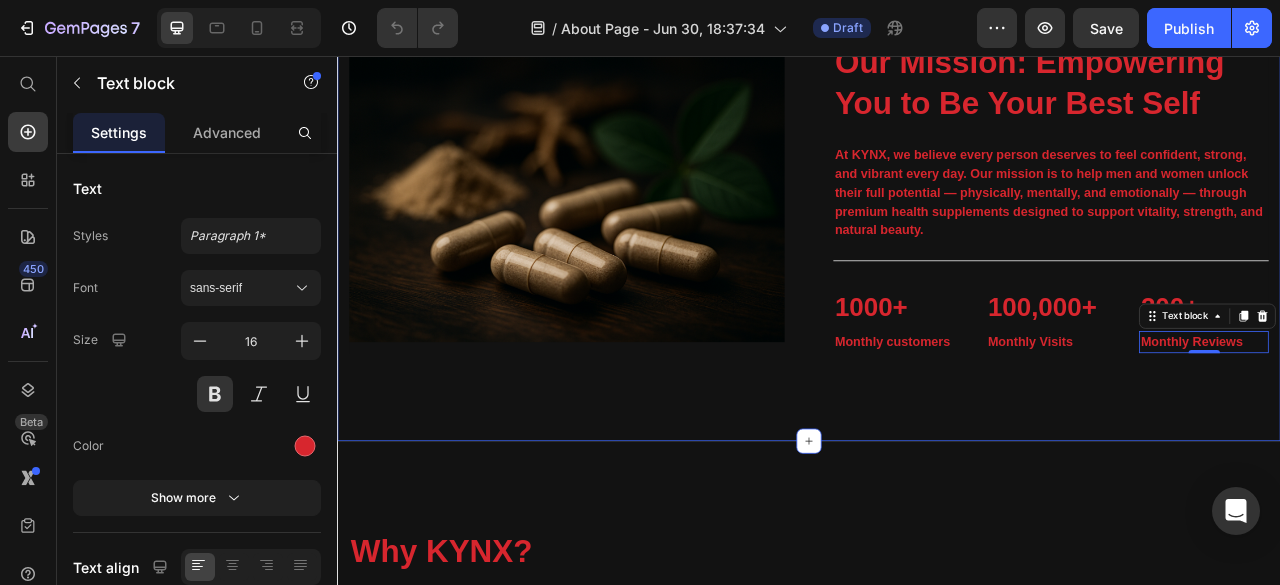 click on "Image Our Mission: Empowering You to Be Your Best Self Heading At KYNX, we believe every person deserves to feel confident, strong, and vibrant every day. Our mission is to help men and women unlock their full potential — physically, mentally, and emotionally — through premium health supplements designed to support vitality, strength, and natural beauty. Text block                Title Line 1000+ Heading Monthly customers  Text block 100,000+ Heading Monthly Visits Text block 200+ Heading Monthly Reviews Text block   0 Row Row Section 4" at bounding box center (937, 291) 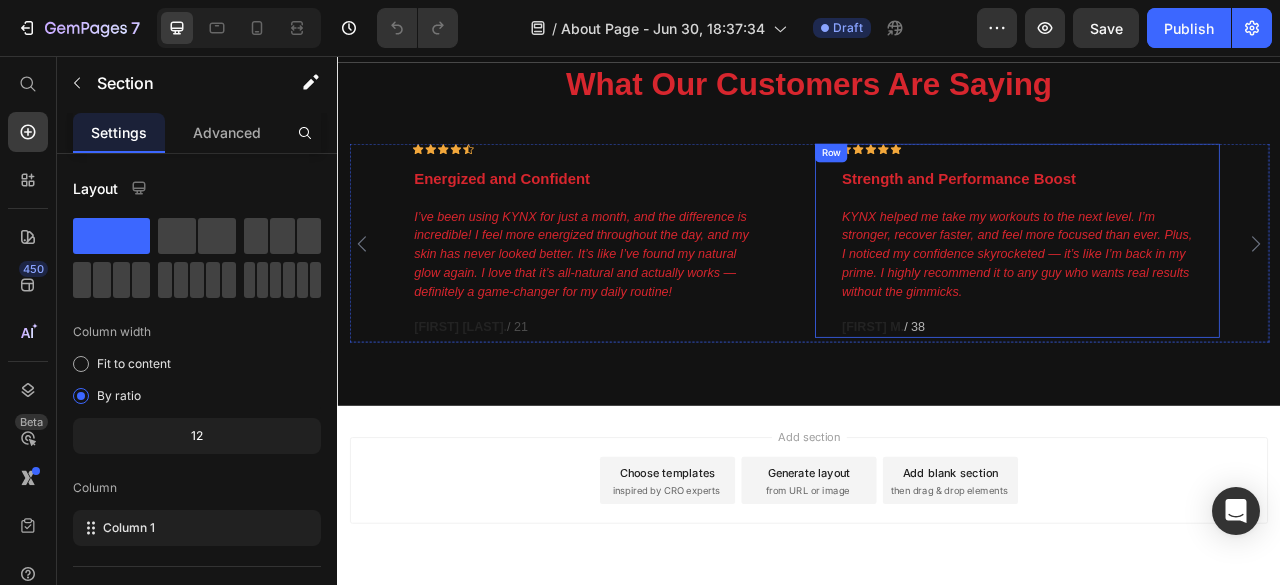 scroll, scrollTop: 3292, scrollLeft: 0, axis: vertical 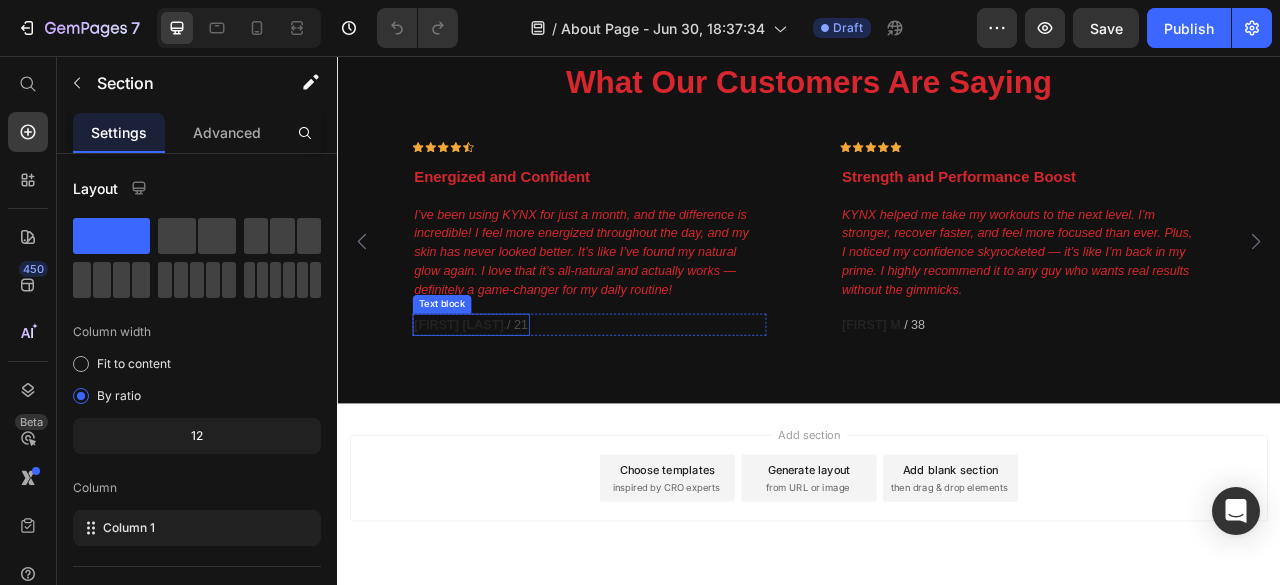click on "Samantha R." at bounding box center [493, 397] 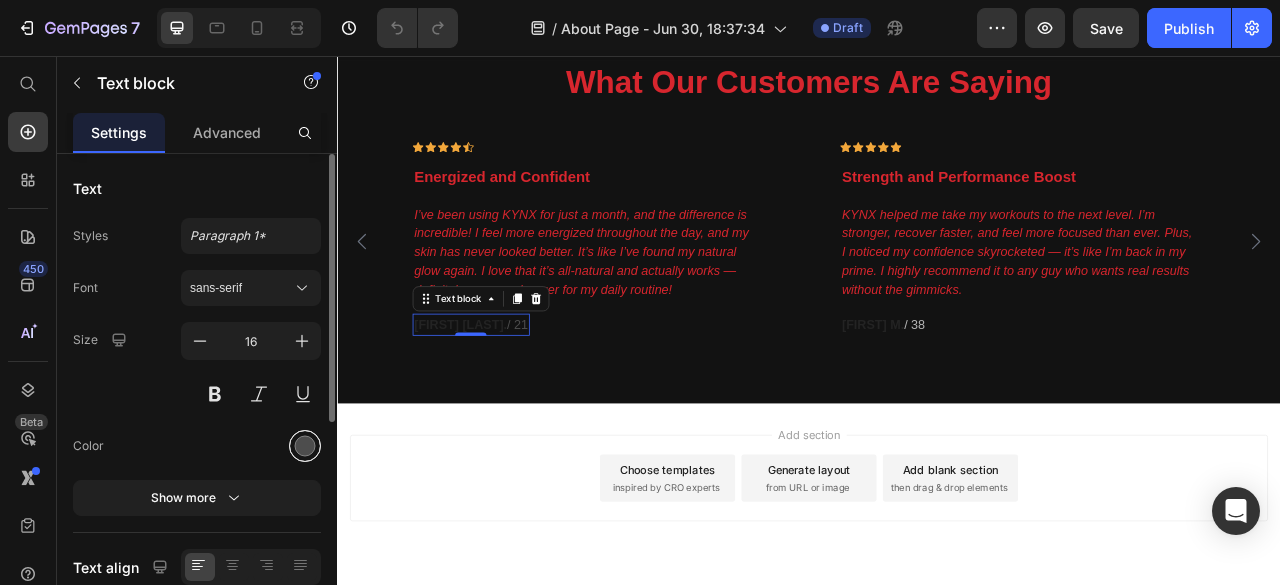 click at bounding box center [305, 446] 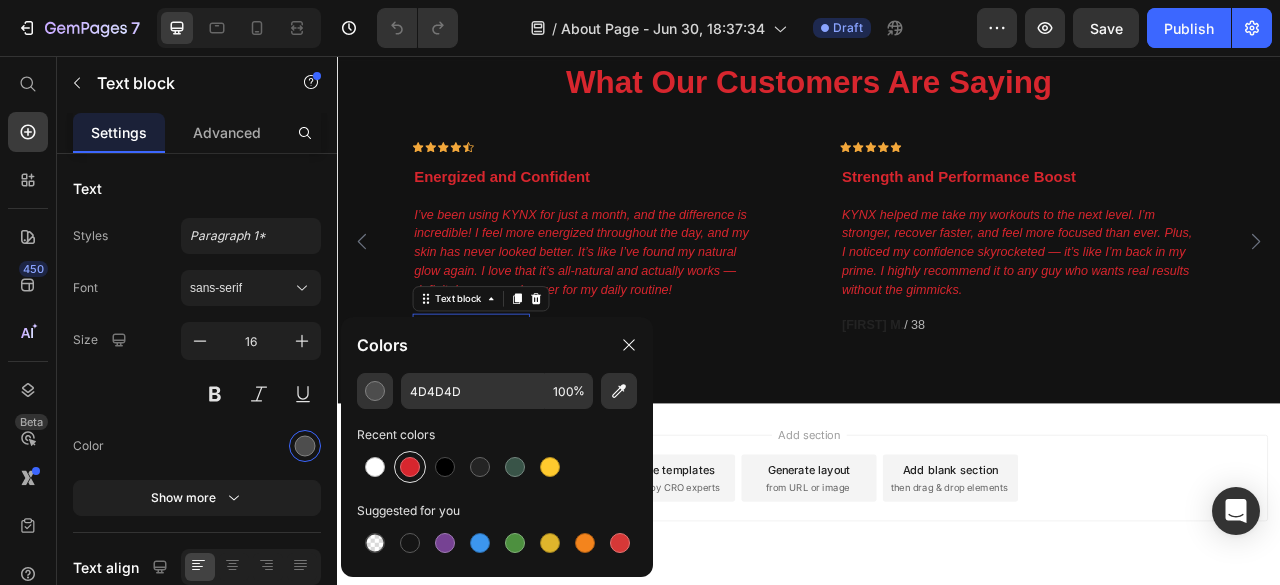 click at bounding box center [410, 467] 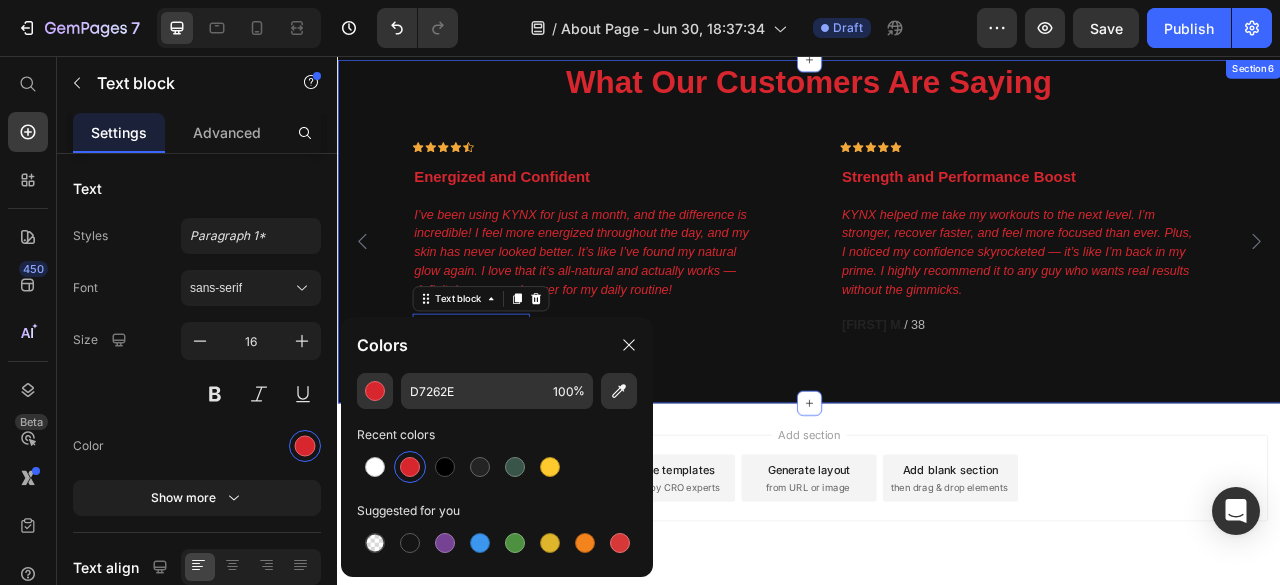 click on "What Our Customers Are Saying Heading
Icon
Icon
Icon
Icon
Icon Row Energized and Confident Text block "I’ve been using KYNX for just a month, and the difference is incredible! I feel more energized throughout the day, and my skin has never looked better. It’s like I’ve found my natural glow again. I love that it’s all-natural and actually works — definitely a game-changer for my daily routine!" Text block Samantha R.  / 21 Text block   0 Row Row
Icon
Icon
Icon
Icon
Icon Row Strength and Performance Boost Text block "KYNX helped me take my workouts to the next level. I’m stronger, recover faster, and feel more focused than ever. Plus, I noticed my confidence skyrocketed — it’s like I’m back in my prime. I highly recommend it to any guy who wants real results without the gimmicks." Text block Jason M.  / 38 Text block" at bounding box center [937, 279] 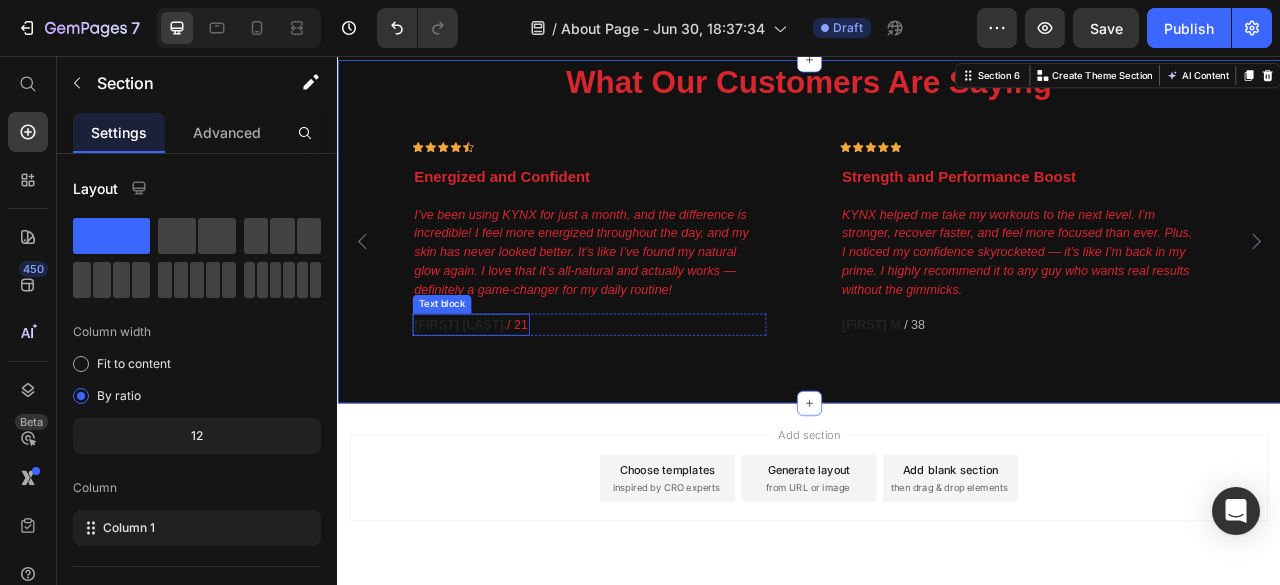 click on "Samantha R." at bounding box center (493, 397) 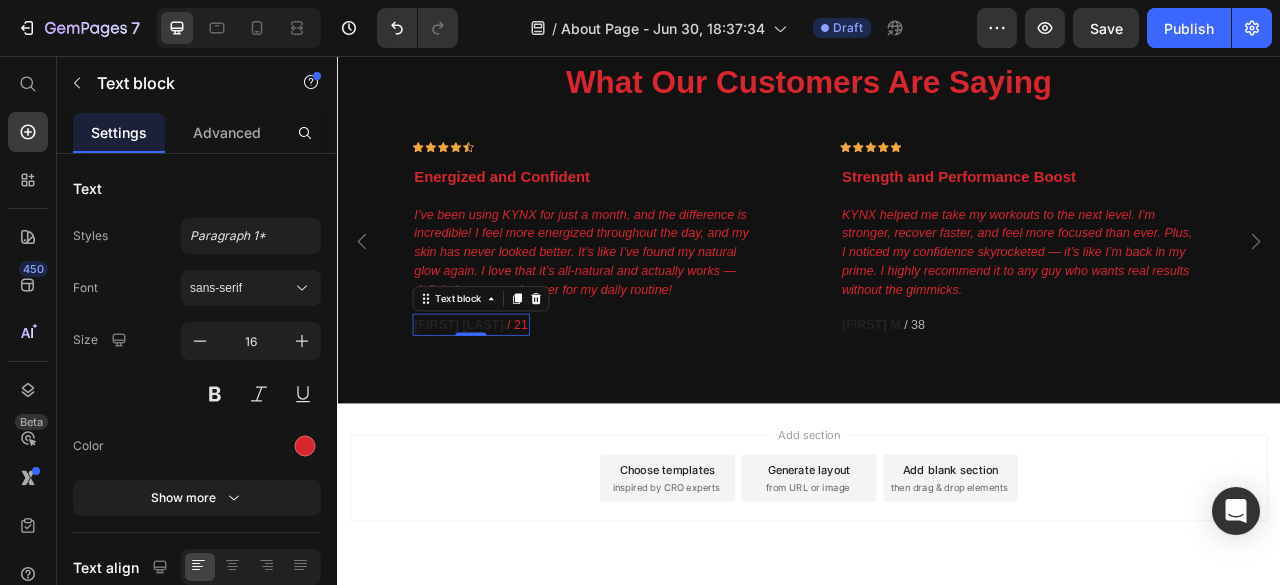 click on "Samantha R." at bounding box center (493, 397) 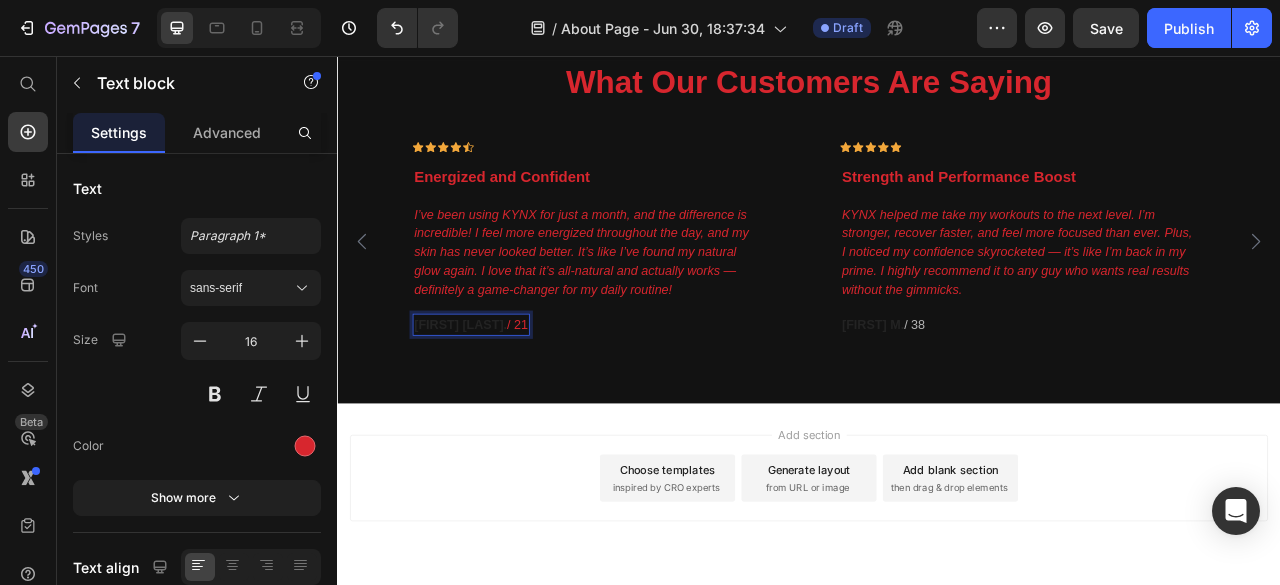 click on "Samantha R." at bounding box center [493, 397] 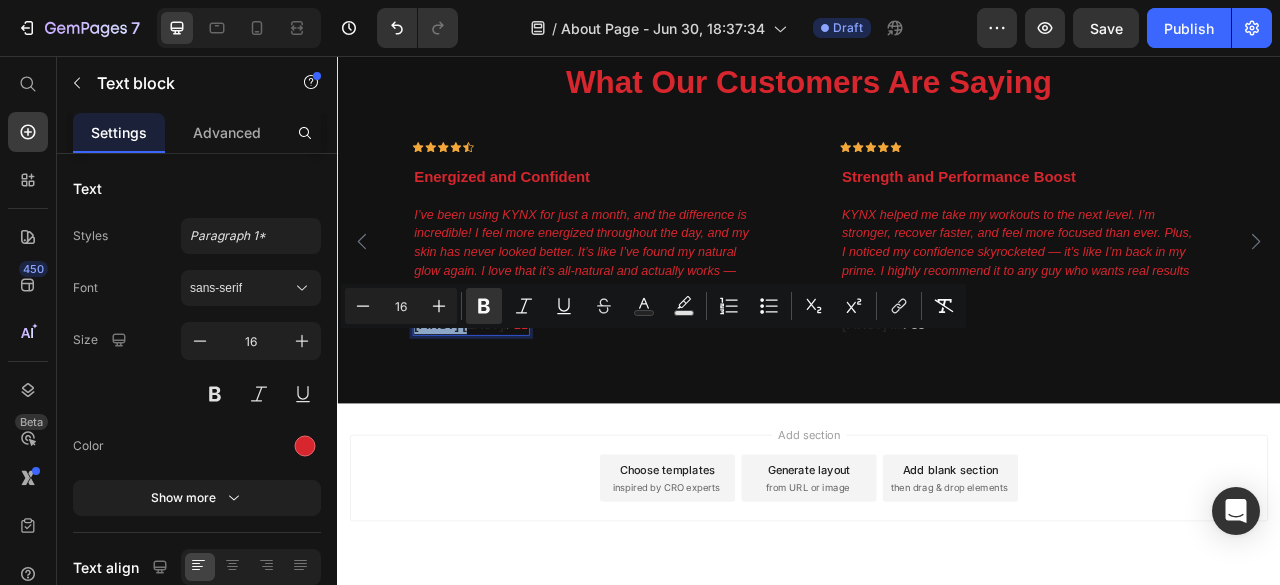 click on "Samantha R." at bounding box center [493, 397] 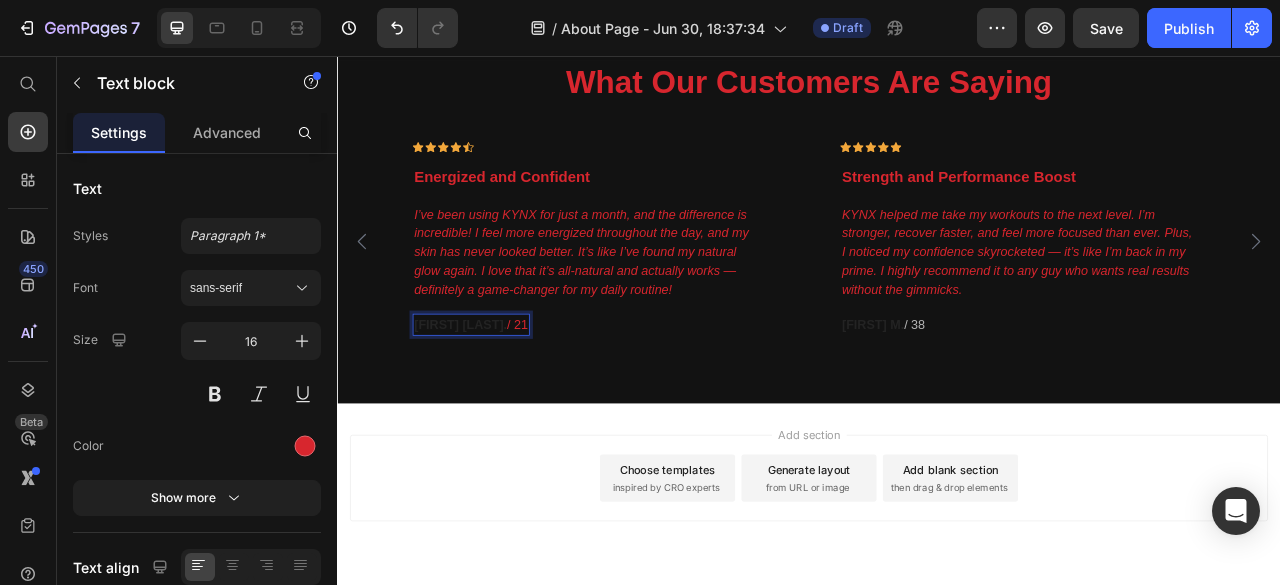 click on "Samantha R." at bounding box center (493, 397) 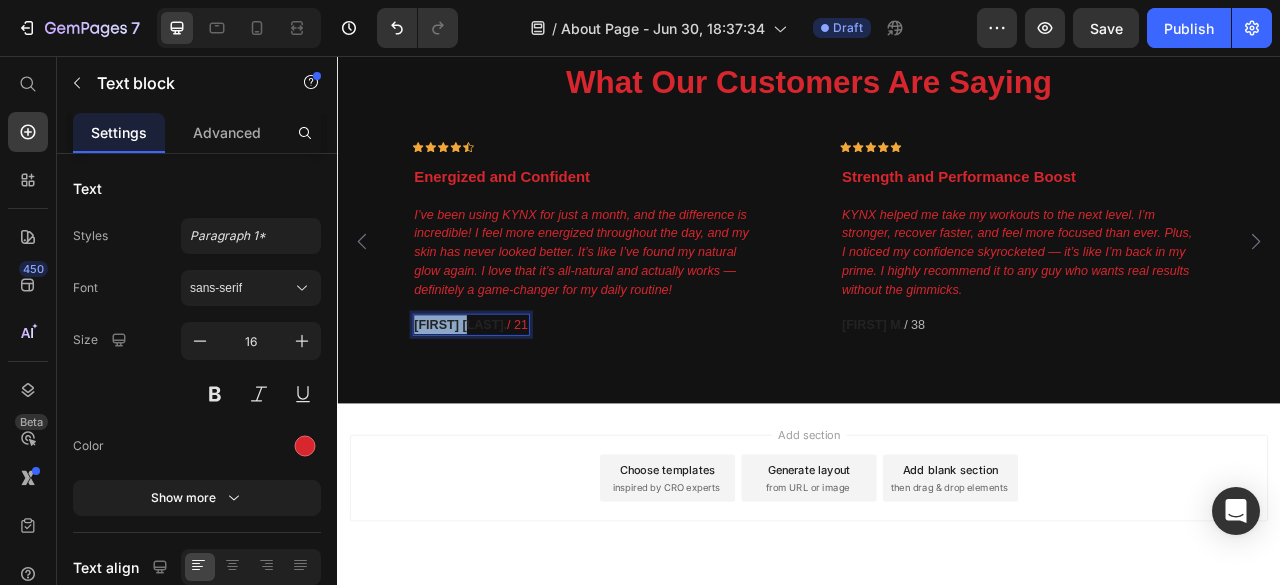 click on "Samantha R." at bounding box center (493, 397) 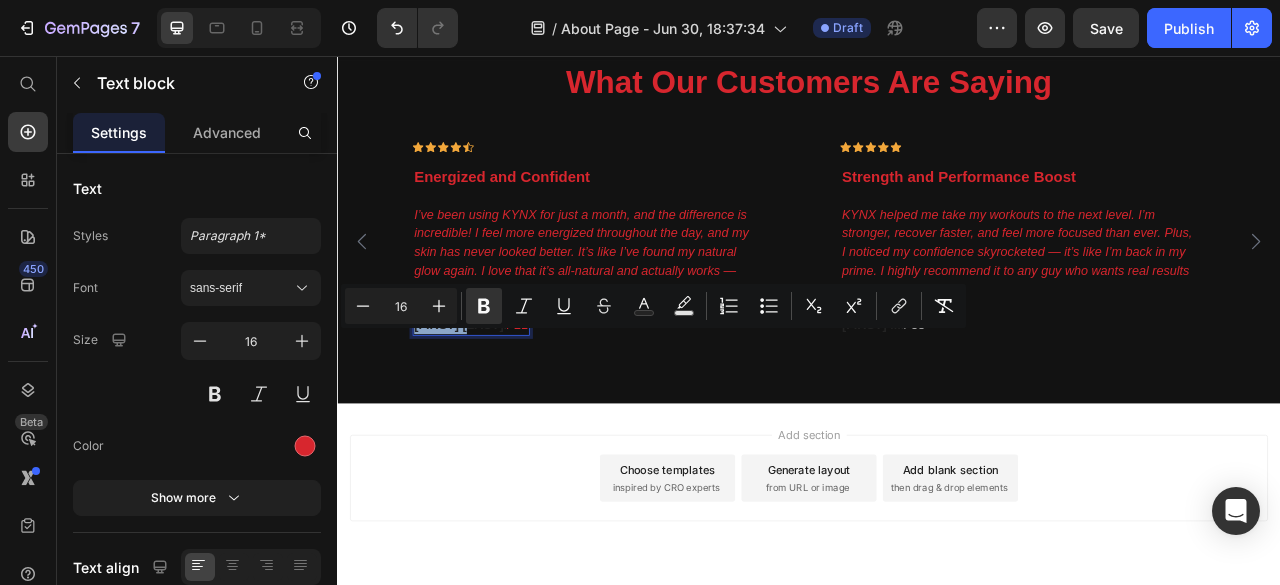 click on "Samantha R." at bounding box center [493, 397] 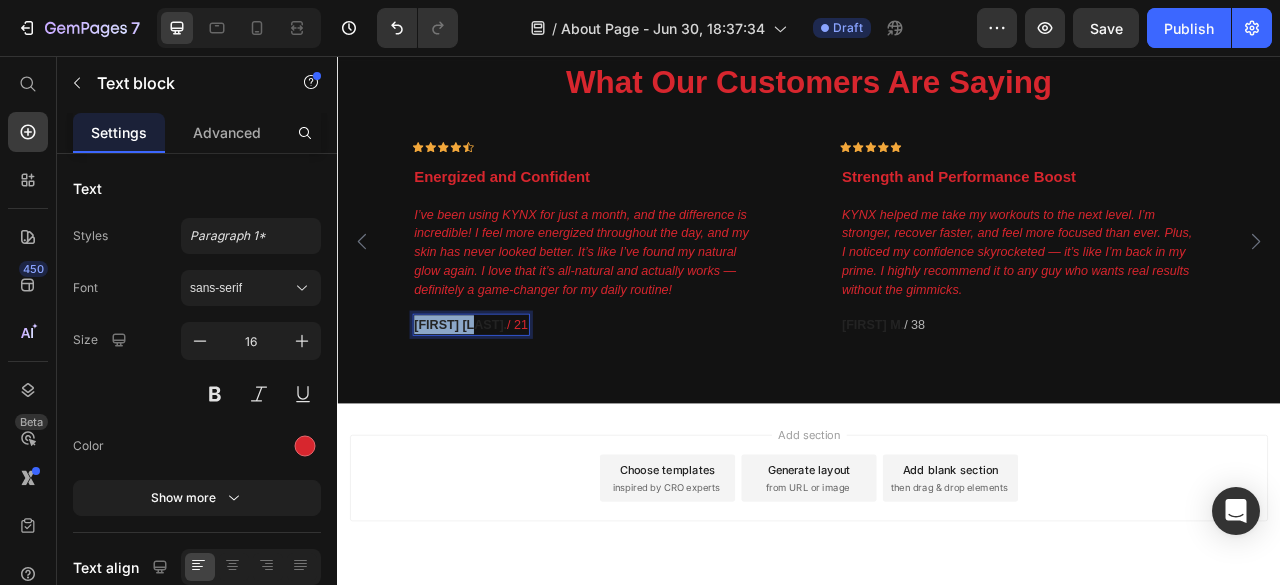 drag, startPoint x: 526, startPoint y: 415, endPoint x: 432, endPoint y: 414, distance: 94.00532 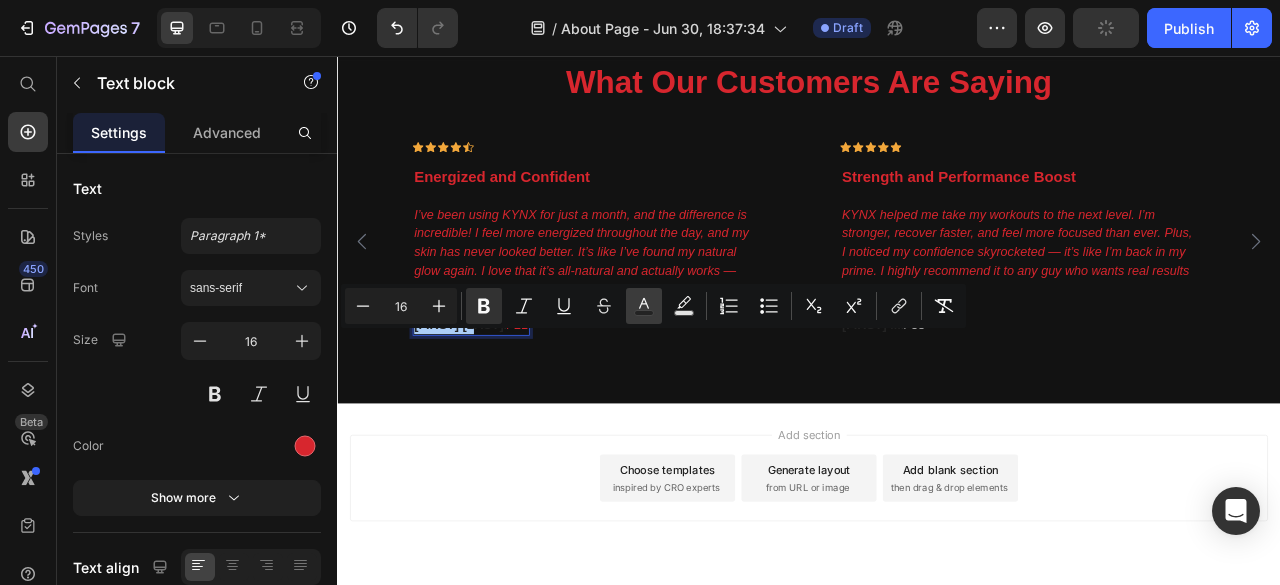 click 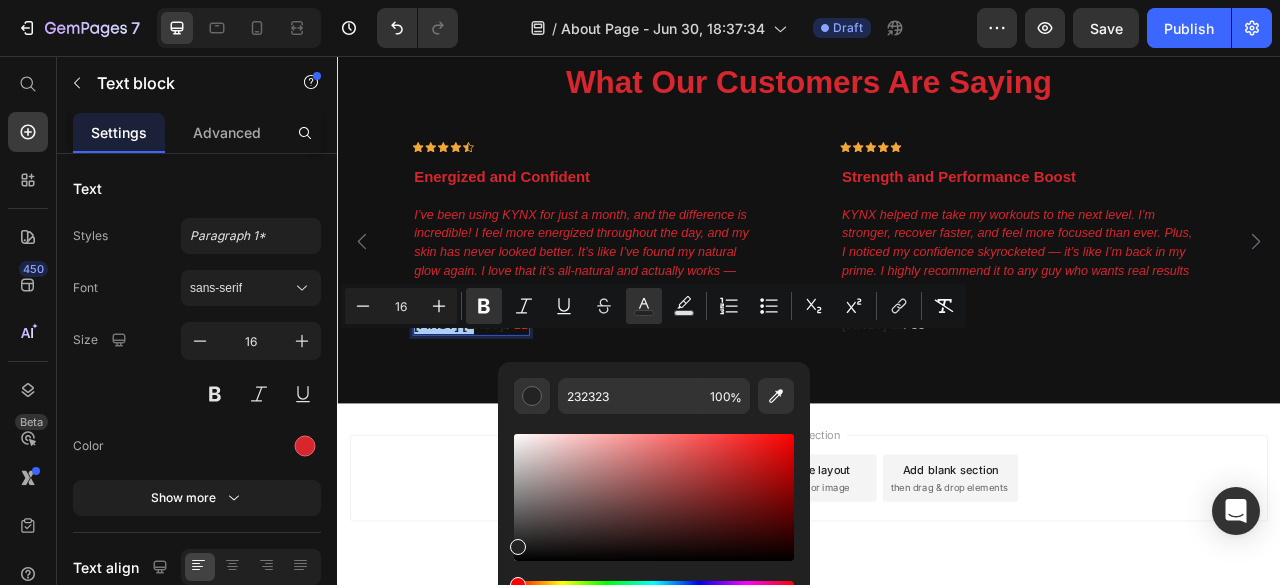 click at bounding box center (654, 497) 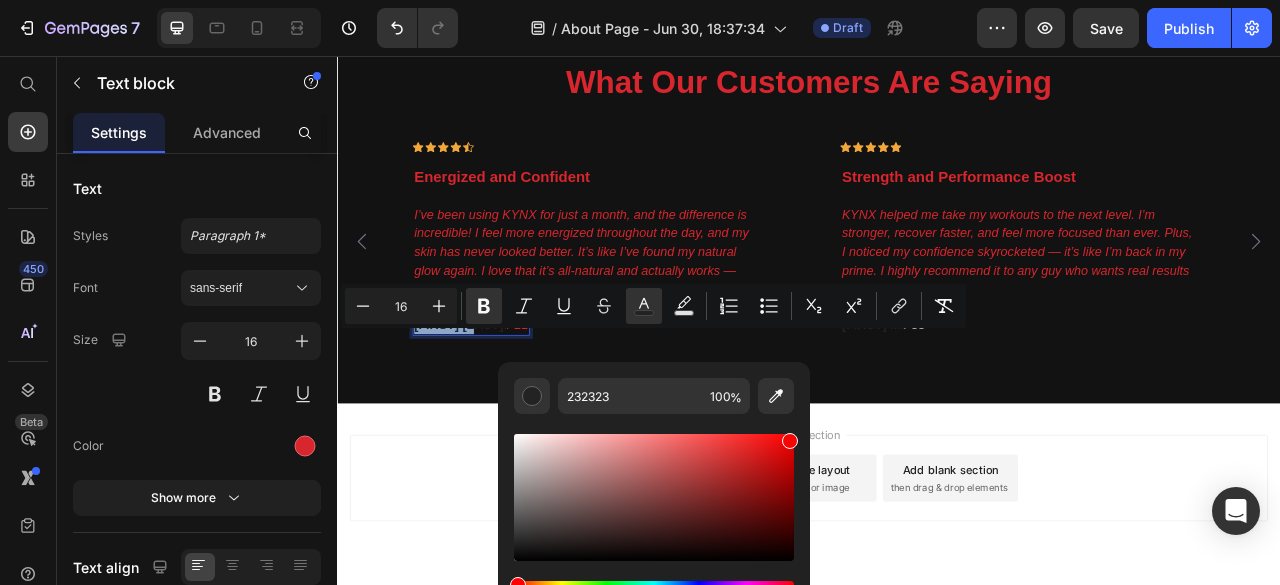 type on "F70404" 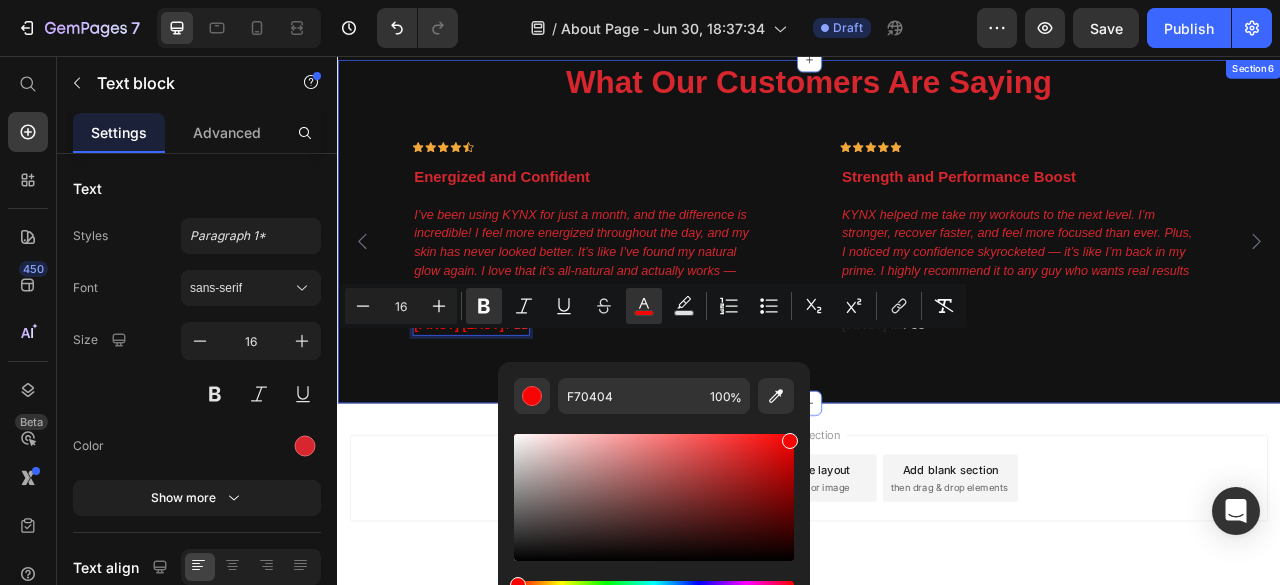 click on "What Our Customers Are Saying Heading
Icon
Icon
Icon
Icon
Icon Row Energized and Confident Text block "I’ve been using KYNX for just a month, and the difference is incredible! I feel more energized throughout the day, and my skin has never looked better. It’s like I’ve found my natural glow again. I love that it’s all-natural and actually works — definitely a game-changer for my daily routine!" Text block Samantha R .  / 21 Text block   0 Row Row
Icon
Icon
Icon
Icon
Icon Row Strength and Performance Boost Text block "KYNX helped me take my workouts to the next level. I’m stronger, recover faster, and feel more focused than ever. Plus, I noticed my confidence skyrocketed — it’s like I’m back in my prime. I highly recommend it to any guy who wants real results without the gimmicks." Text block Jason M.  / 38 Text block" at bounding box center (937, 279) 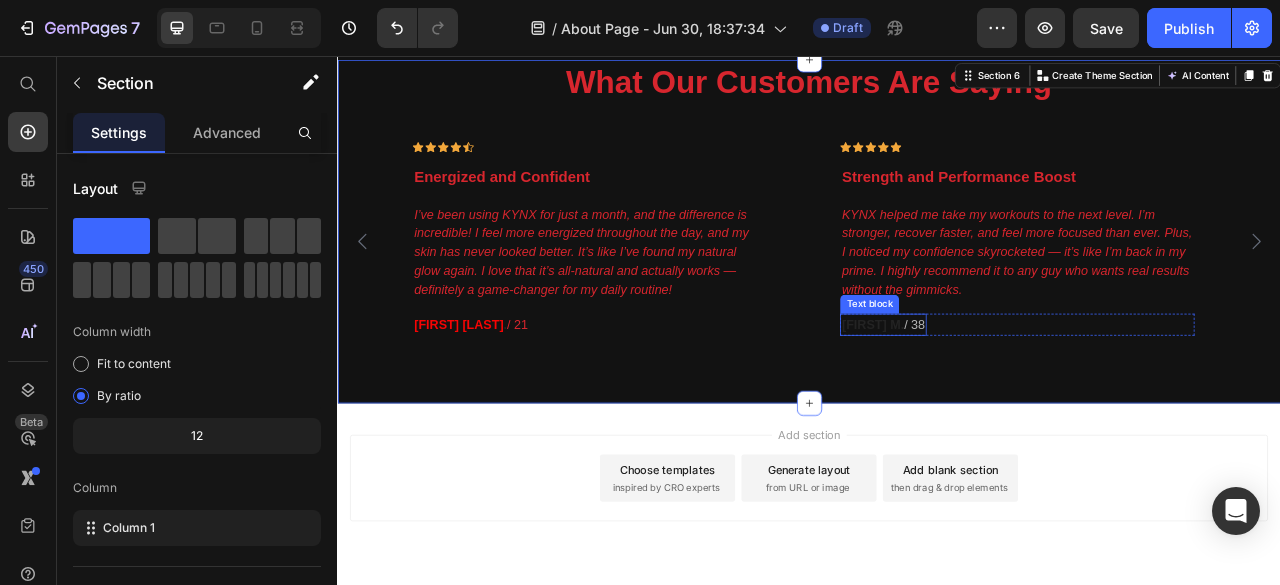 click on "/ 38" at bounding box center (1070, 397) 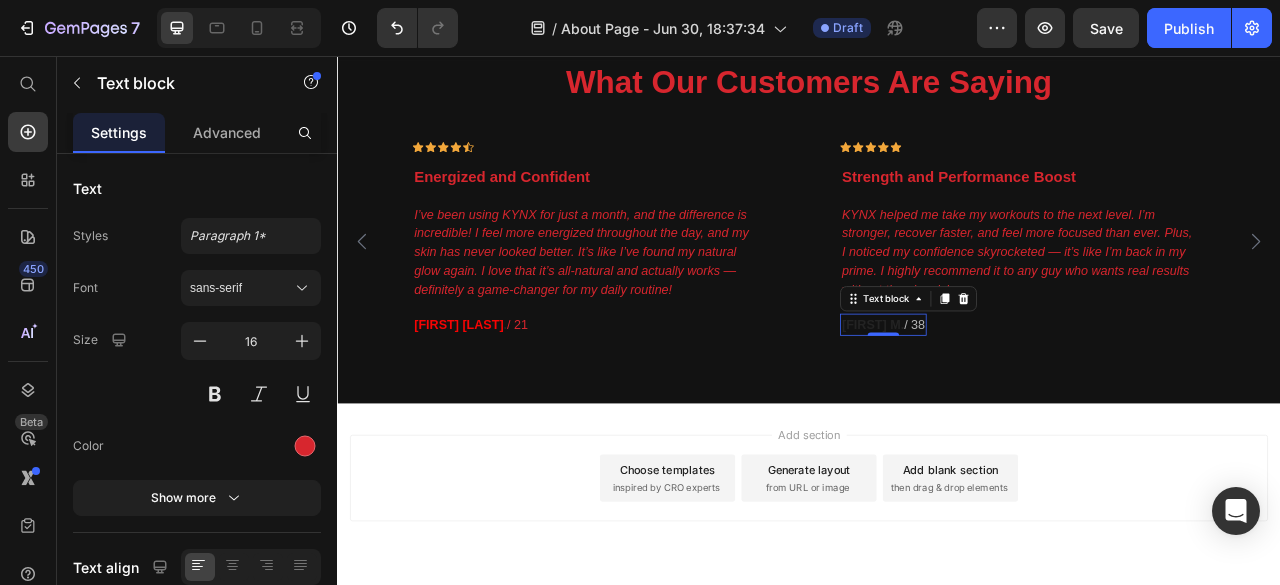 click on "Jason M." at bounding box center (1017, 397) 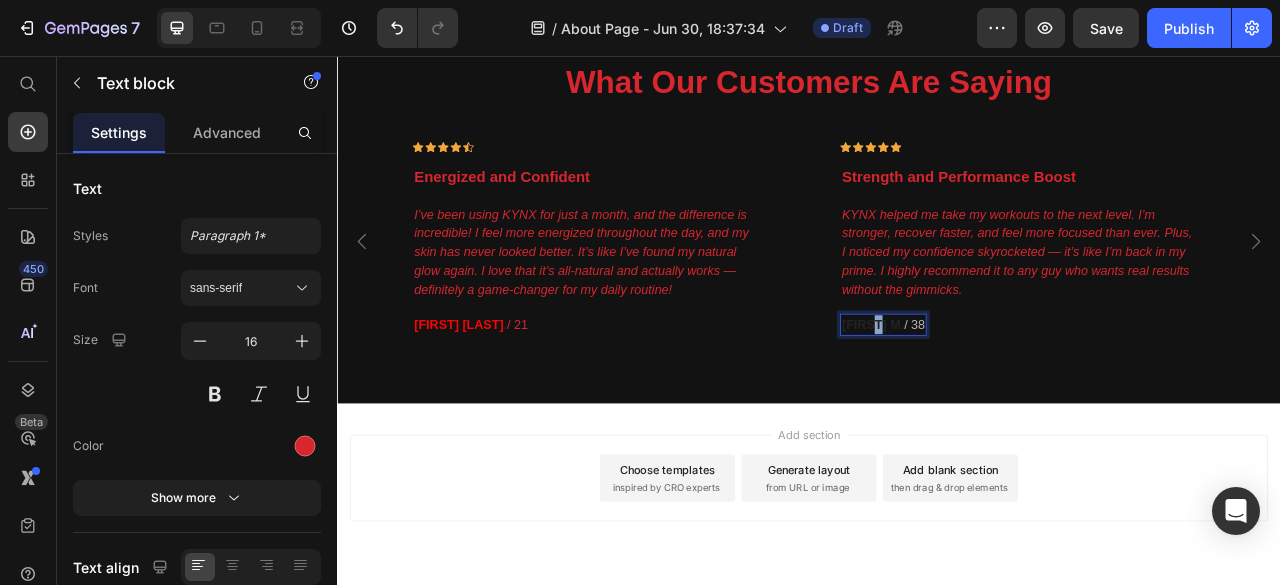 click on "Jason M." at bounding box center [1017, 397] 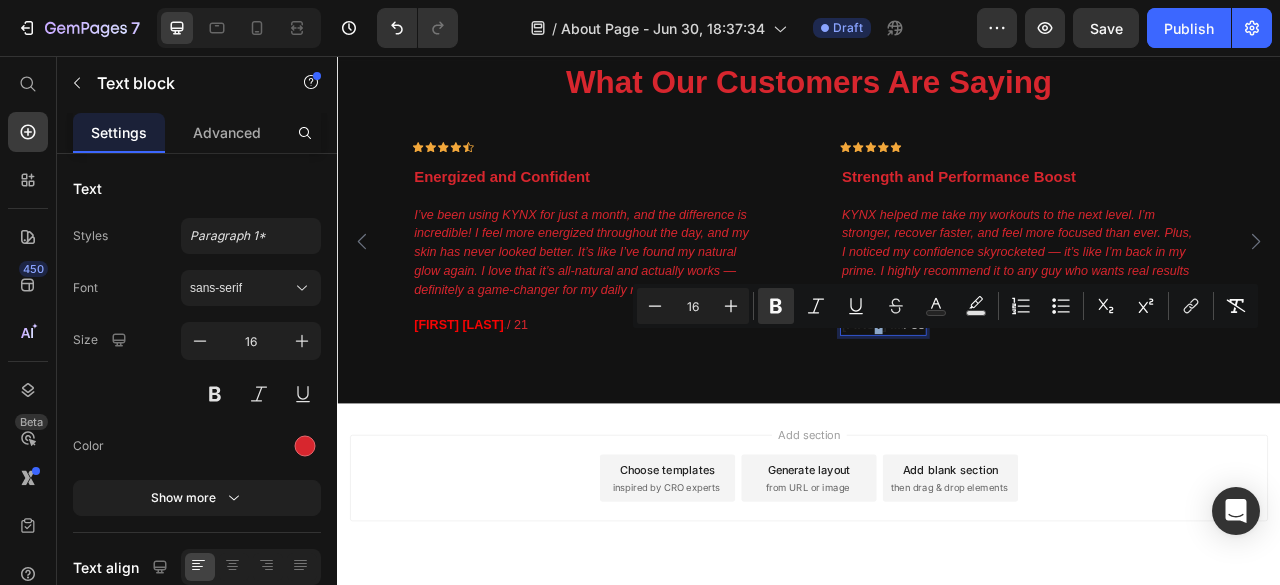 click on "Jason M." at bounding box center [1017, 397] 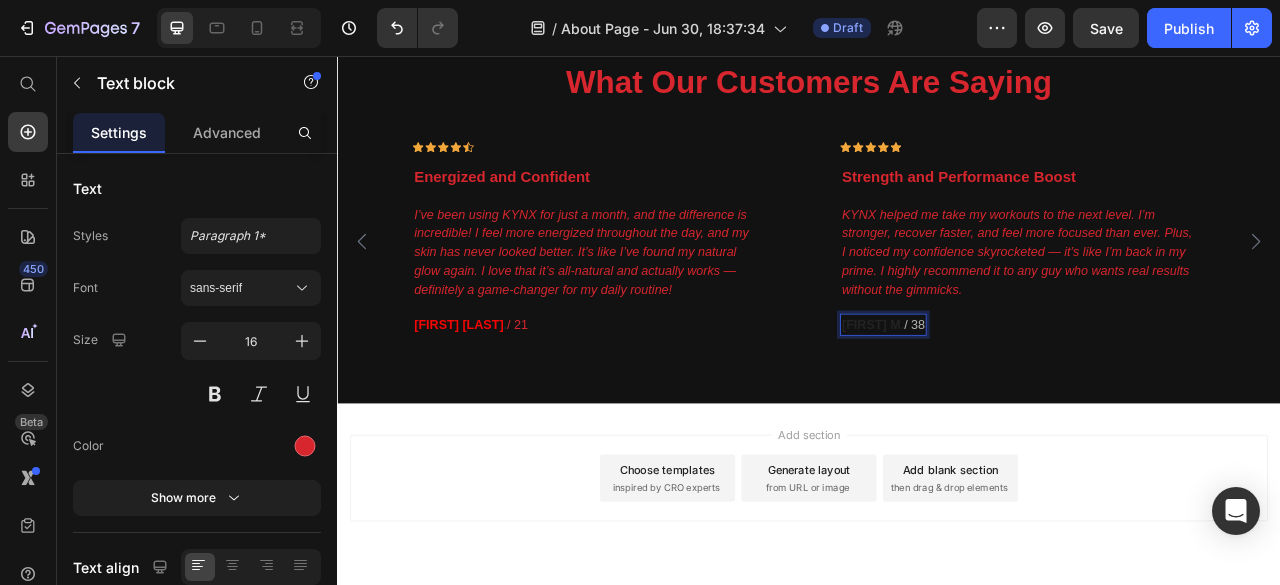 click on "Jason M." at bounding box center [1017, 397] 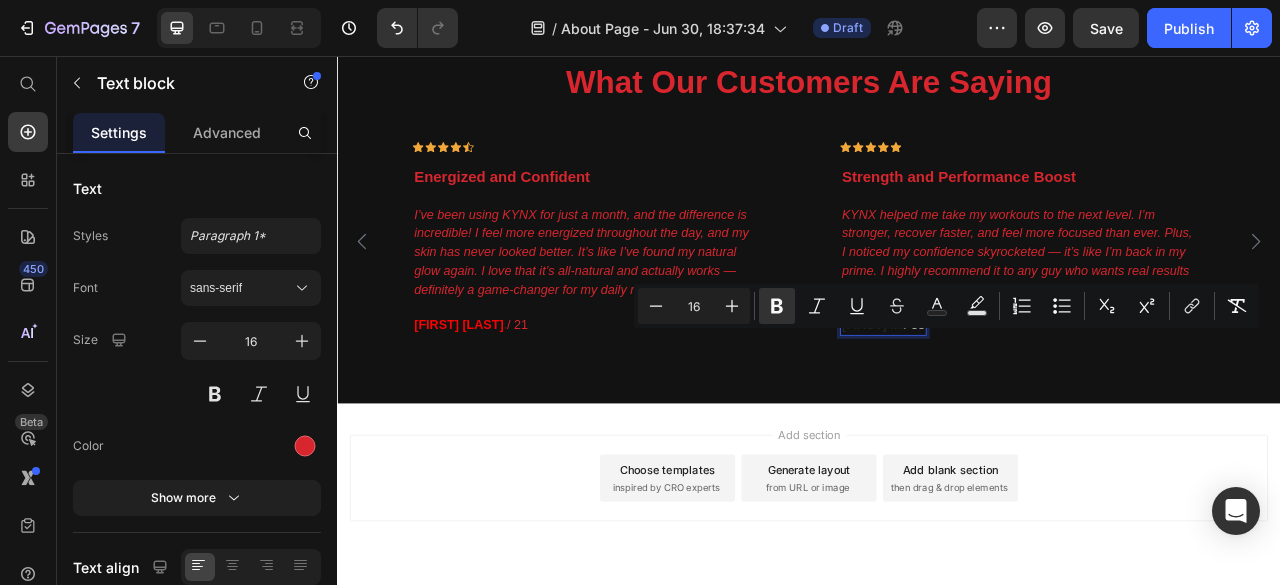 drag, startPoint x: 979, startPoint y: 414, endPoint x: 1078, endPoint y: 411, distance: 99.04544 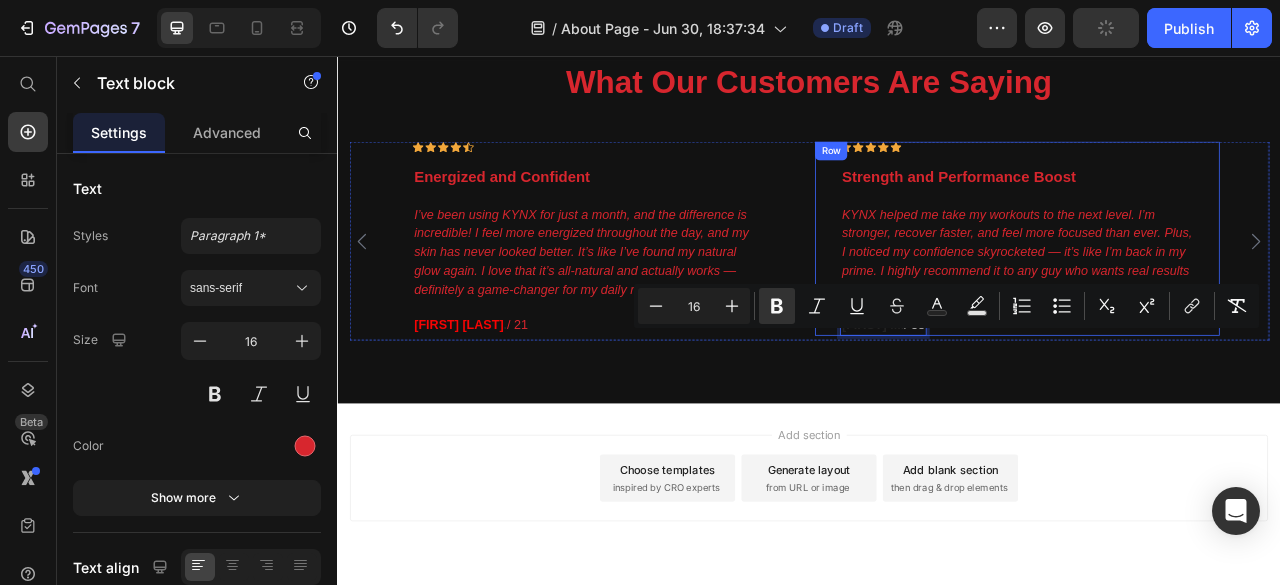 click on "Icon
Icon
Icon
Icon
Icon Row Strength and Performance Boost Text block "KYNX helped me take my workouts to the next level. I’m stronger, recover faster, and feel more focused than ever. Plus, I noticed my confidence skyrocketed — it’s like I’m back in my prime. I highly recommend it to any guy who wants real results without the gimmicks." Text block Jason M.  / 38 Text block   0 Row Row" at bounding box center [1201, 288] 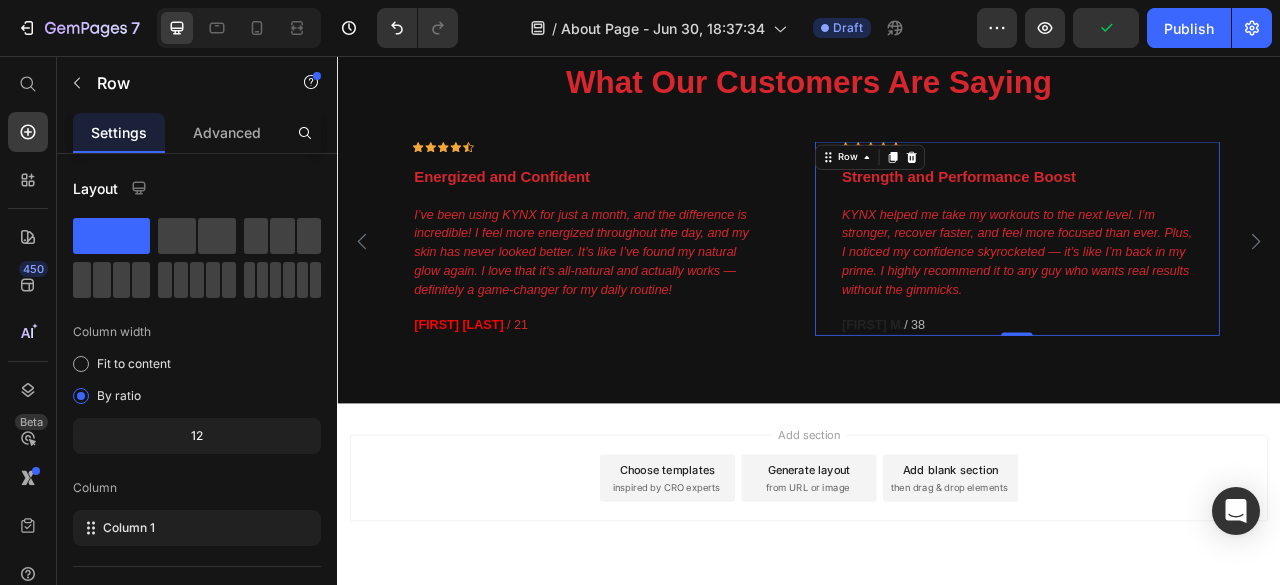 click on "Jason M." at bounding box center [1017, 397] 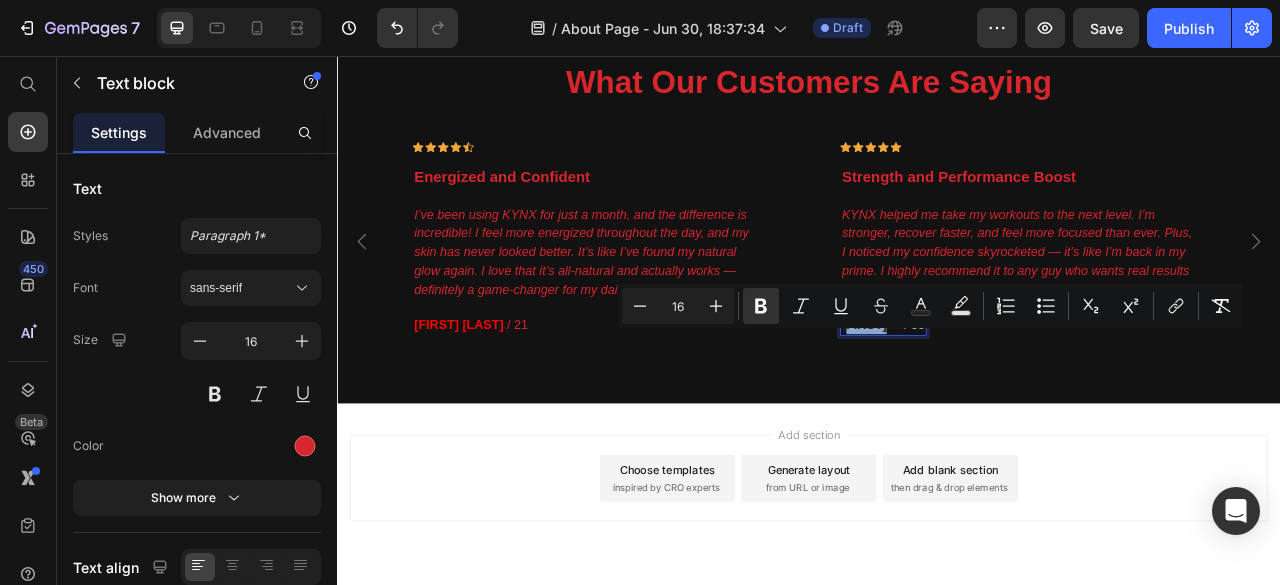 drag, startPoint x: 983, startPoint y: 416, endPoint x: 1040, endPoint y: 419, distance: 57.07889 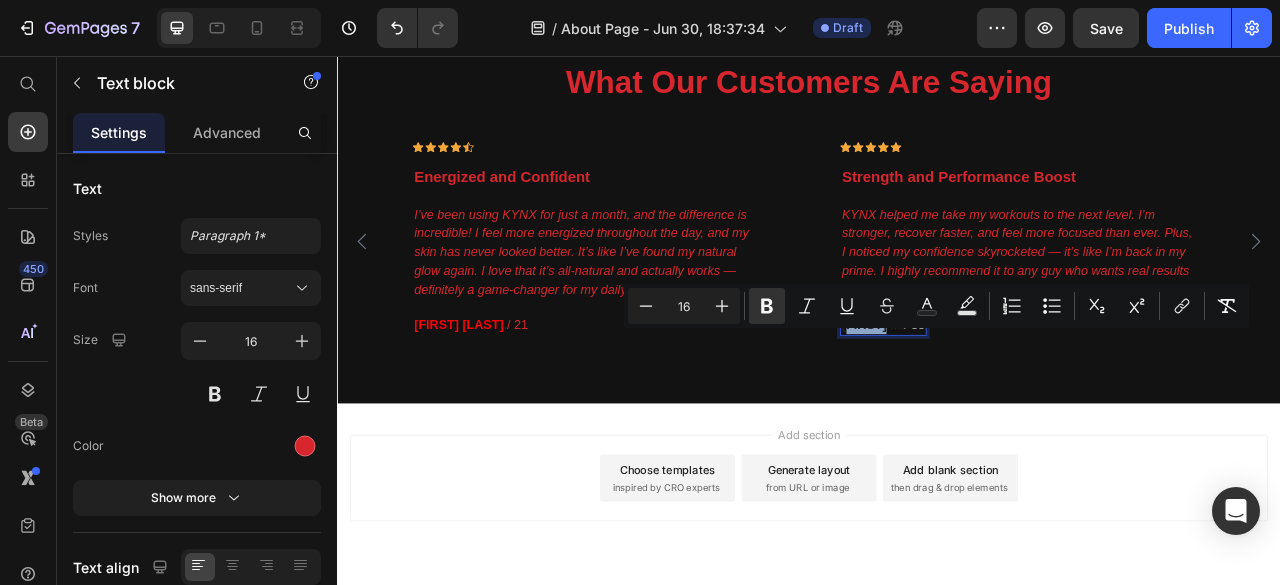 click on "Jason M." at bounding box center [1017, 397] 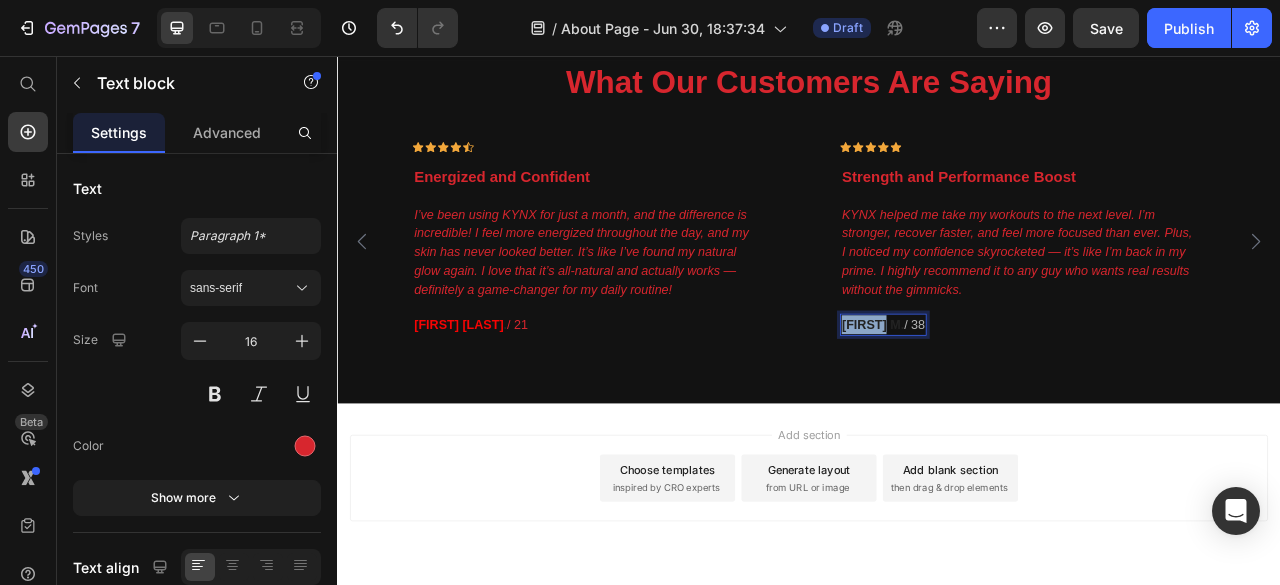 drag, startPoint x: 1040, startPoint y: 416, endPoint x: 977, endPoint y: 416, distance: 63 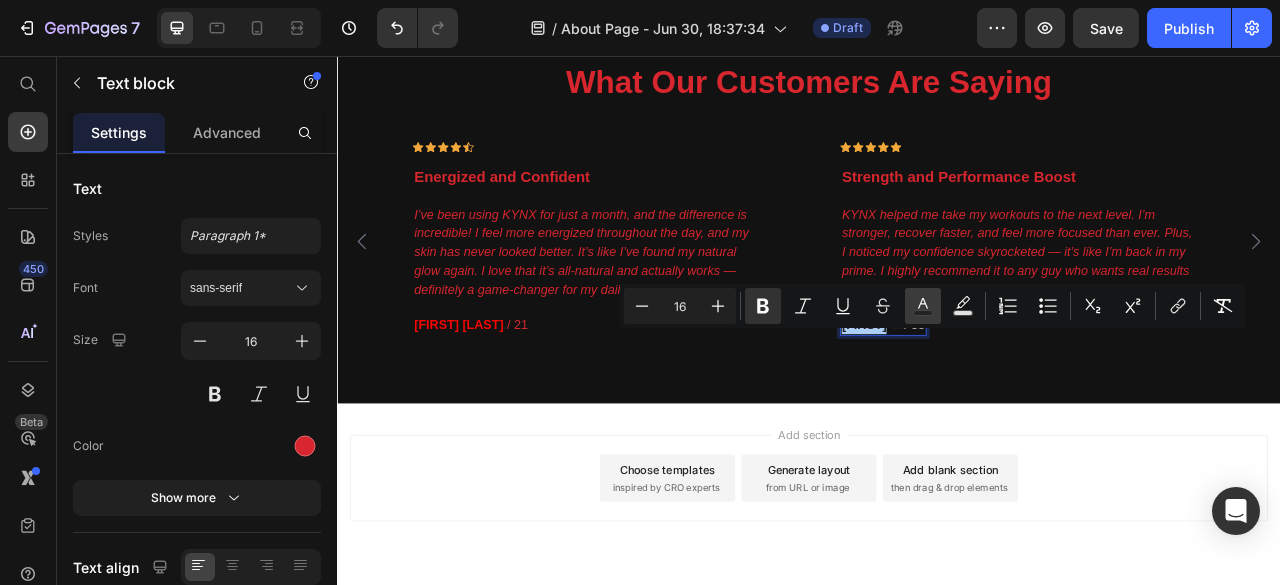 click 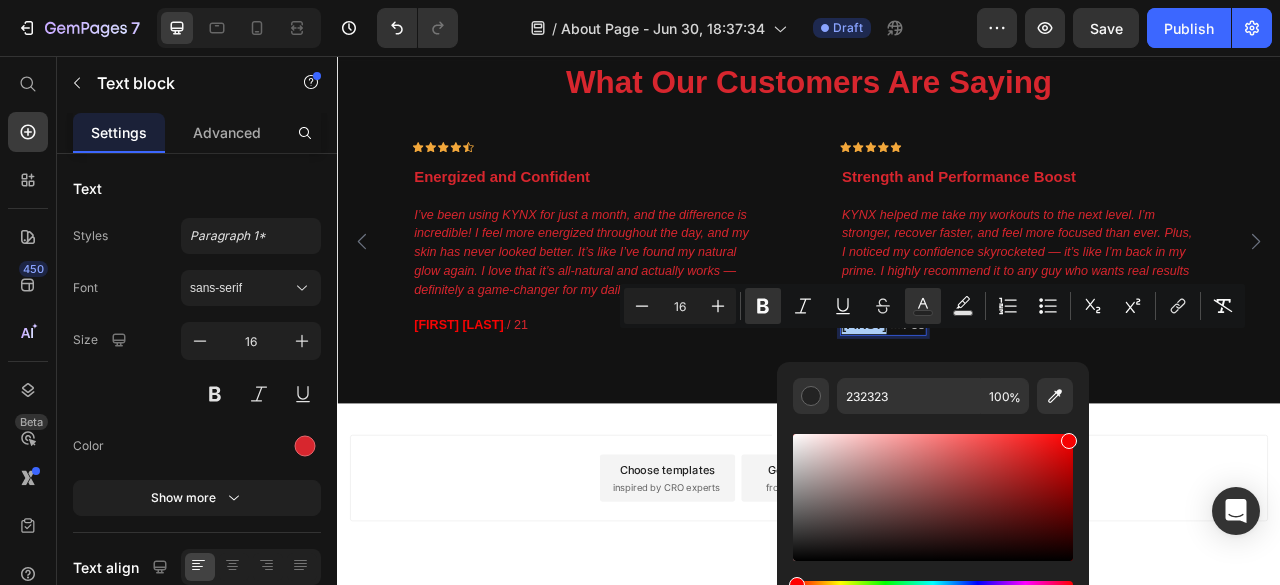 click at bounding box center [933, 497] 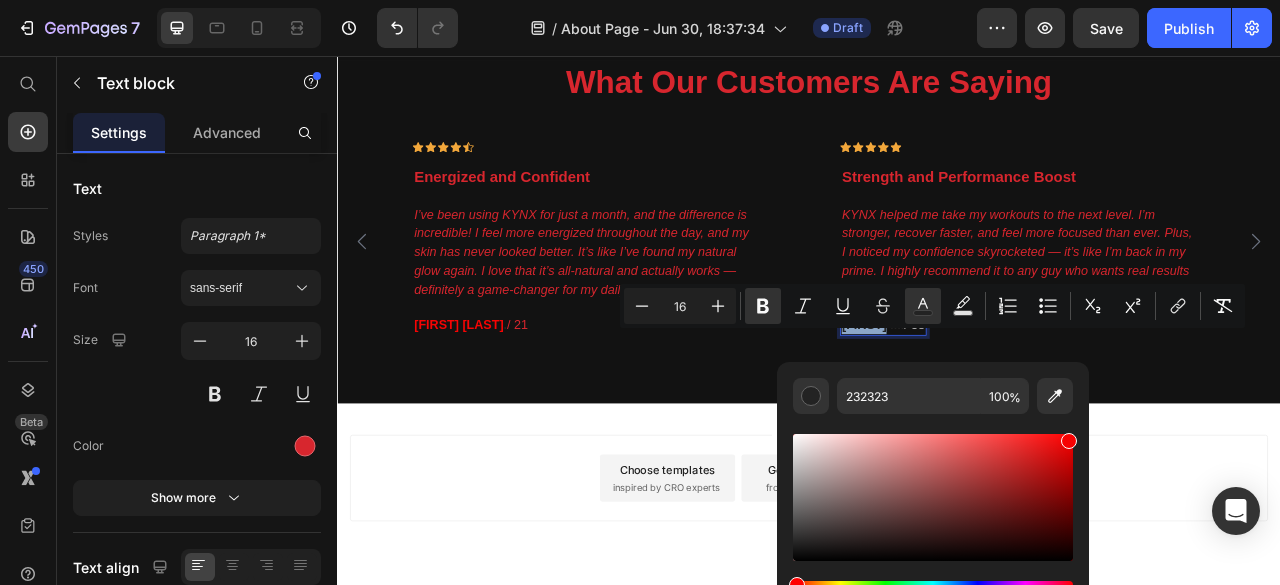 type on "F70202" 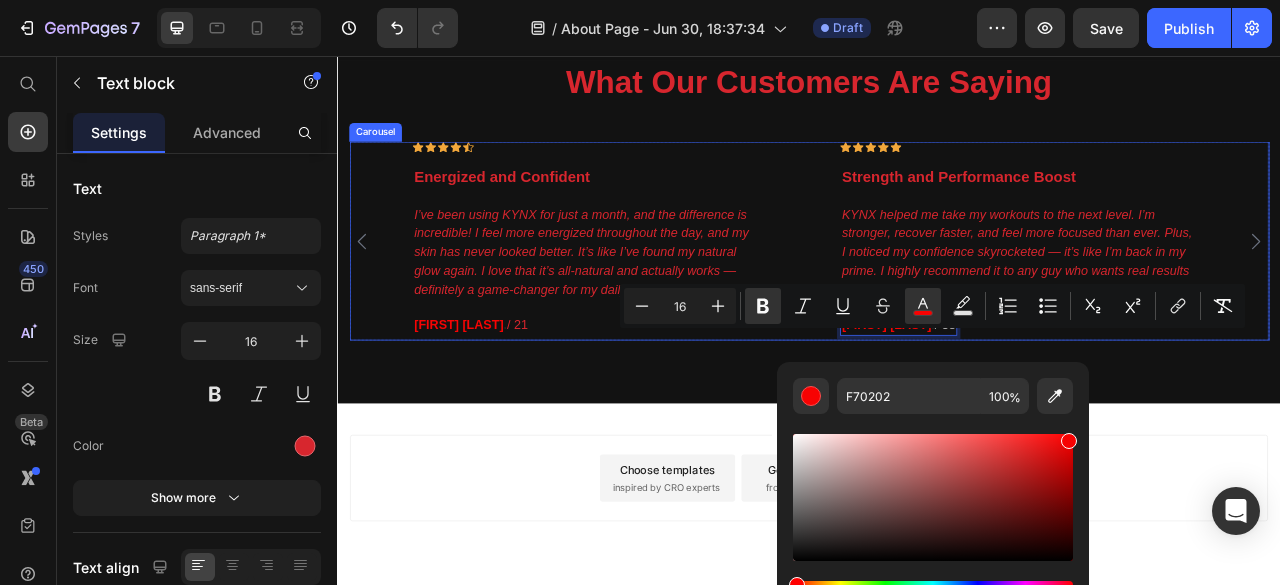 click on "Icon
Icon
Icon
Icon
Icon Row Strength and Performance Boost Text block "KYNX helped me take my workouts to the next level. I’m stronger, recover faster, and feel more focused than ever. Plus, I noticed my confidence skyrocketed — it’s like I’m back in my prime. I highly recommend it to any guy who wants real results without the gimmicks." Text block Jason M .  / 38 Text block   0 Row Row" at bounding box center (1201, 291) 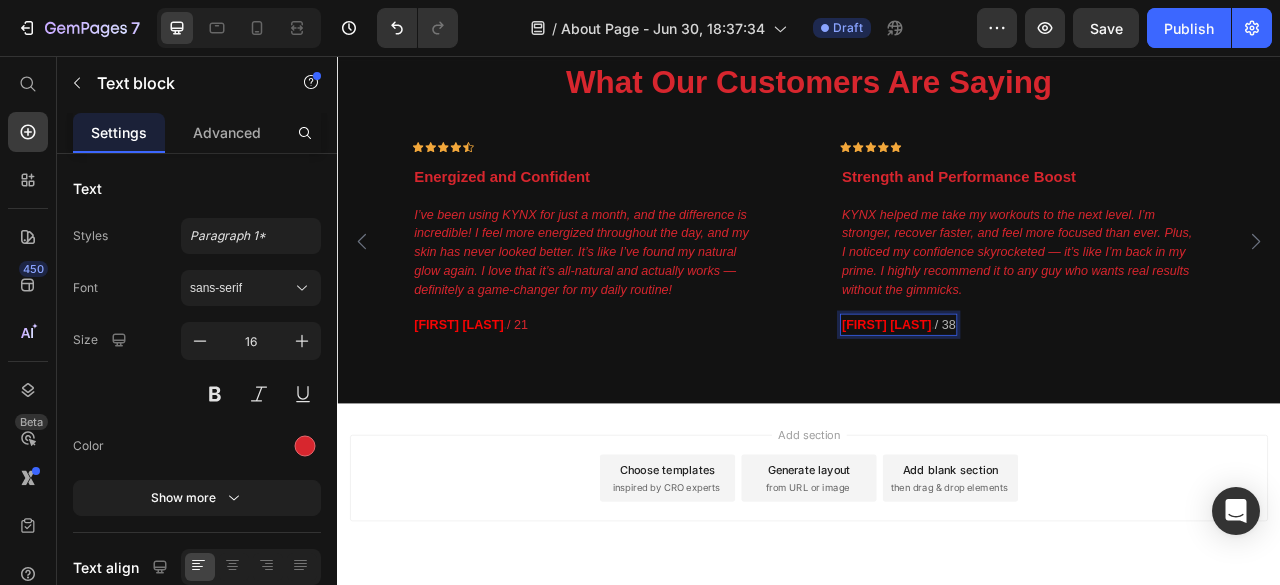 click on "/ 38" at bounding box center (1110, 397) 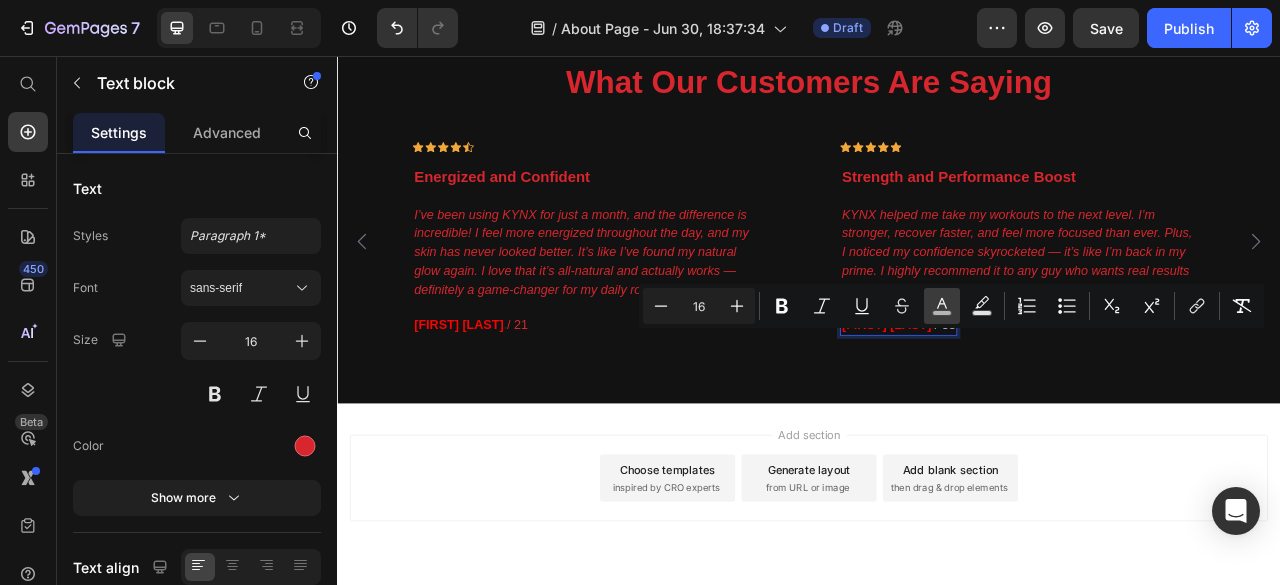 click on "color" at bounding box center (942, 306) 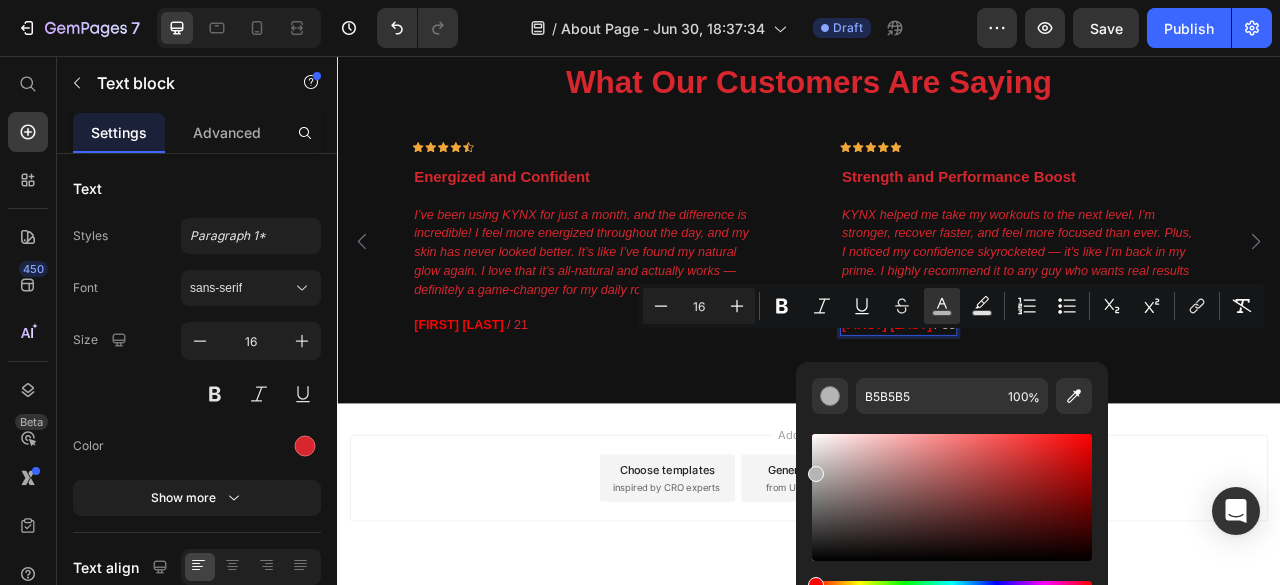 click at bounding box center (952, 497) 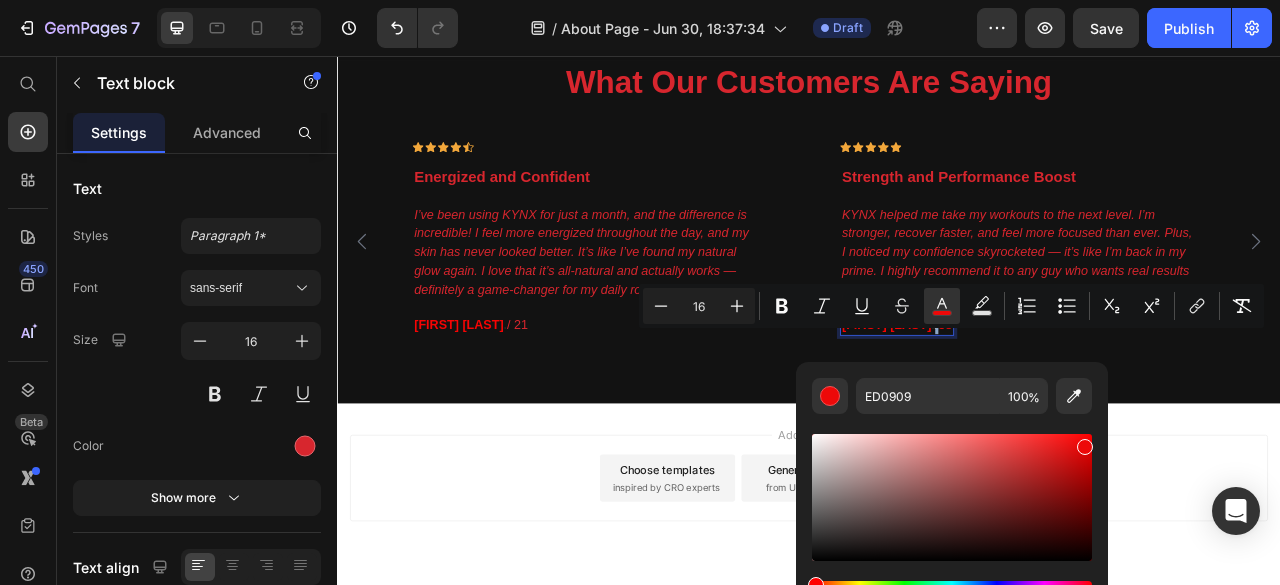 drag, startPoint x: 1081, startPoint y: 442, endPoint x: 1078, endPoint y: 423, distance: 19.235384 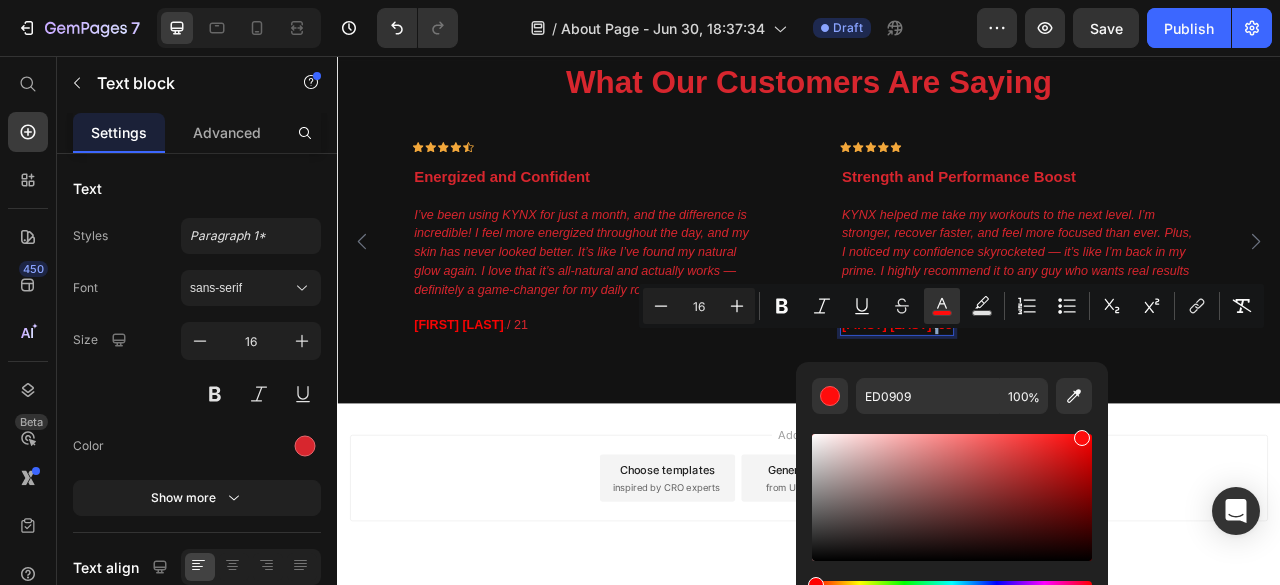 type on "FF0C0C" 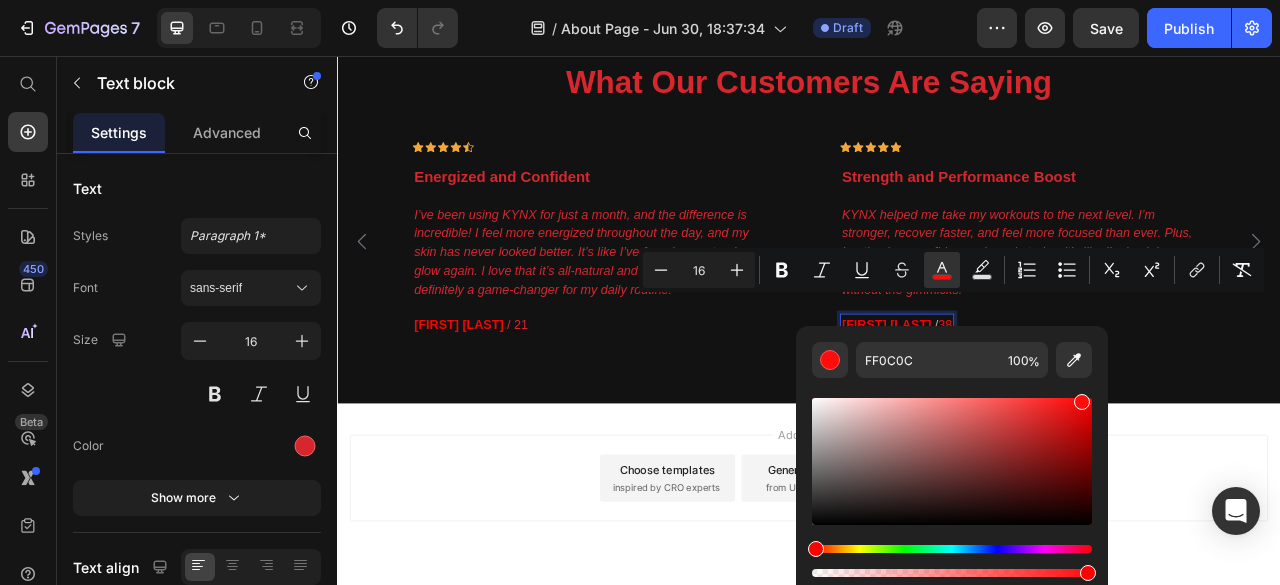 scroll, scrollTop: 3365, scrollLeft: 0, axis: vertical 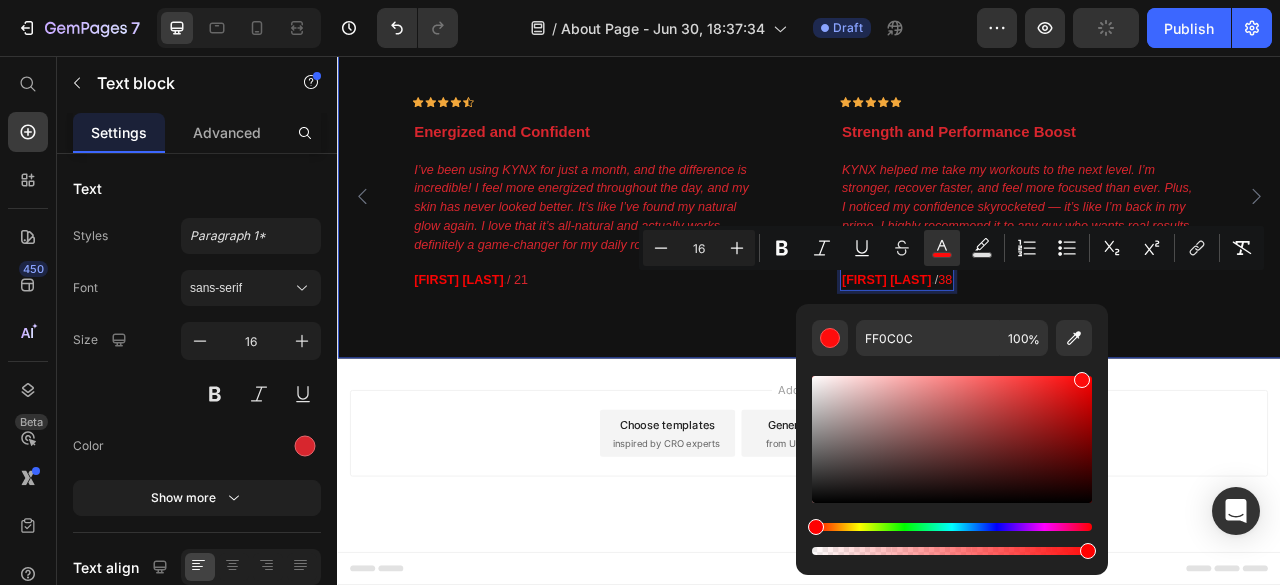 click on "What Our Customers Are Saying Heading
Icon
Icon
Icon
Icon
Icon Row Energized and Confident Text block "I’ve been using KYNX for just a month, and the difference is incredible! I feel more energized throughout the day, and my skin has never looked better. It’s like I’ve found my natural glow again. I love that it’s all-natural and actually works — definitely a game-changer for my daily routine!" Text block Samantha R .  / 21 Text block Row Row
Icon
Icon
Icon
Icon
Icon Row Strength and Performance Boost Text block "KYNX helped me take my workouts to the next level. I’m stronger, recover faster, and feel more focused than ever. Plus, I noticed my confidence skyrocketed — it’s like I’m back in my prime. I highly recommend it to any guy who wants real results without the gimmicks." Text block Jason M .  /  38 Text block   0" at bounding box center [937, 222] 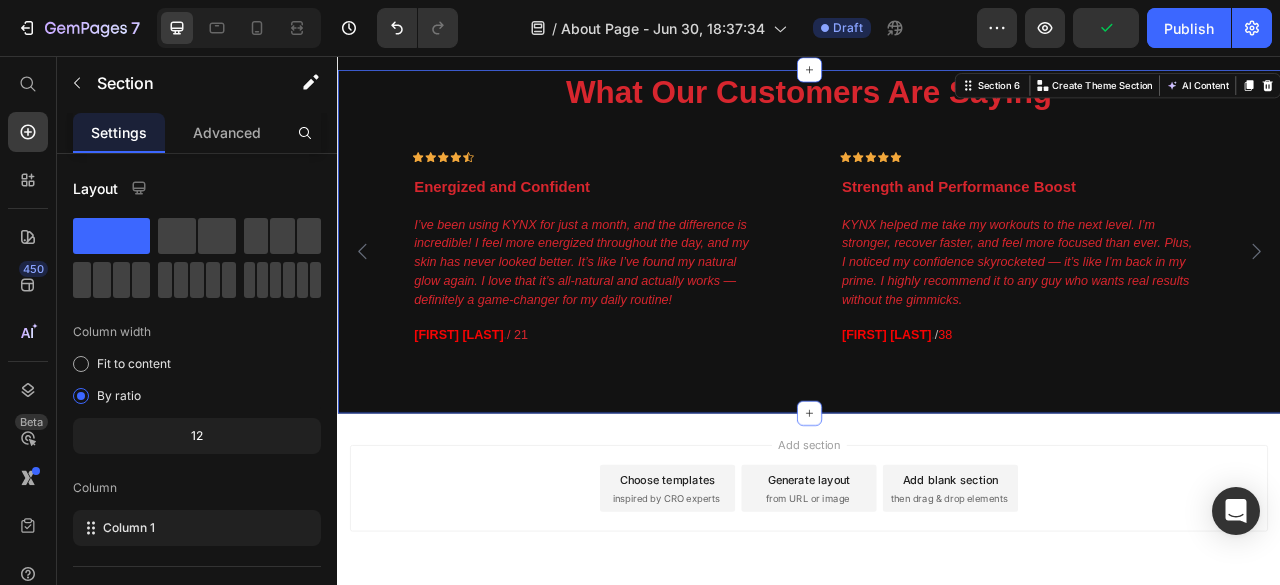 scroll, scrollTop: 3263, scrollLeft: 0, axis: vertical 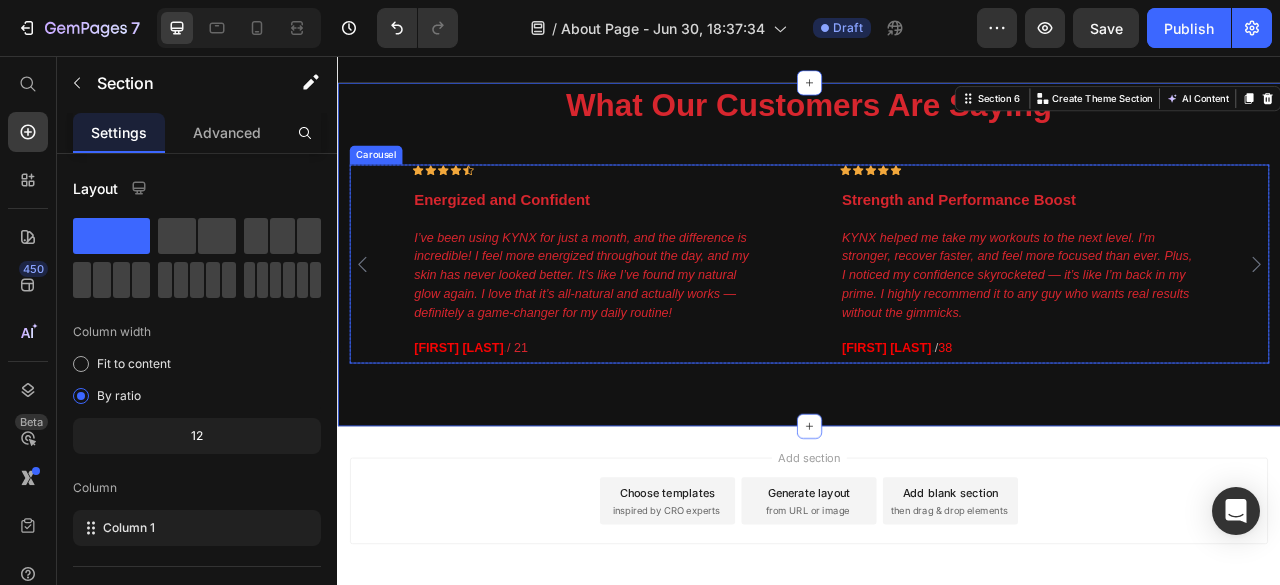 click 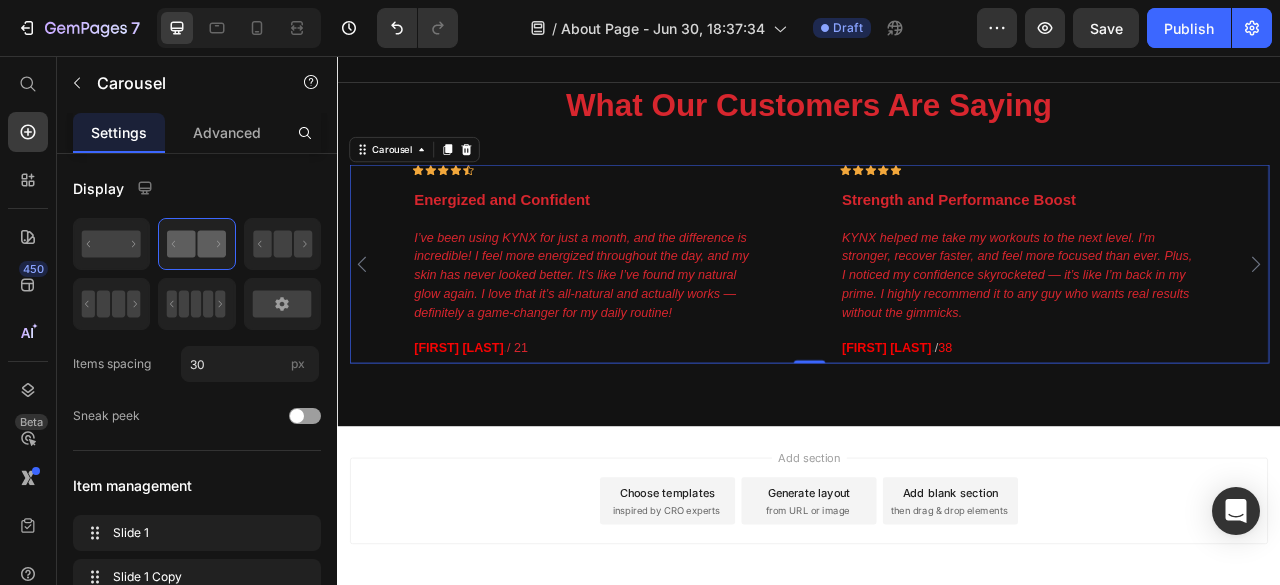 click 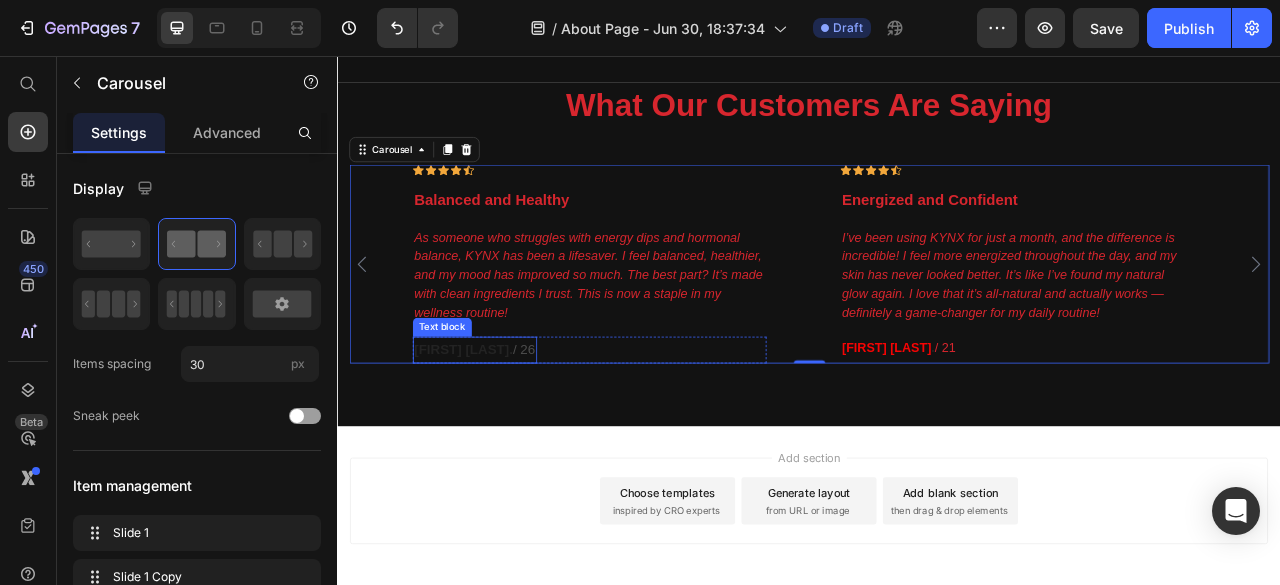 click on "Maria L." at bounding box center (497, 429) 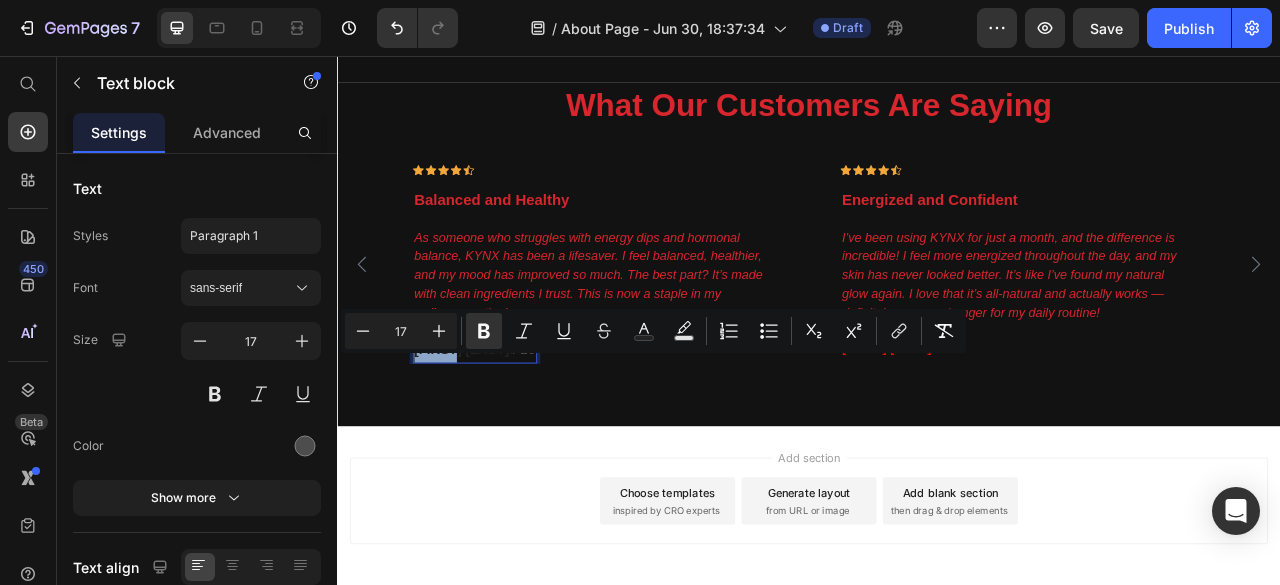 click on "Maria L." at bounding box center (497, 429) 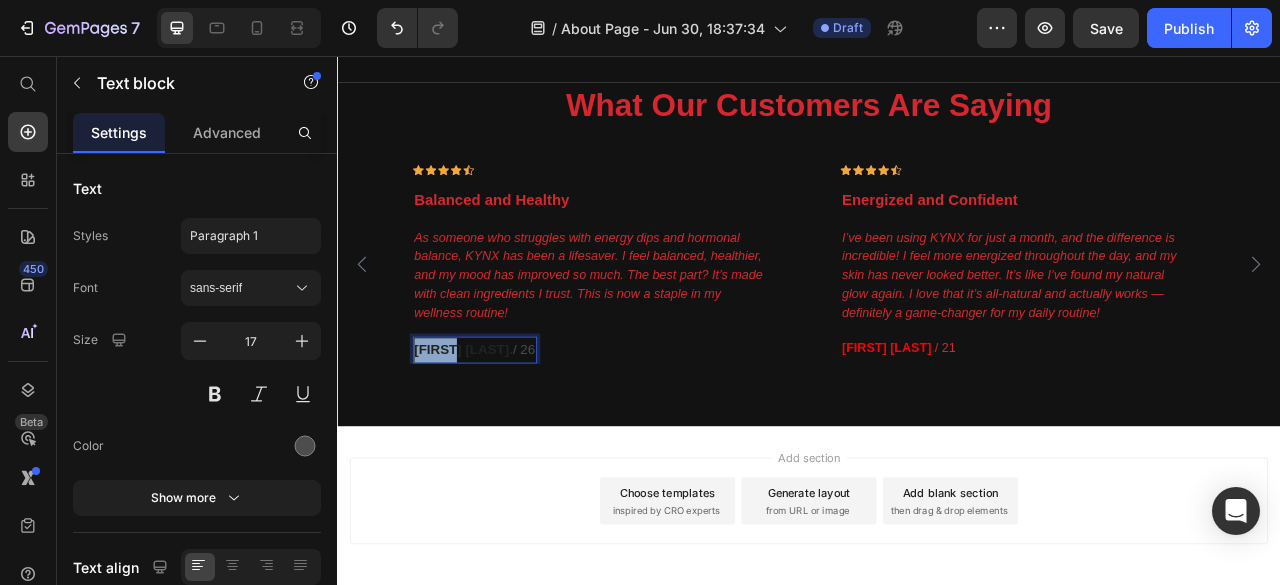 click on "Maria L." at bounding box center [497, 429] 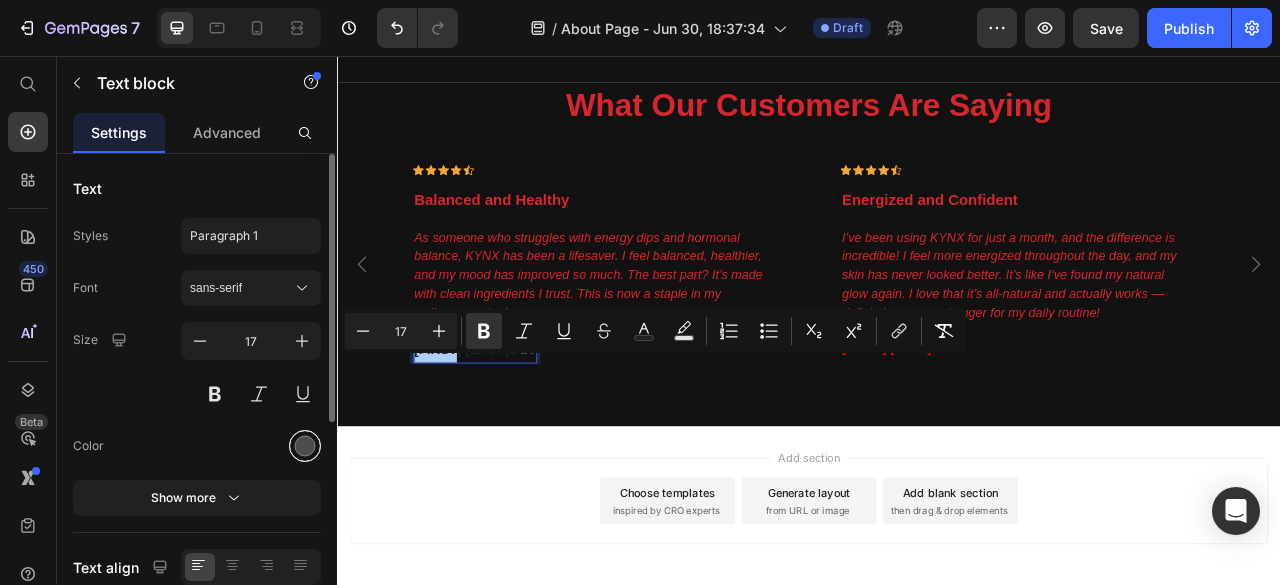 click at bounding box center [305, 446] 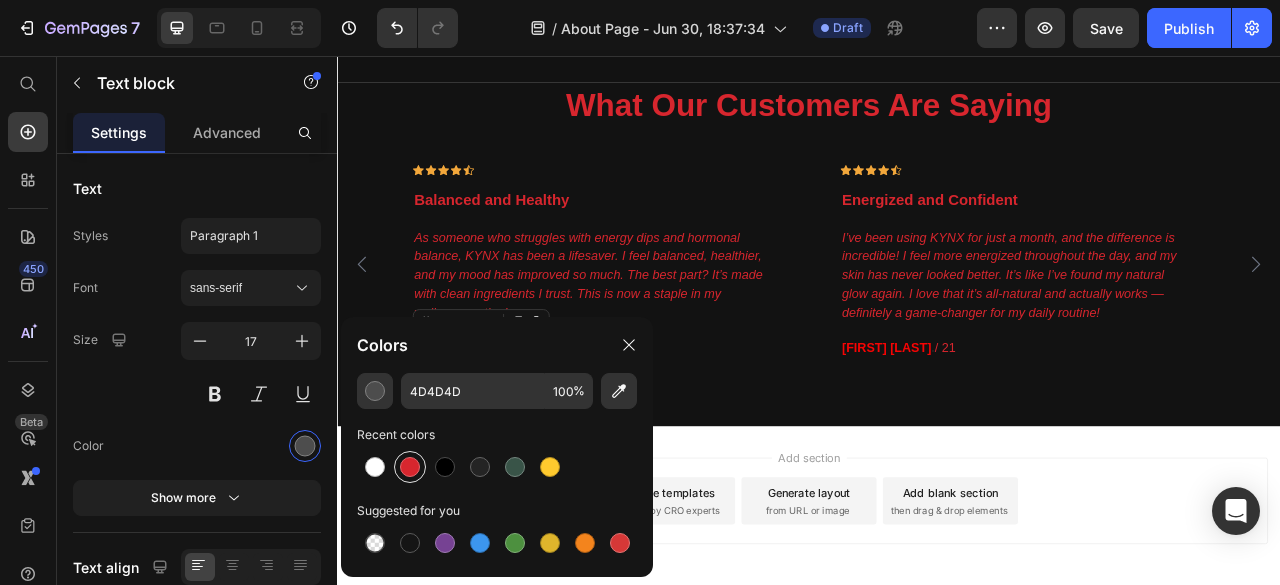 click at bounding box center [410, 467] 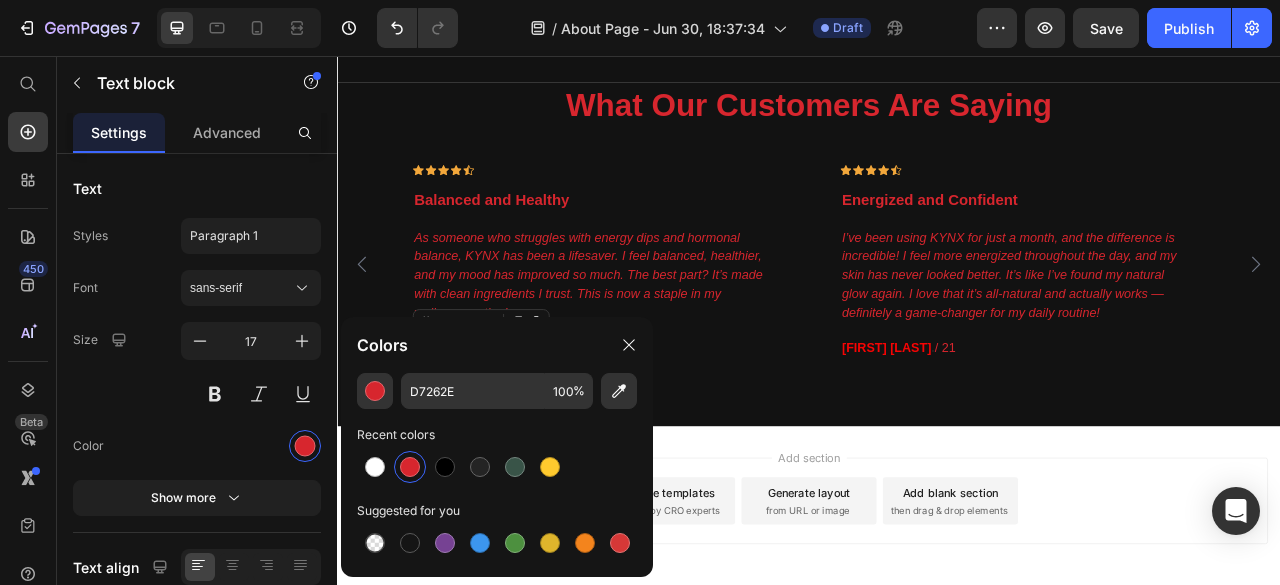 click on "What Our Customers Are Saying Heading
Icon
Icon
Icon
Icon
Icon Row Energized and Confident Text block "I’ve been using KYNX for just a month, and the difference is incredible! I feel more energized throughout the day, and my skin has never looked better. It’s like I’ve found my natural glow again. I love that it’s all-natural and actually works — definitely a game-changer for my daily routine!" Text block Samantha R .  / 21 Text block Row Row
Icon
Icon
Icon
Icon
Icon Row Strength and Performance Boost Text block "KYNX helped me take my workouts to the next level. I’m stronger, recover faster, and feel more focused than ever. Plus, I noticed my confidence skyrocketed — it’s like I’m back in my prime. I highly recommend it to any guy who wants real results without the gimmicks." Text block Jason M .  /  38 Text block Row" at bounding box center (937, 308) 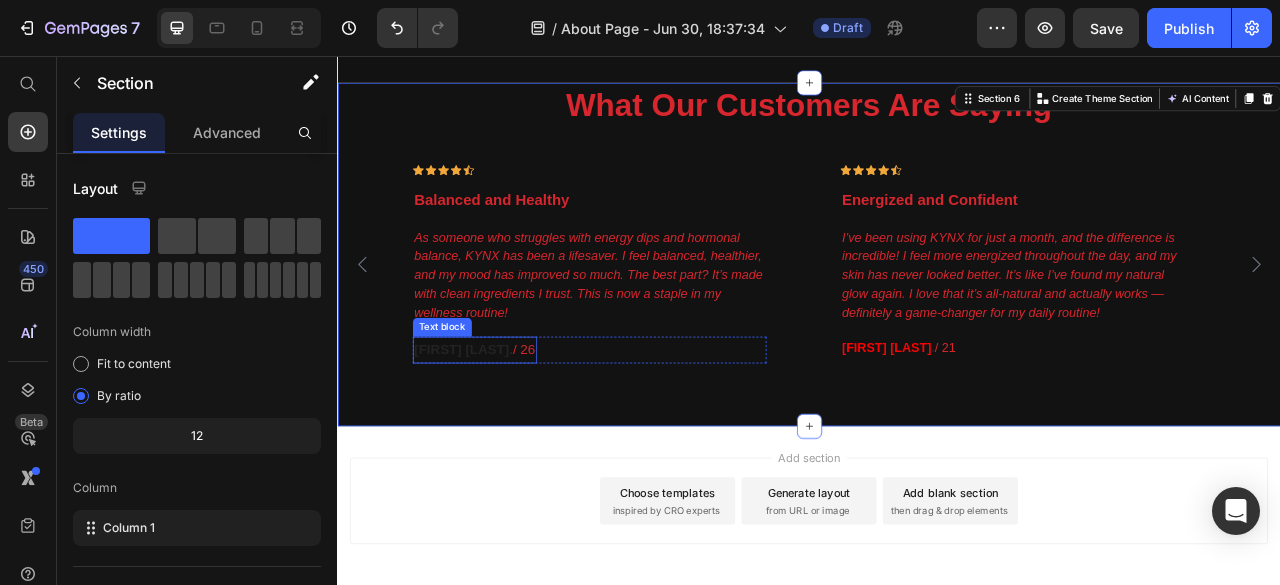 click on "Maria L." at bounding box center (497, 429) 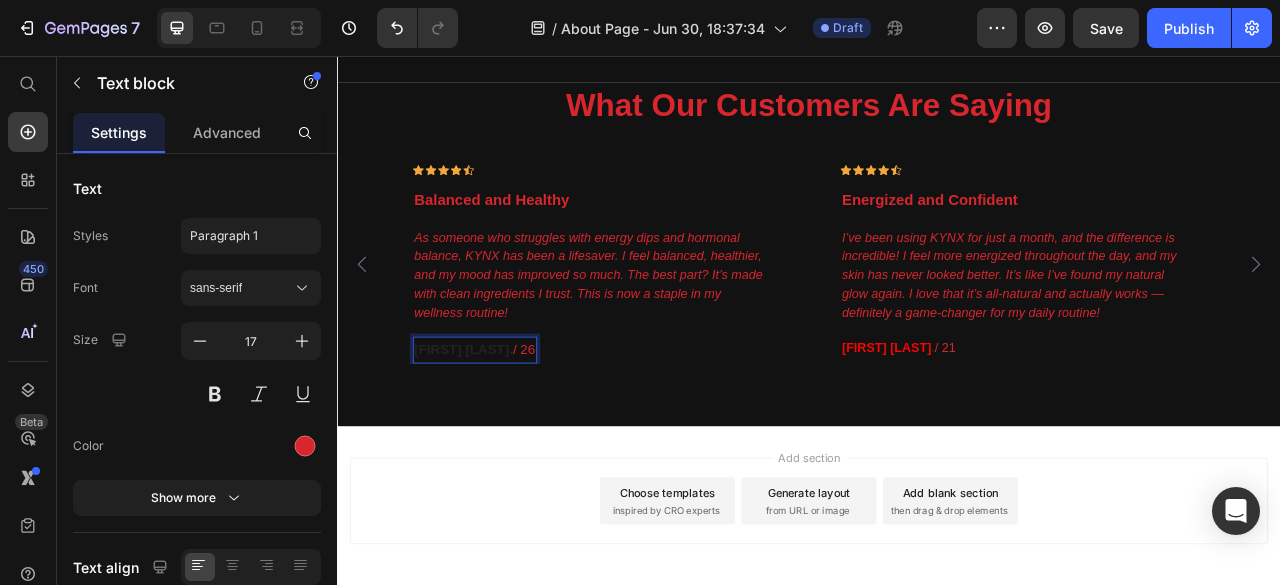 click on "Maria L." at bounding box center [497, 429] 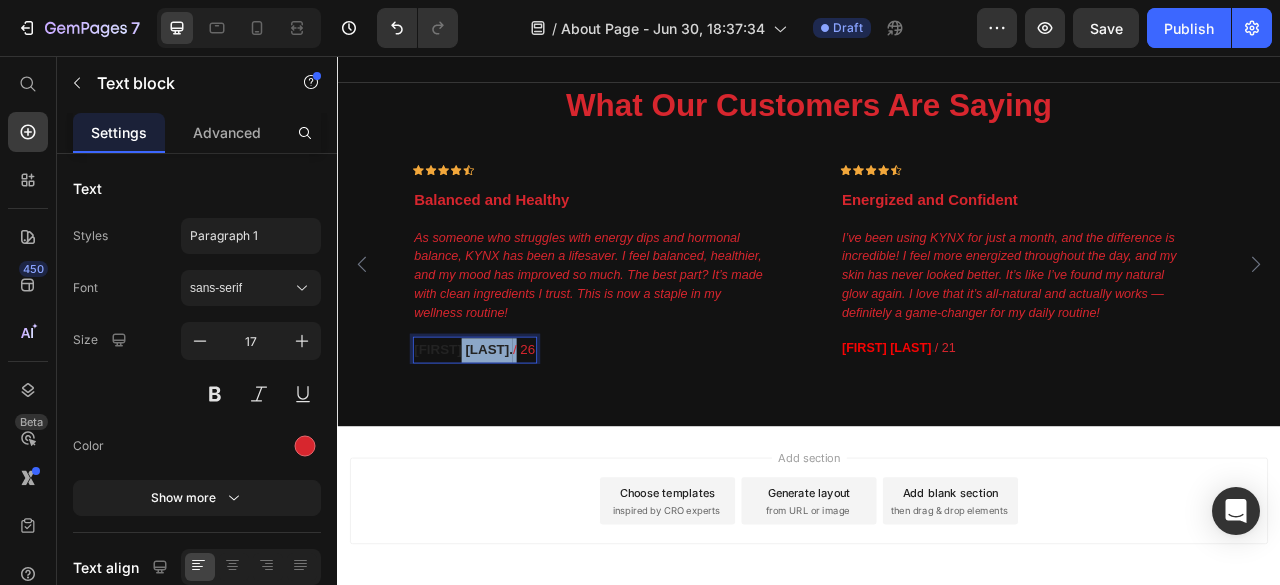click on "Maria L." at bounding box center (497, 429) 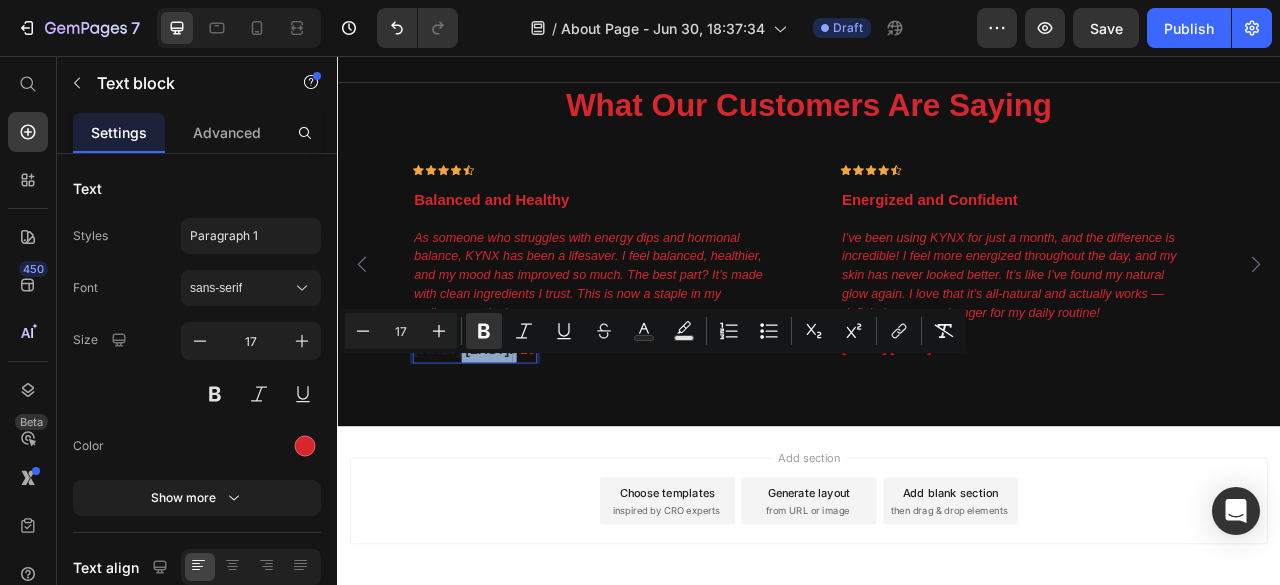 click on "Maria L." at bounding box center (497, 429) 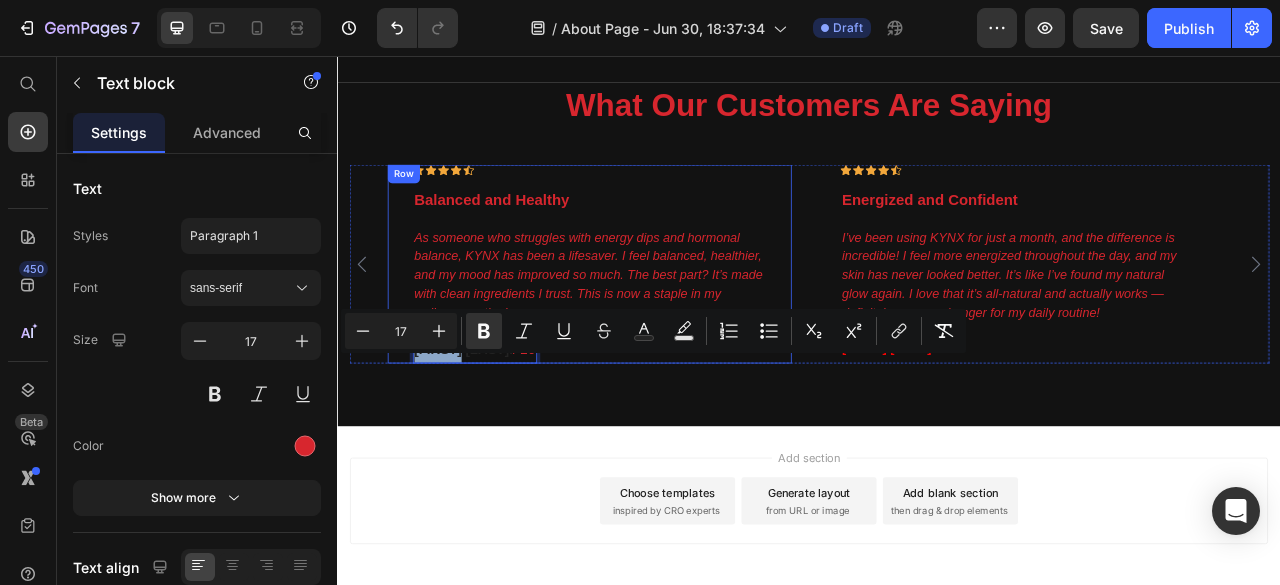 drag, startPoint x: 494, startPoint y: 448, endPoint x: 427, endPoint y: 446, distance: 67.02985 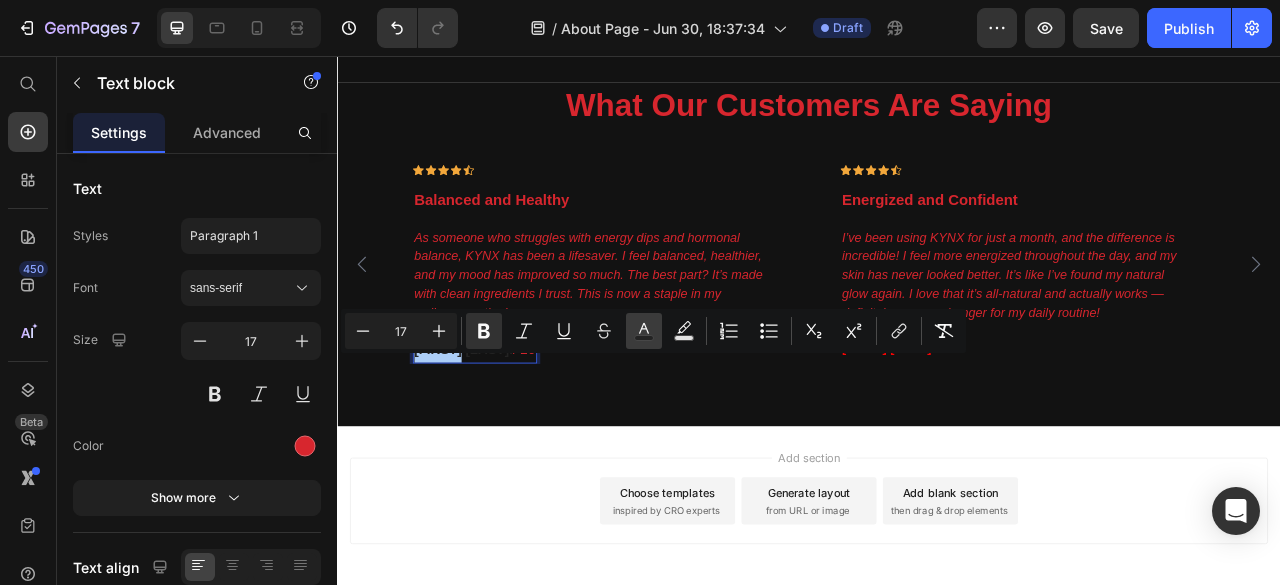 click 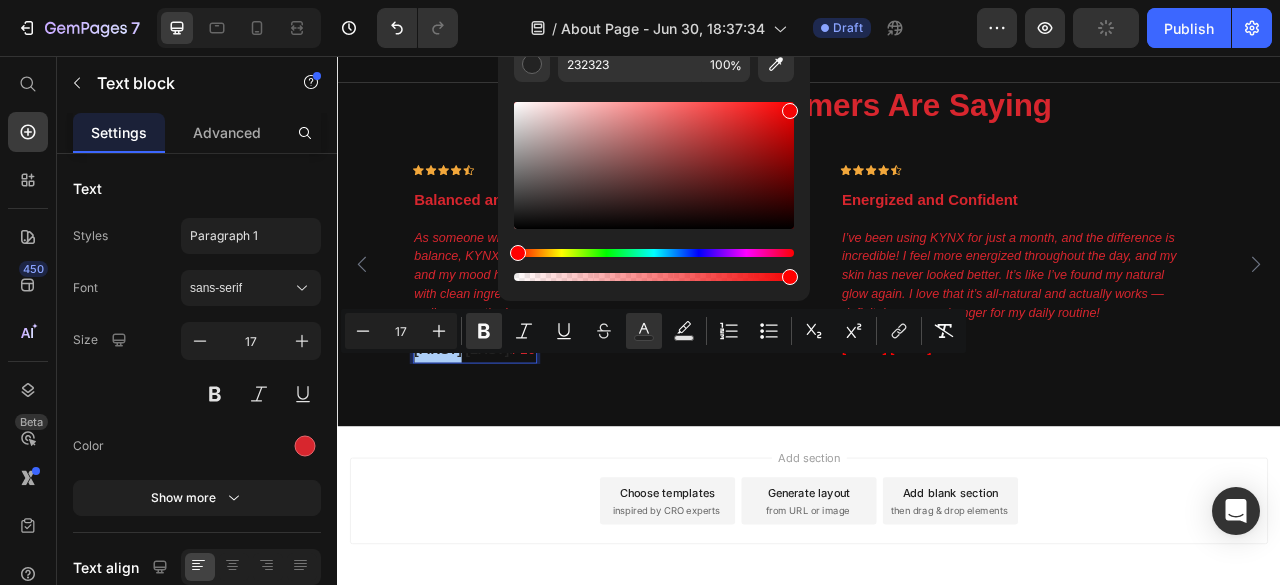 click at bounding box center (654, 165) 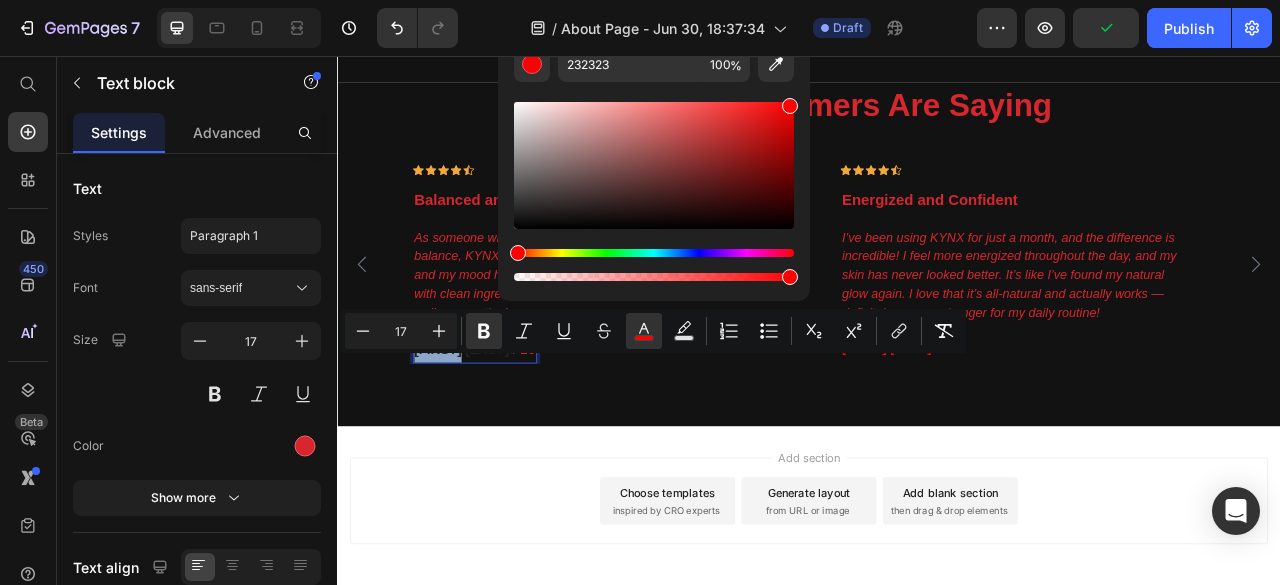 type on "F40404" 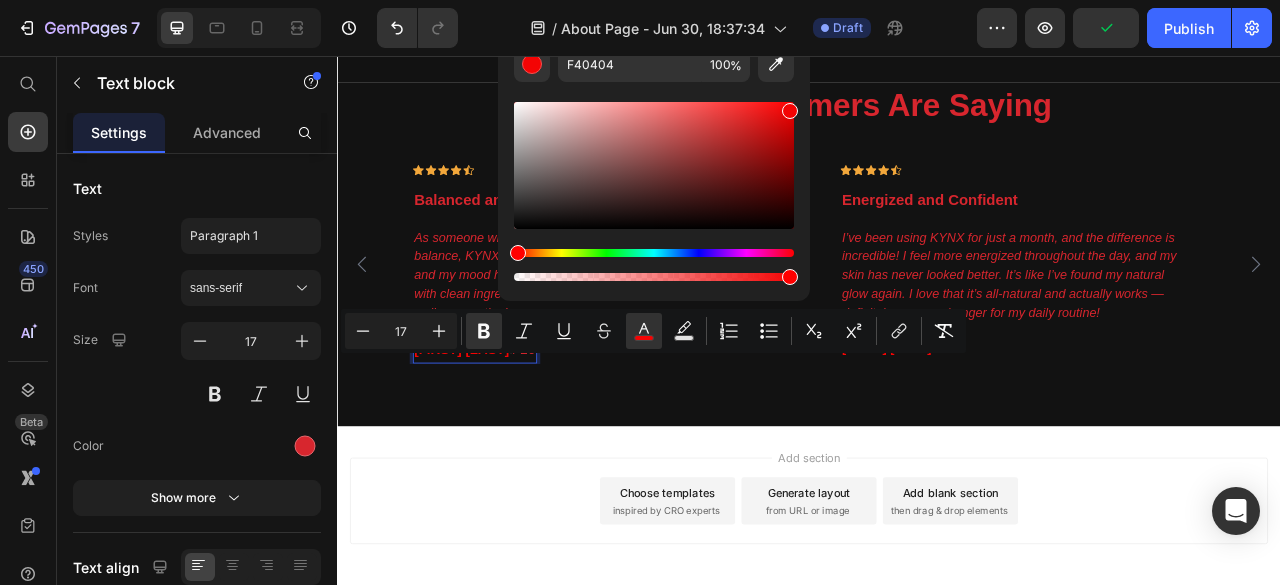 drag, startPoint x: 789, startPoint y: 107, endPoint x: 791, endPoint y: 89, distance: 18.110771 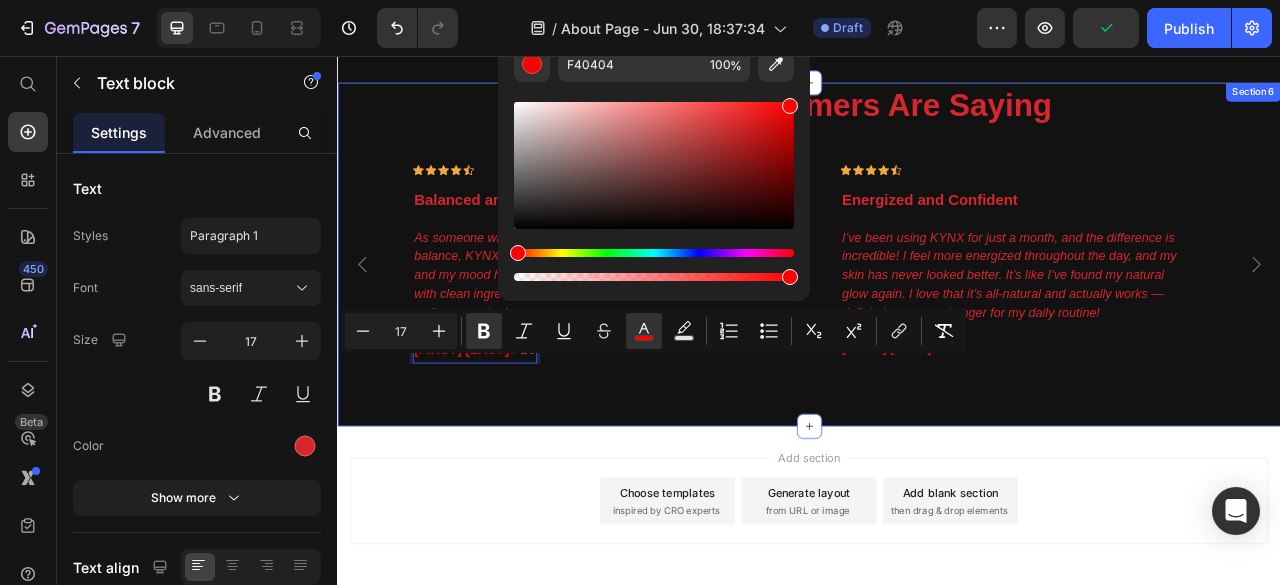 click on "What Our Customers Are Saying Heading
Icon
Icon
Icon
Icon
Icon Row Energized and Confident Text block "I’ve been using KYNX for just a month, and the difference is incredible! I feel more energized throughout the day, and my skin has never looked better. It’s like I’ve found my natural glow again. I love that it’s all-natural and actually works — definitely a game-changer for my daily routine!" Text block Samantha R .  / 21 Text block Row Row
Icon
Icon
Icon
Icon
Icon Row Strength and Performance Boost Text block "KYNX helped me take my workouts to the next level. I’m stronger, recover faster, and feel more focused than ever. Plus, I noticed my confidence skyrocketed — it’s like I’m back in my prime. I highly recommend it to any guy who wants real results without the gimmicks." Text block Jason M .  /  38 Text block Row" at bounding box center [937, 308] 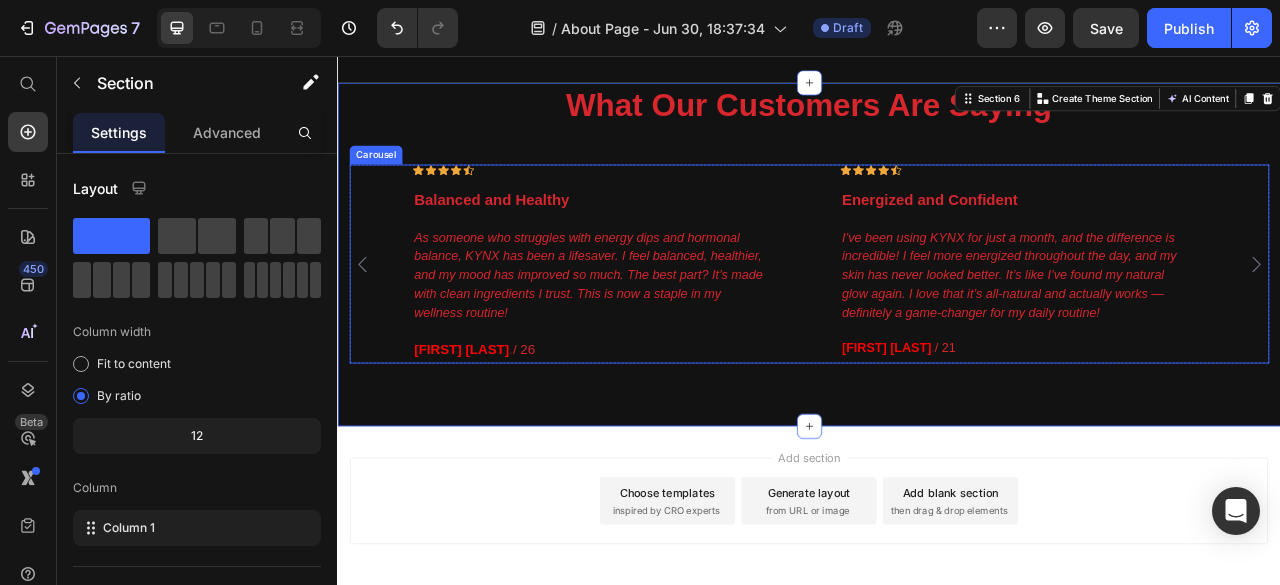 click 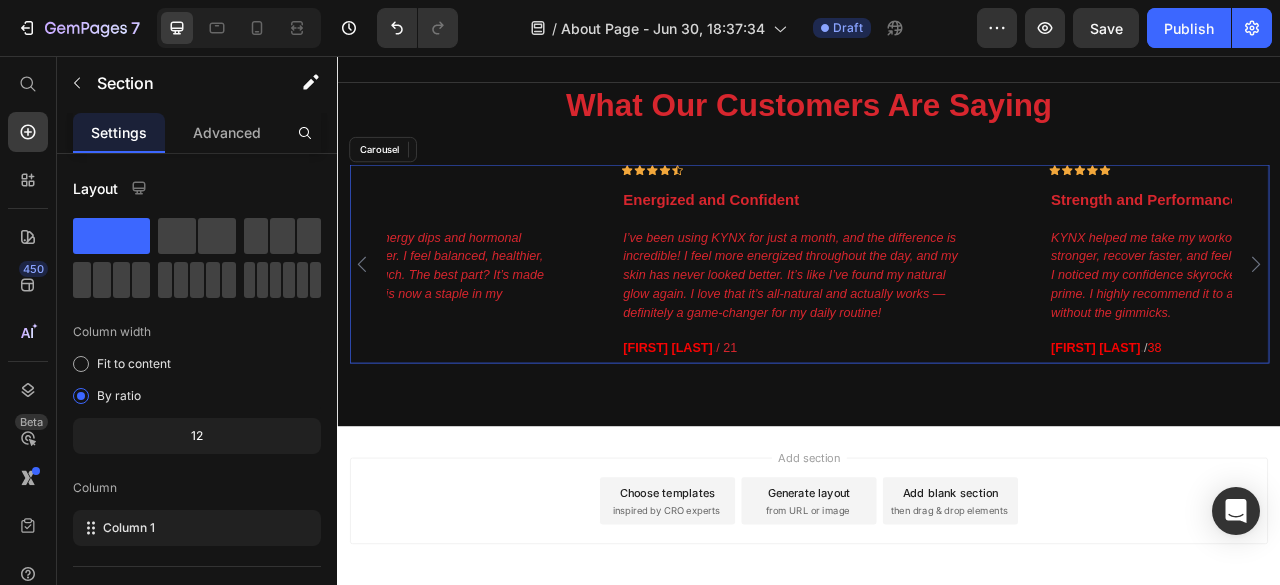 click 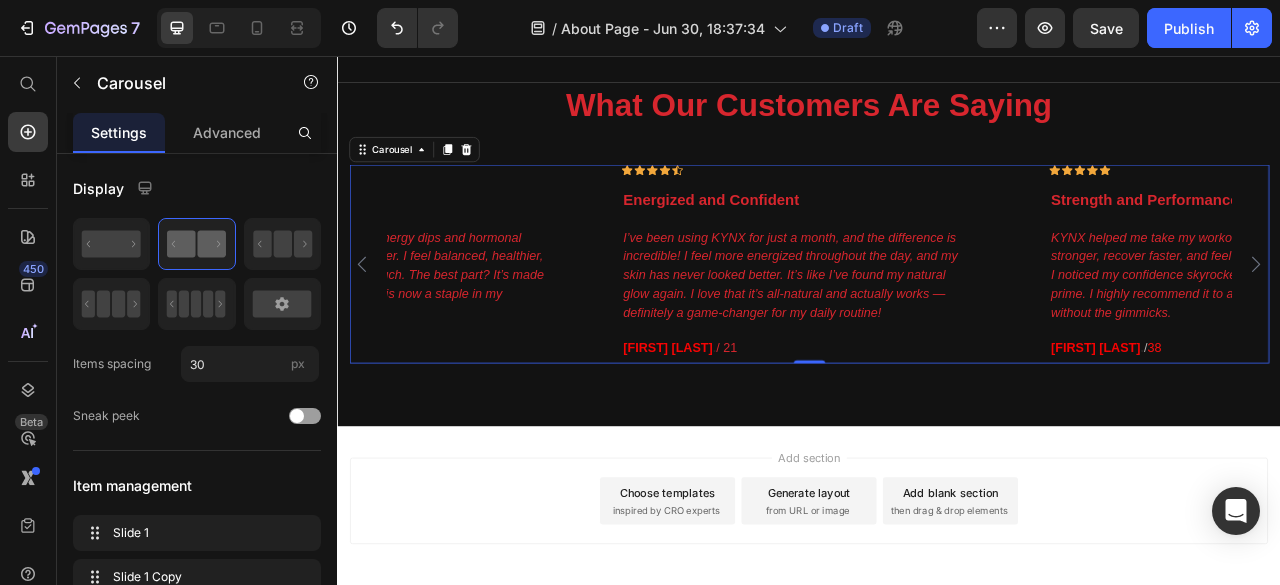 click 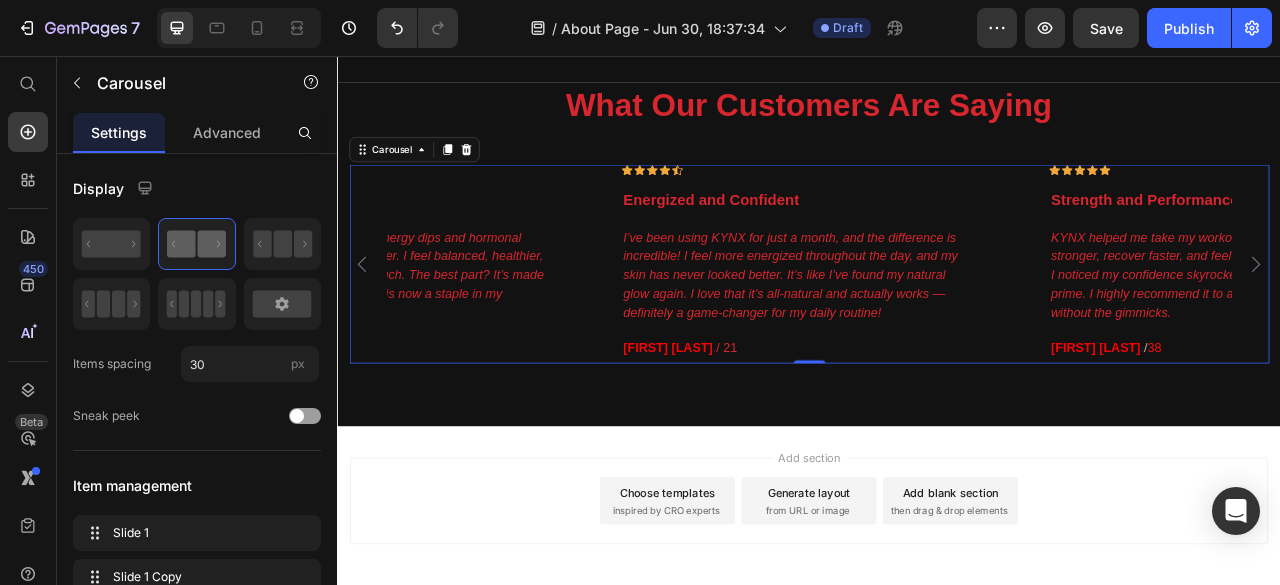 click 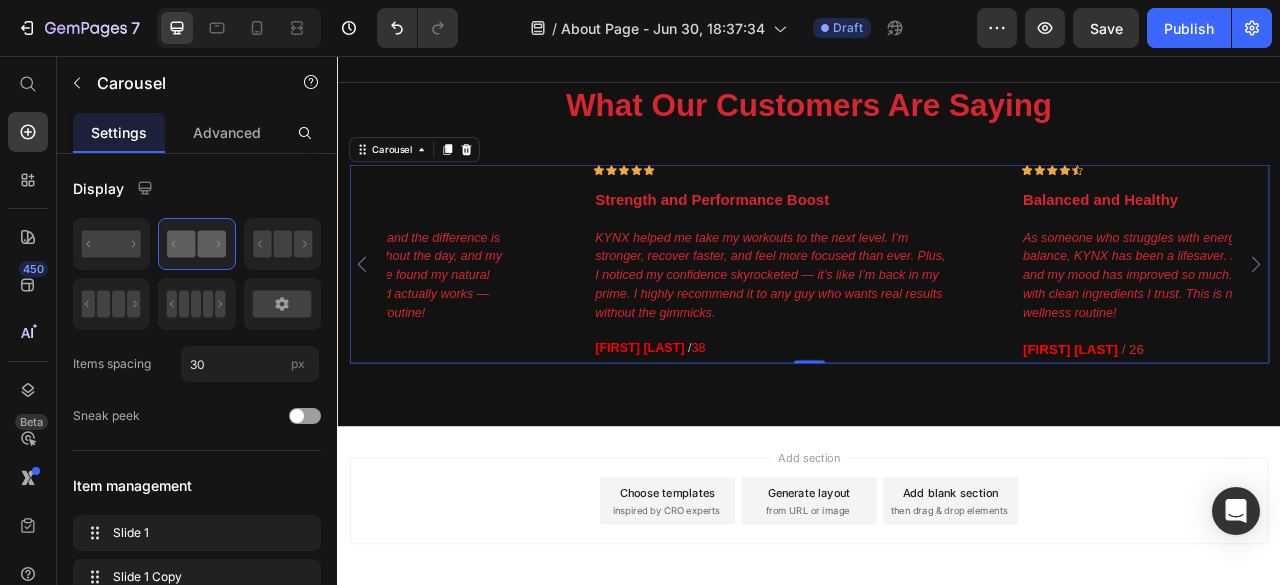 click 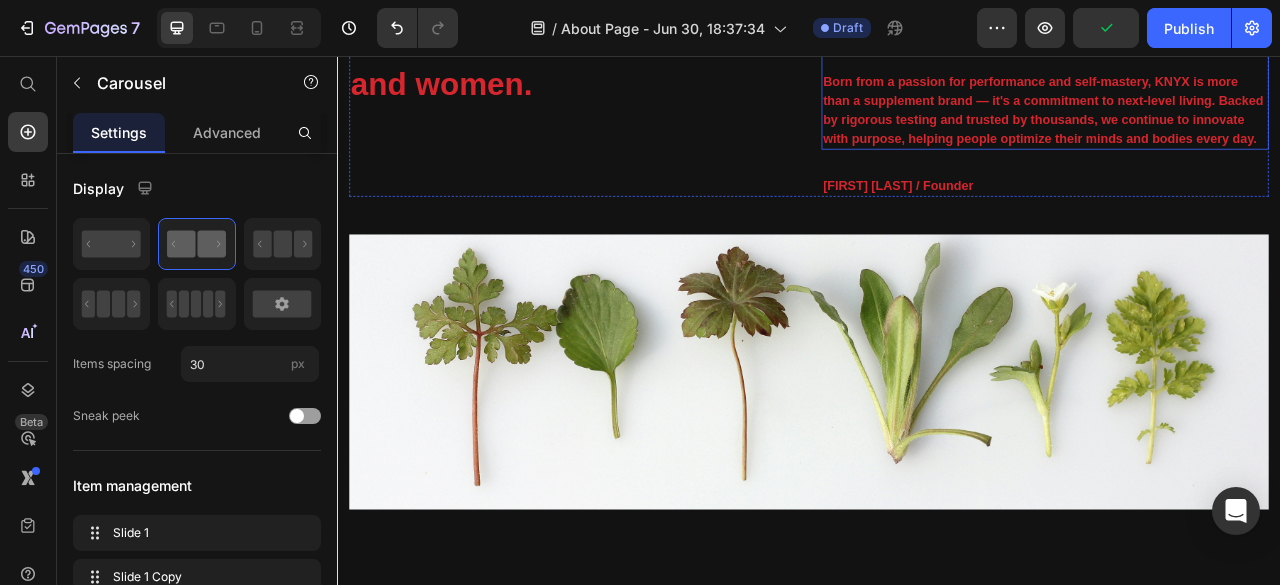 scroll, scrollTop: 913, scrollLeft: 0, axis: vertical 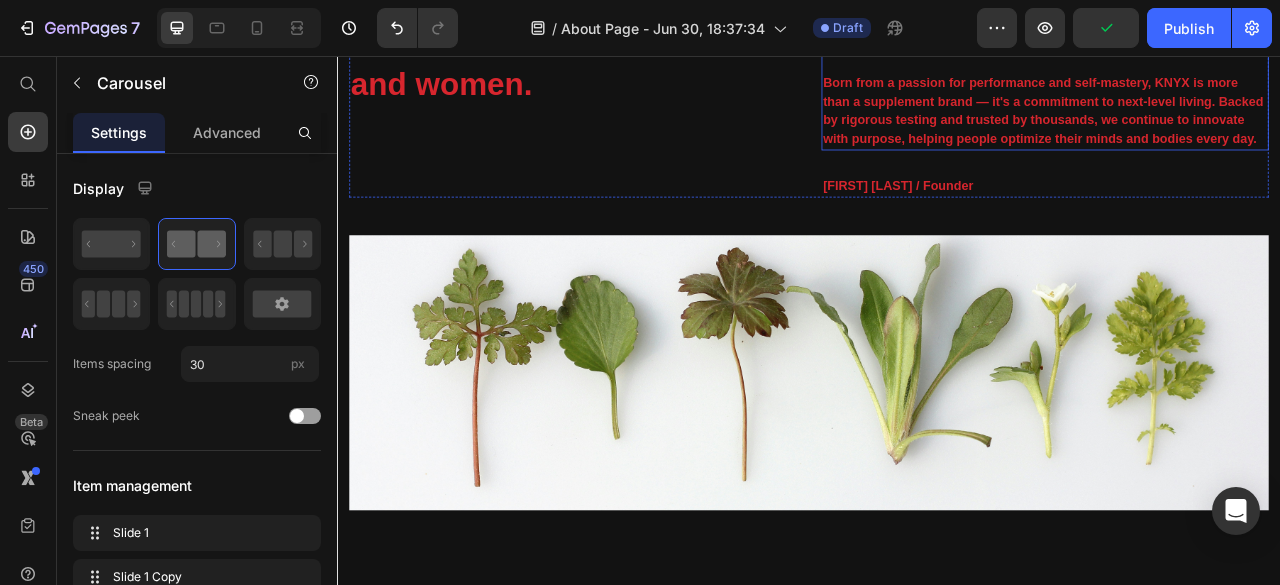click at bounding box center [937, 459] 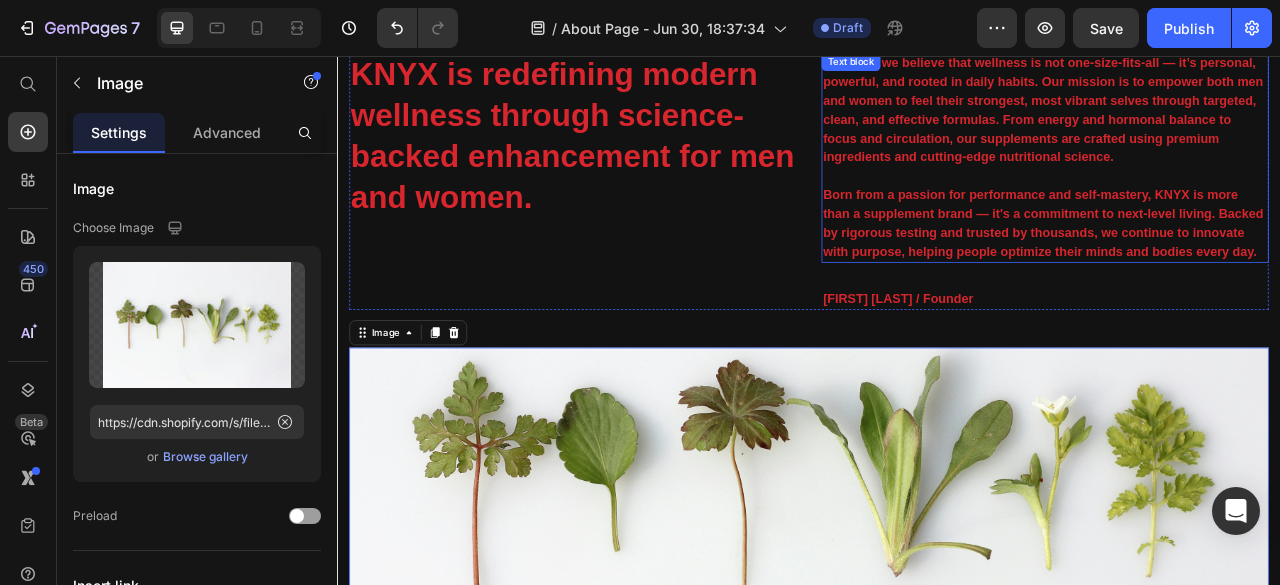 scroll, scrollTop: 769, scrollLeft: 0, axis: vertical 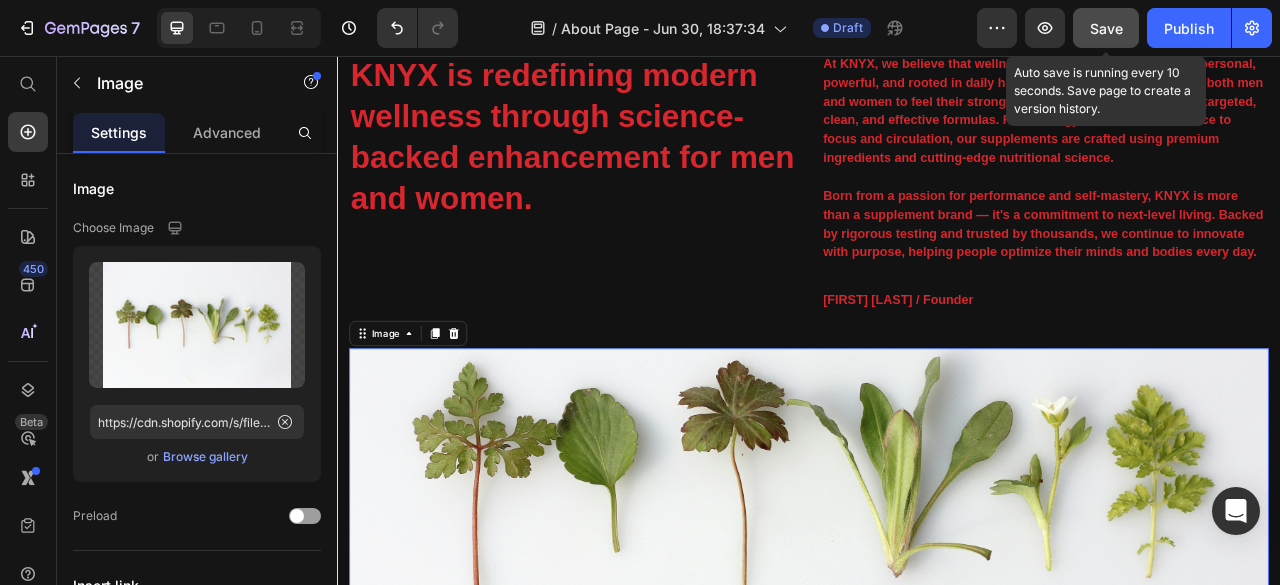 click on "Save" 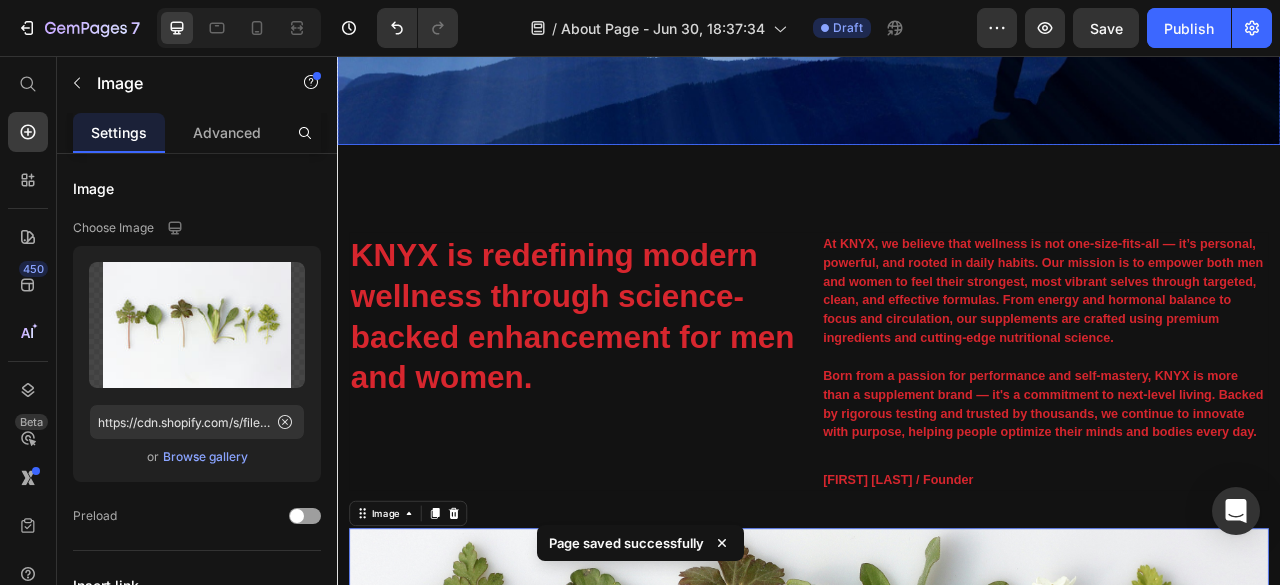 scroll, scrollTop: 543, scrollLeft: 0, axis: vertical 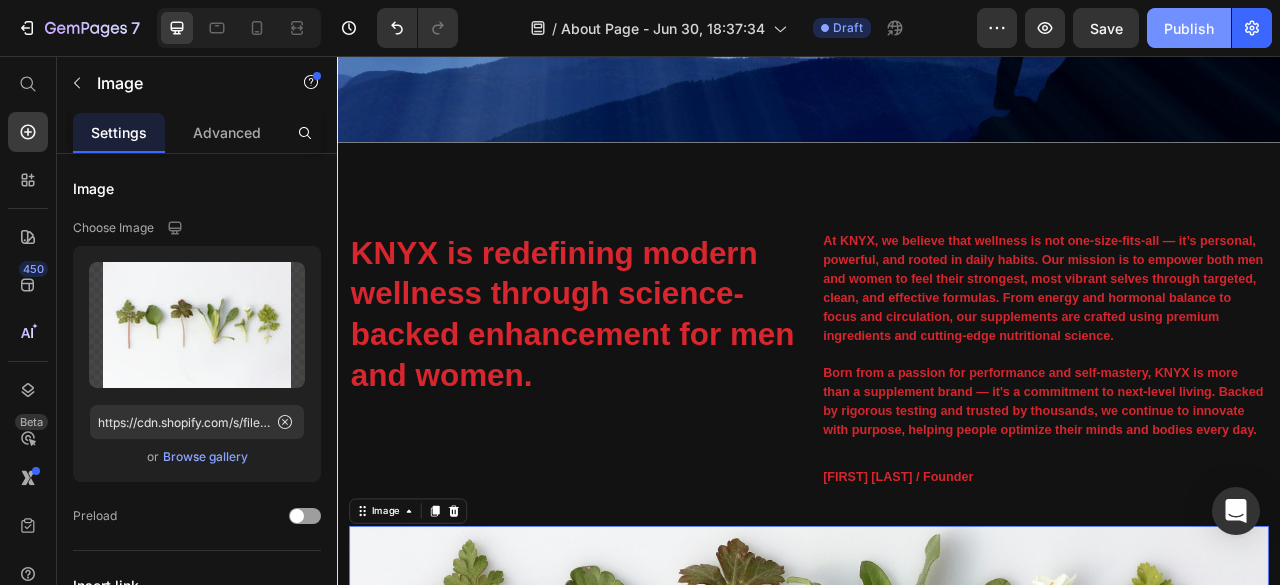 click on "Publish" at bounding box center (1189, 28) 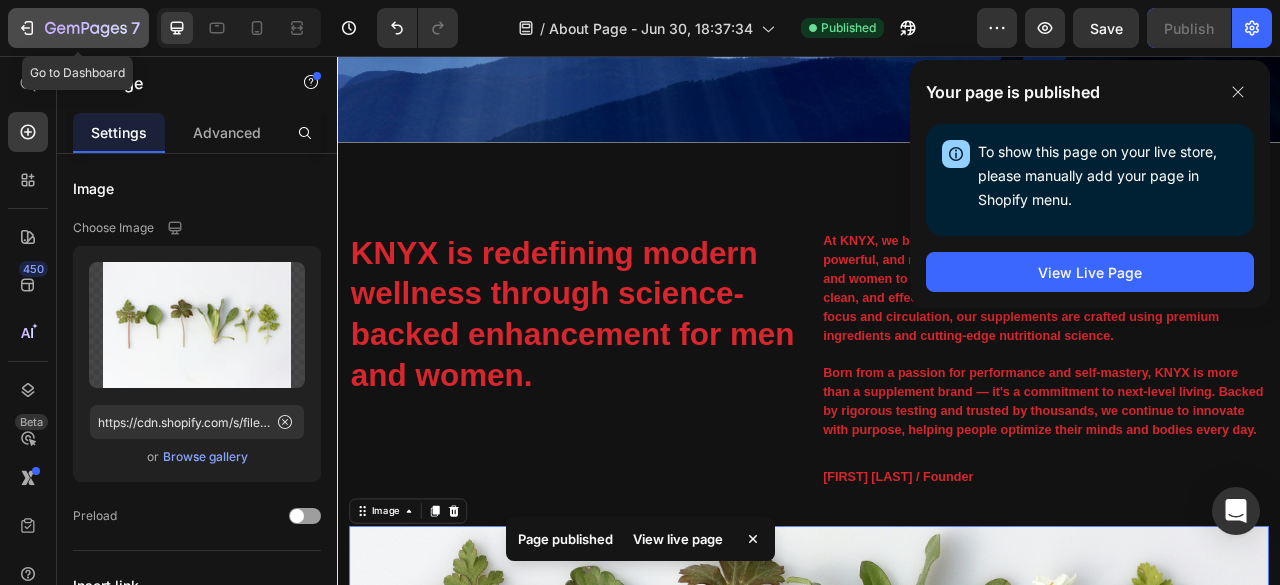 click 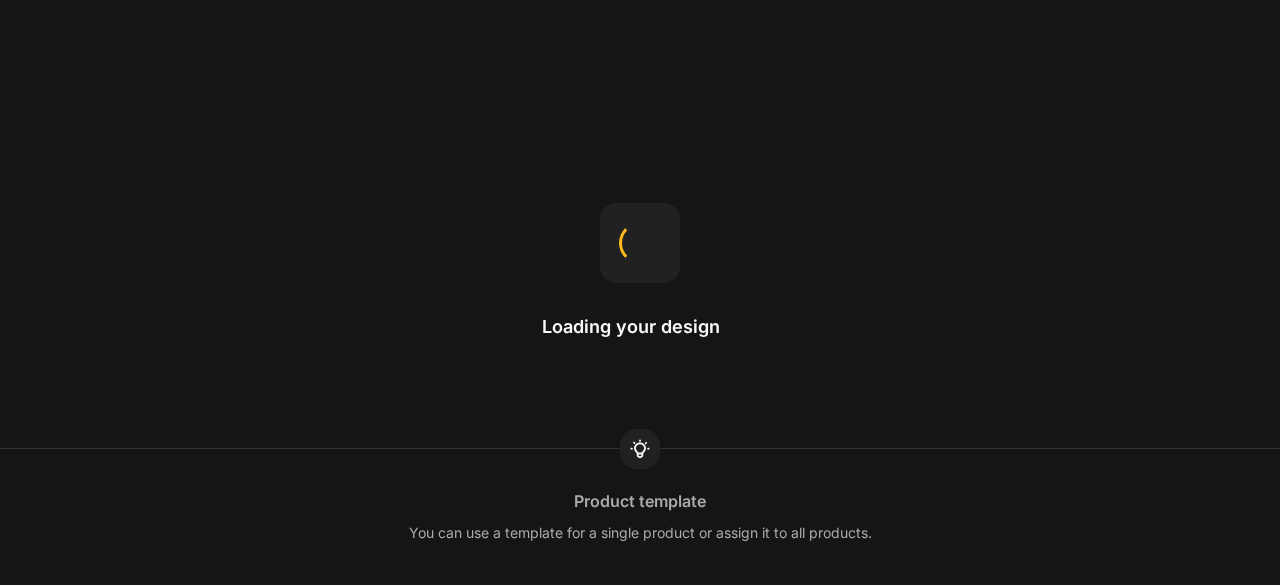 scroll, scrollTop: 0, scrollLeft: 0, axis: both 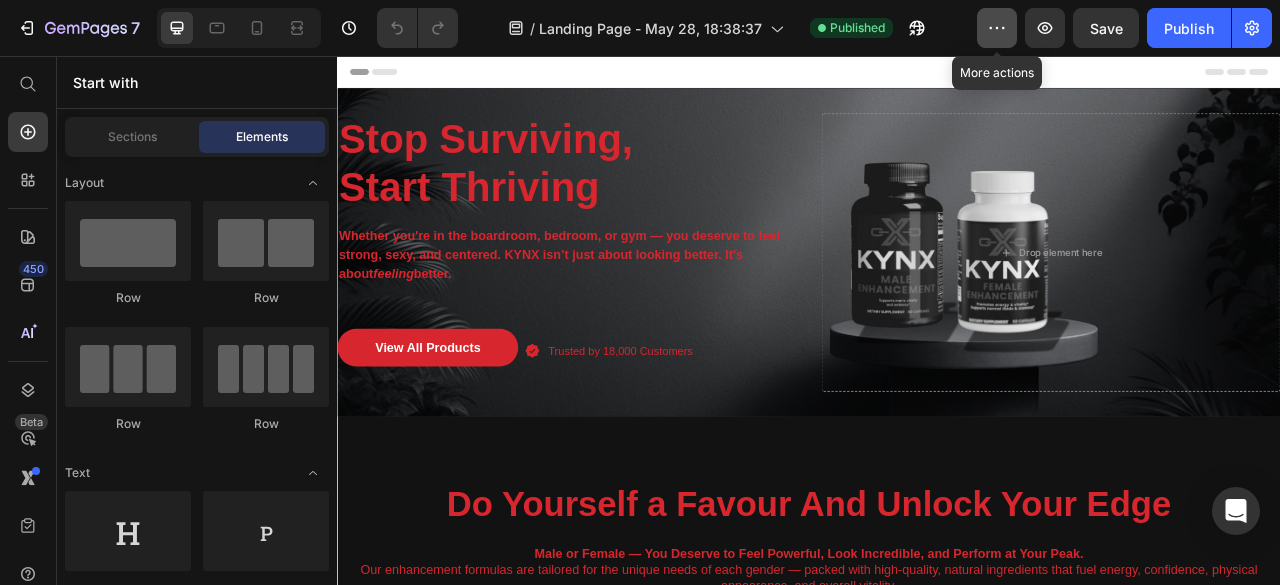 click 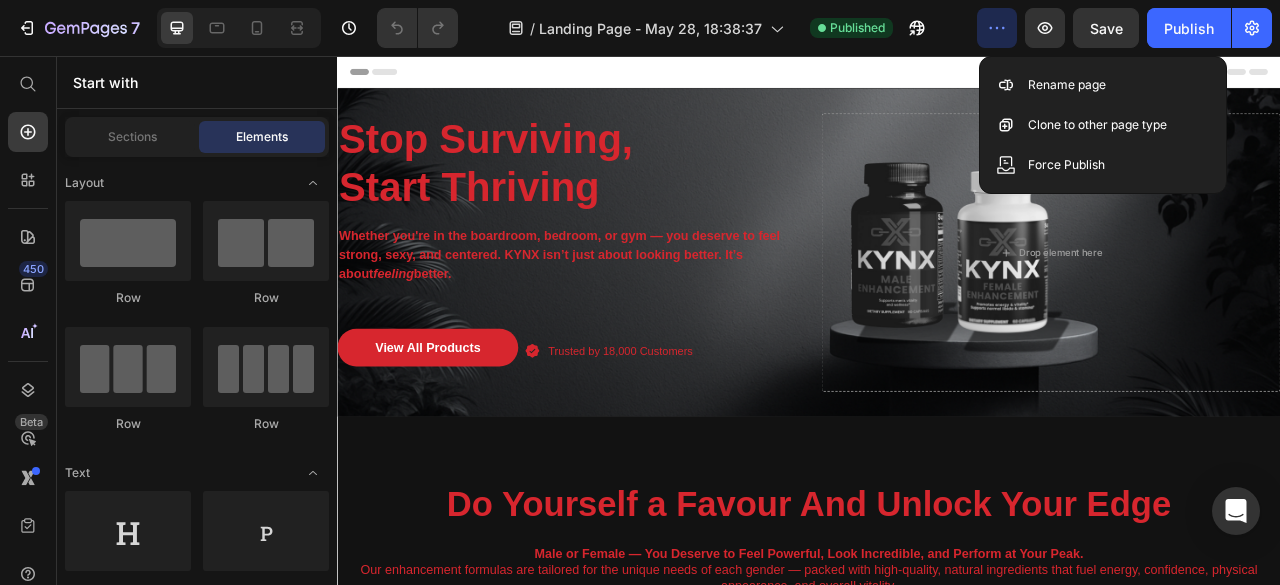 click on "Header" at bounding box center (937, 76) 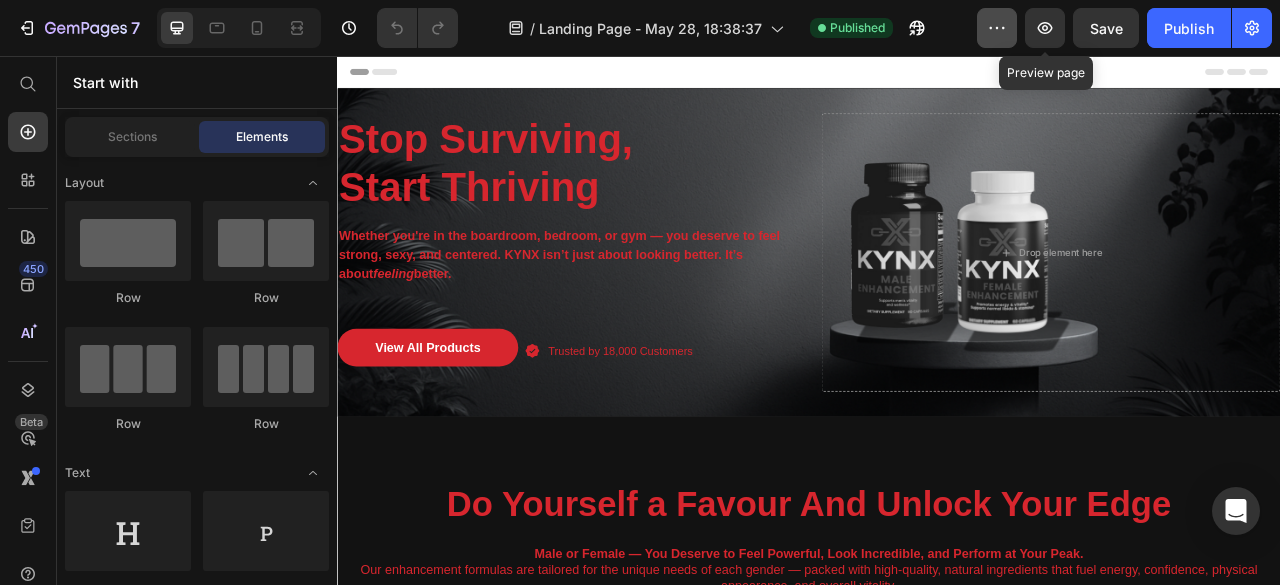 click 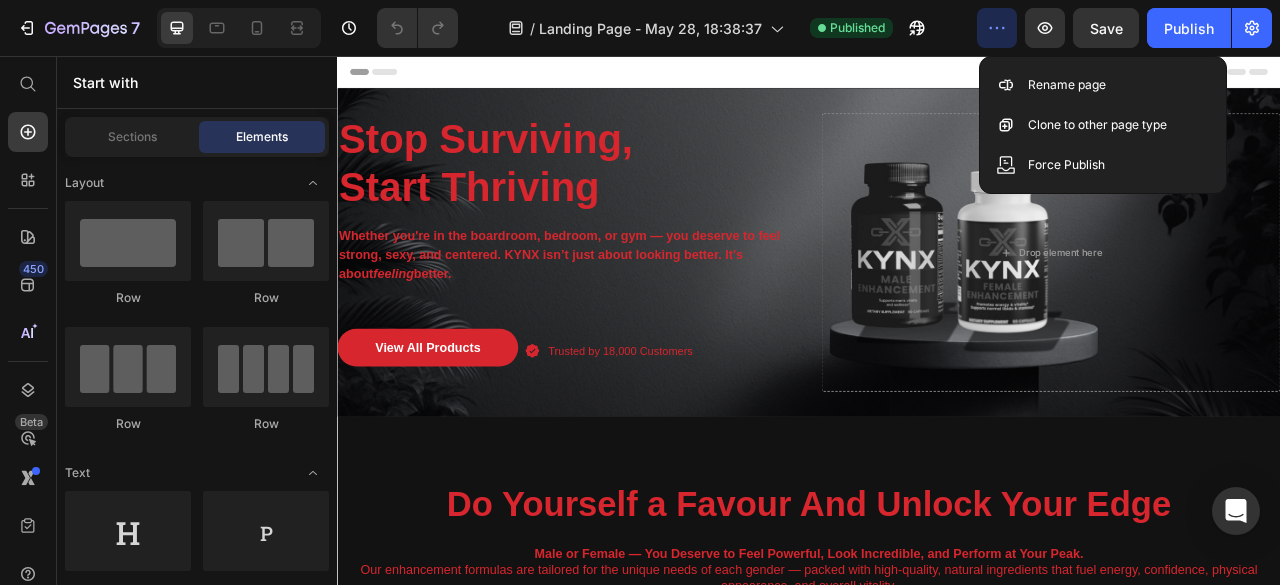 click 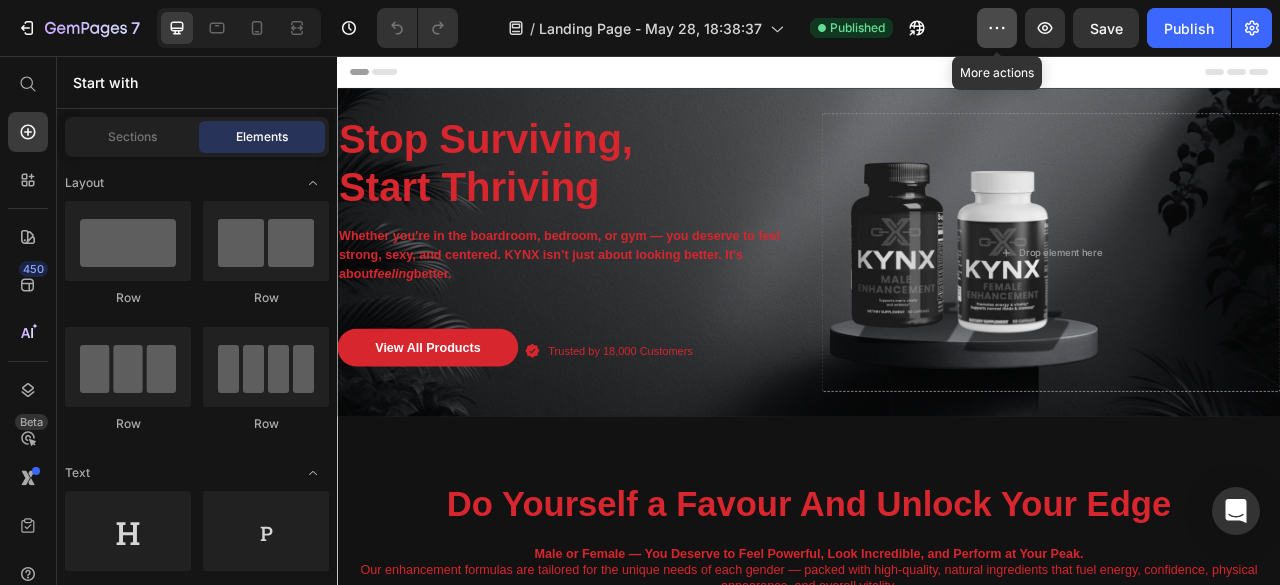 click 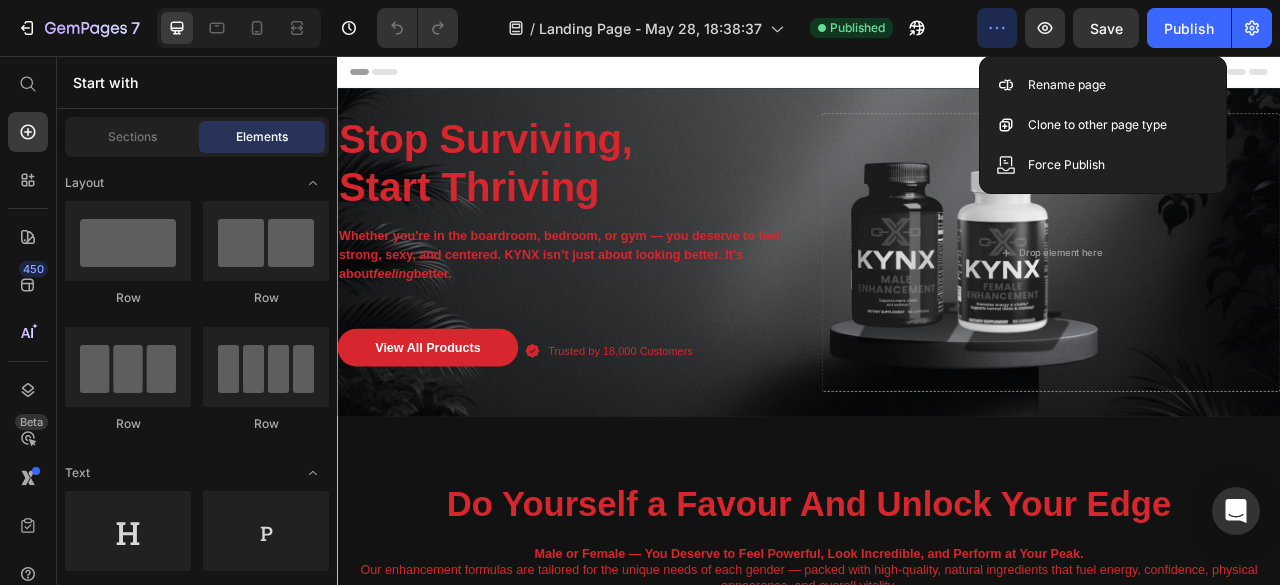 type 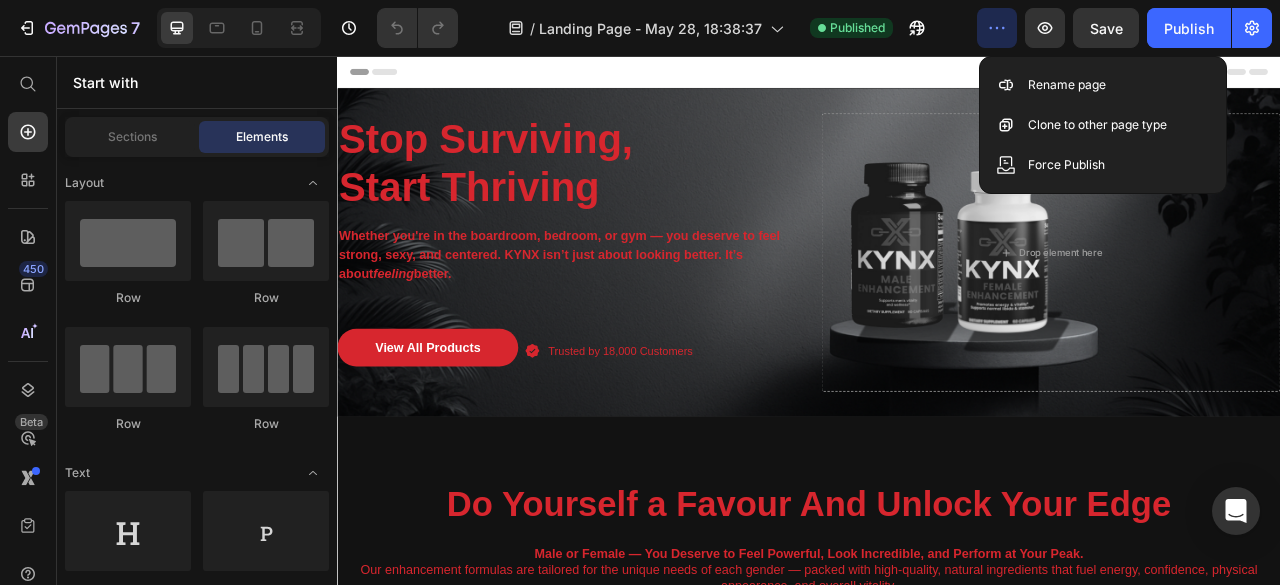 click 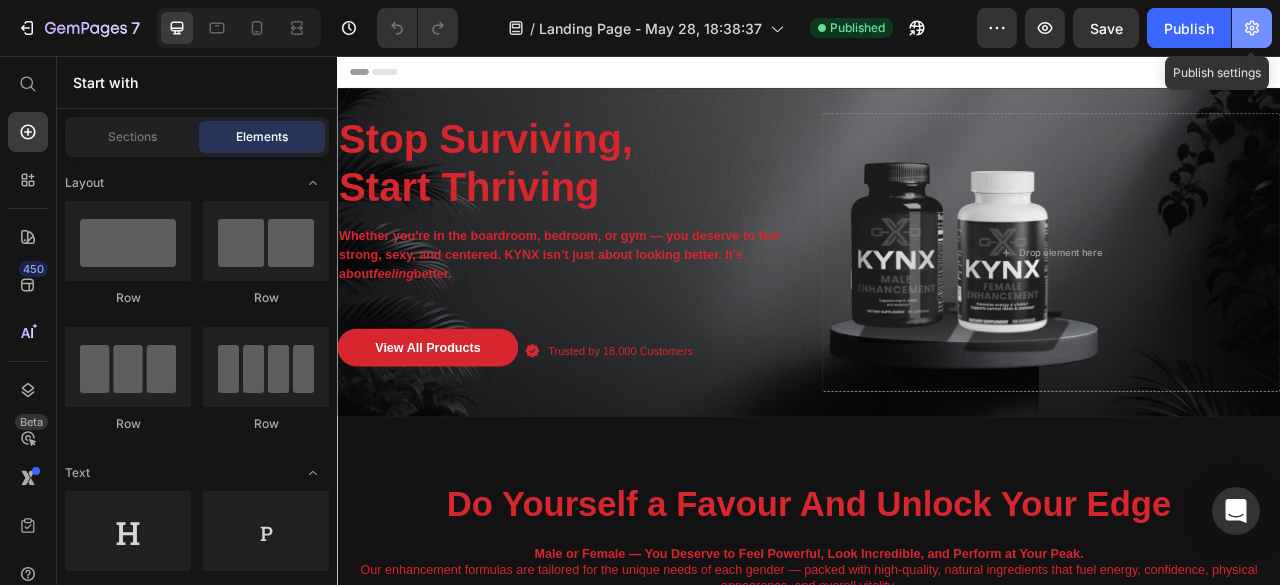 click 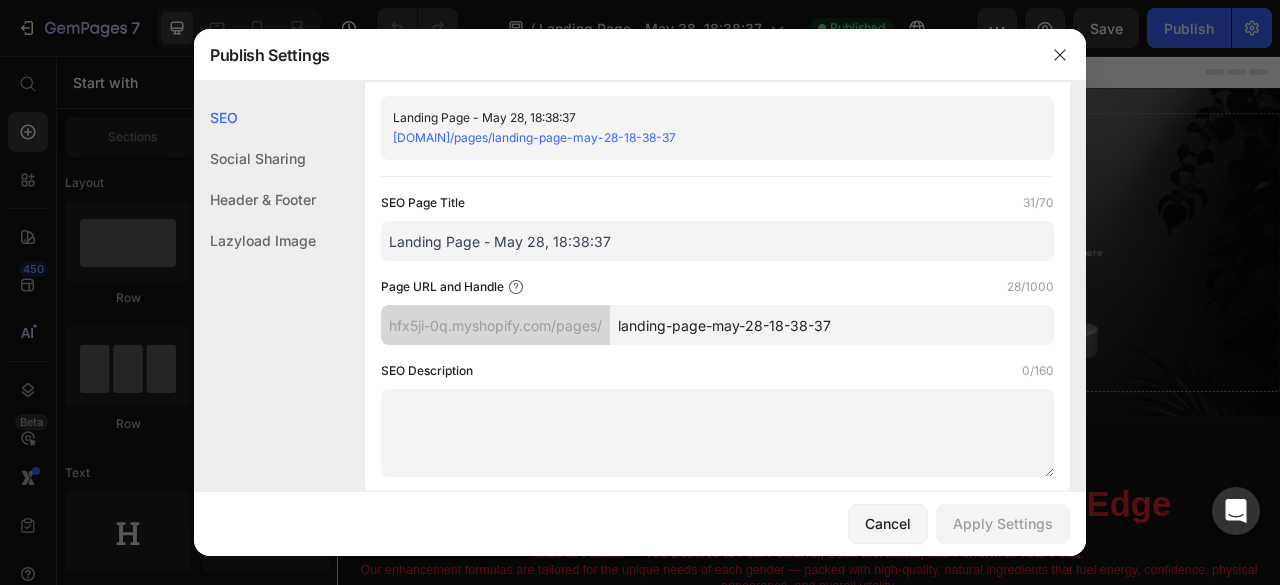 scroll, scrollTop: 0, scrollLeft: 0, axis: both 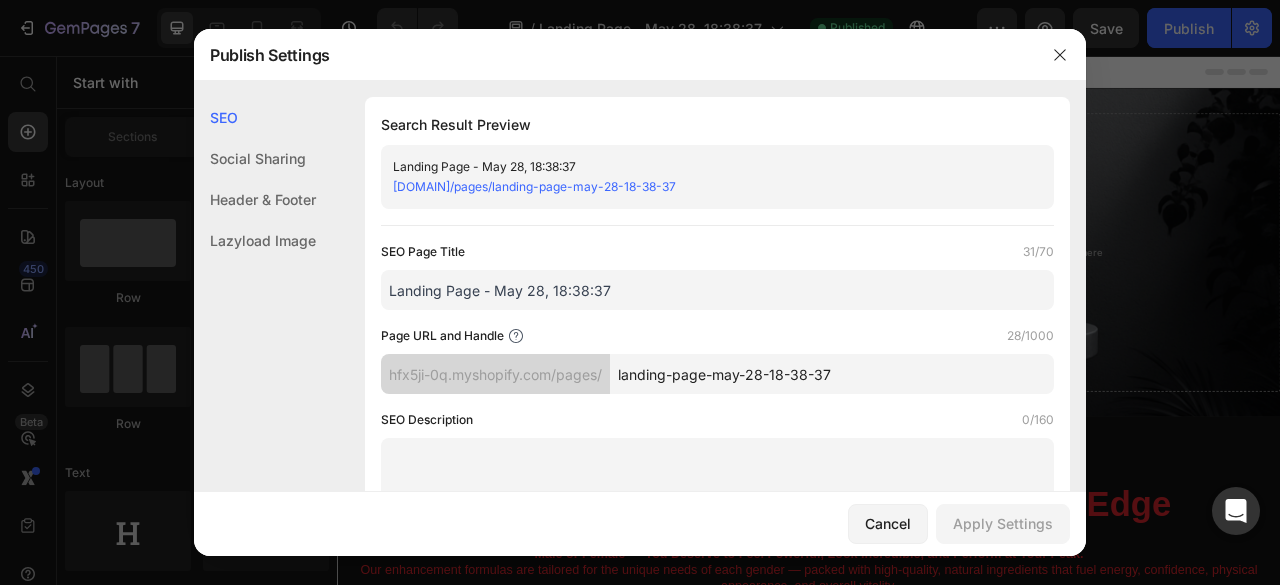 click on "landing-page-may-28-18-38-37" at bounding box center [832, 374] 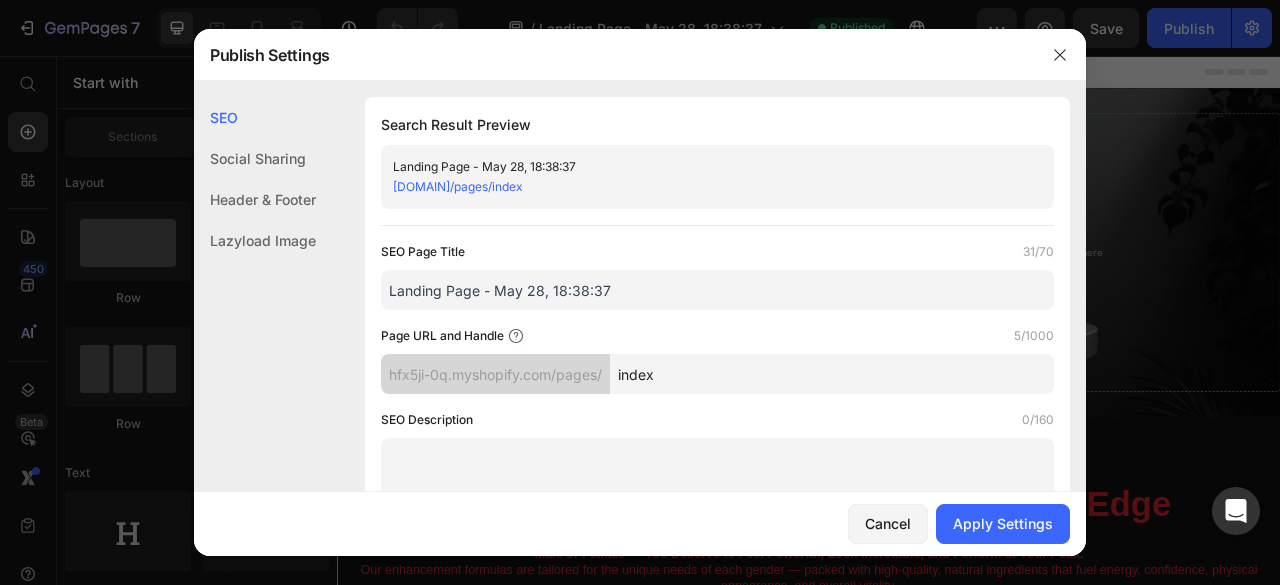 click on "index" at bounding box center (832, 374) 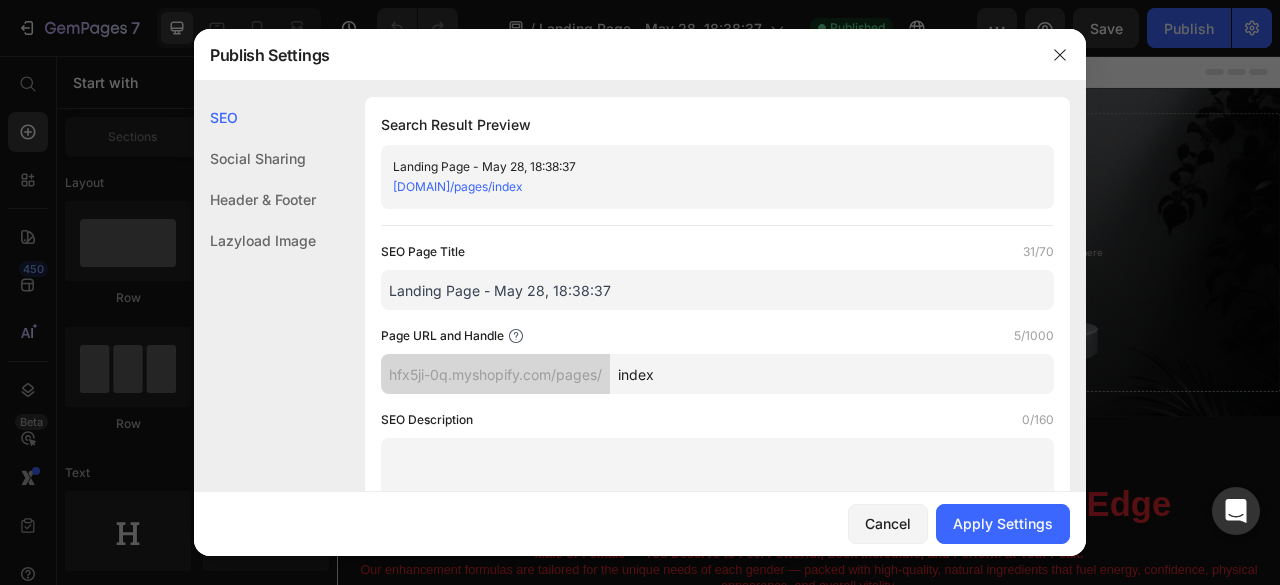 type on "index" 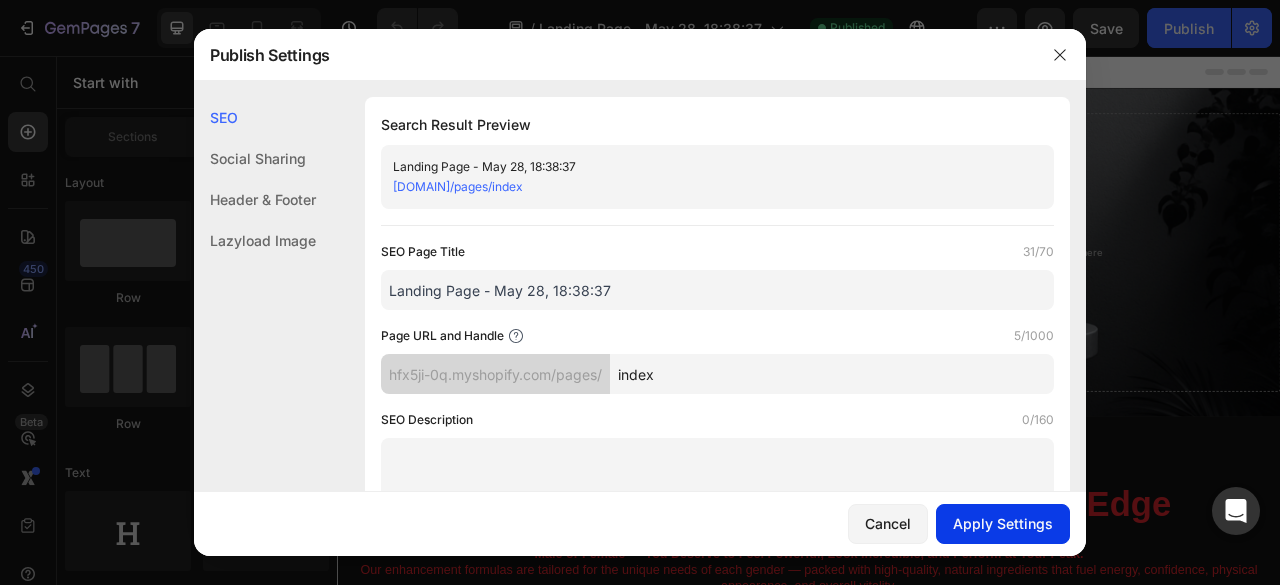 click on "Apply Settings" at bounding box center (1003, 523) 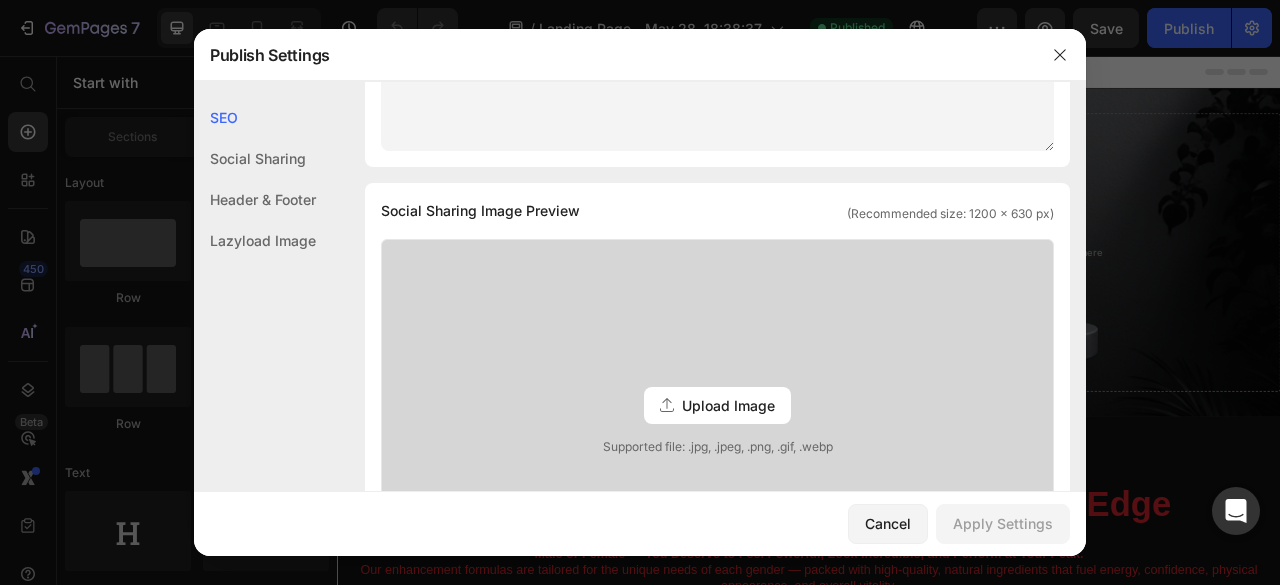 scroll, scrollTop: 0, scrollLeft: 0, axis: both 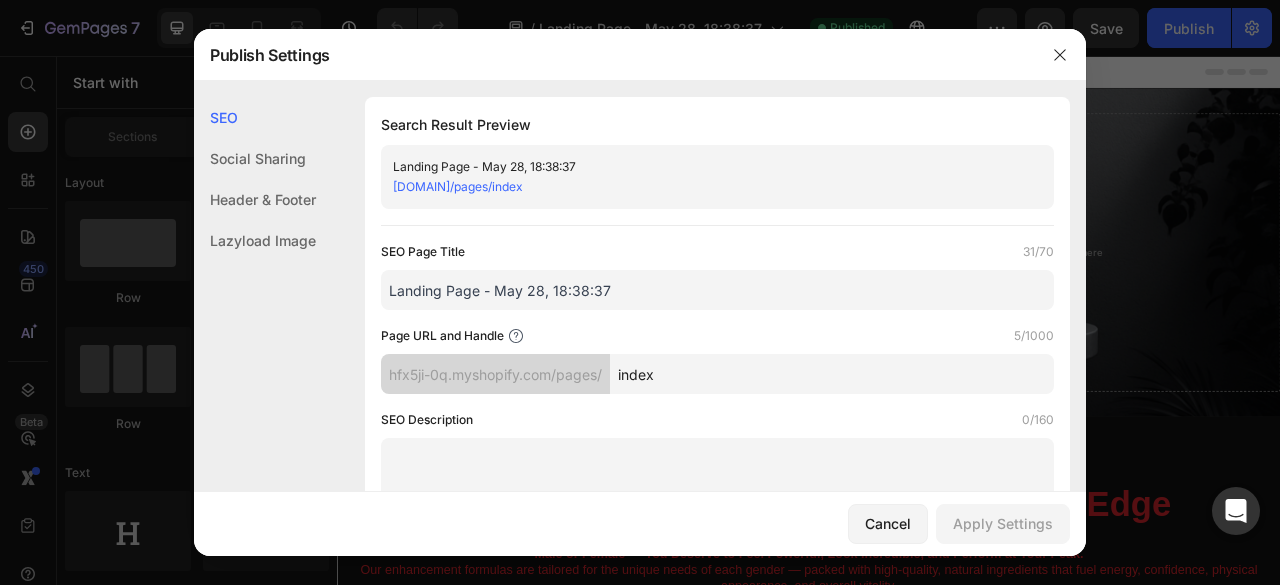 click on "Lazyload Image" 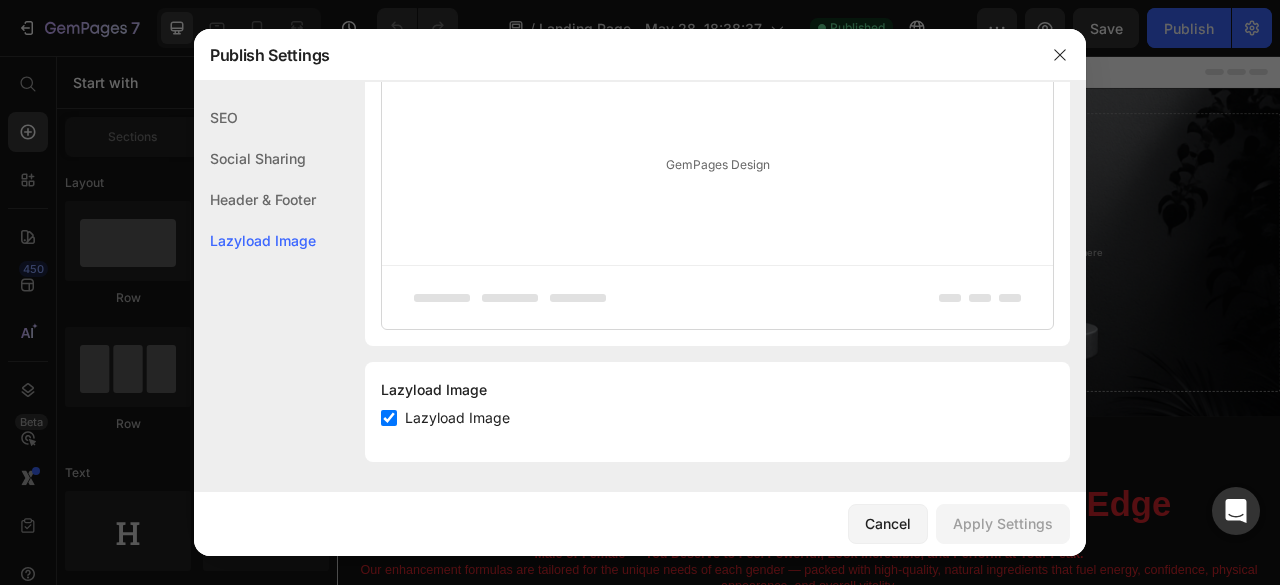 click on "Header & Footer" 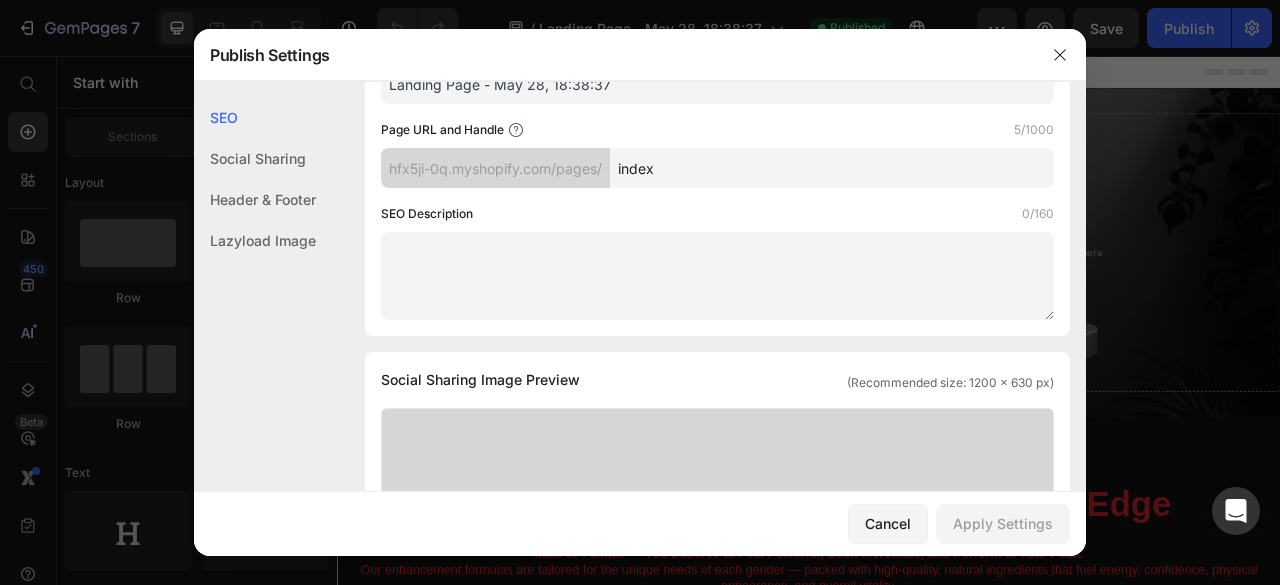 scroll, scrollTop: 0, scrollLeft: 0, axis: both 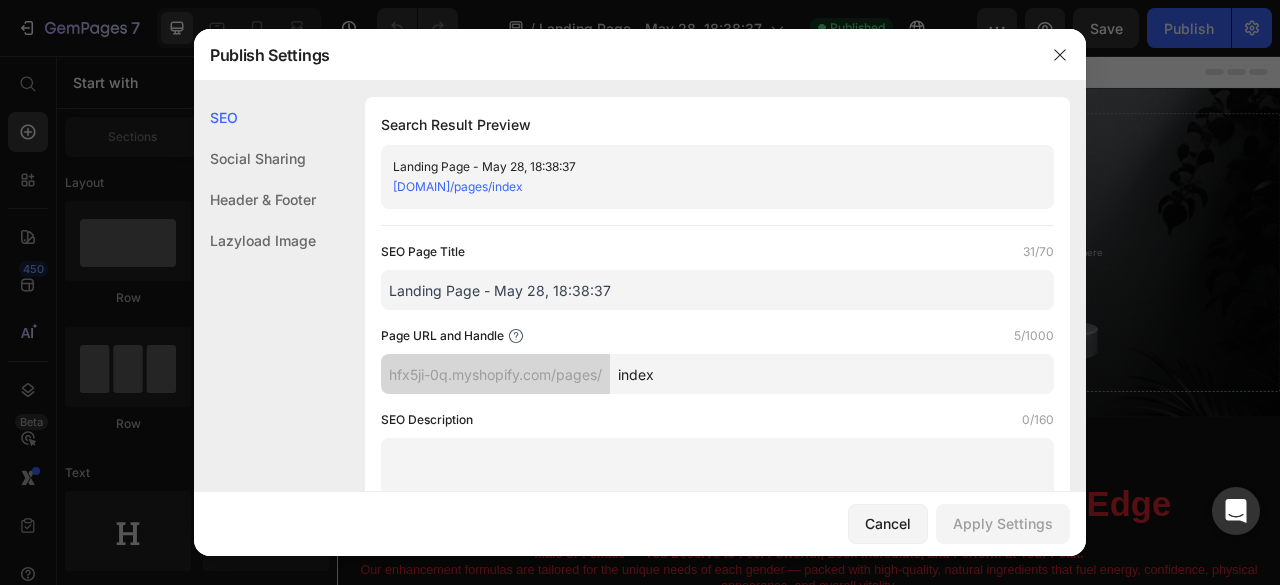 click 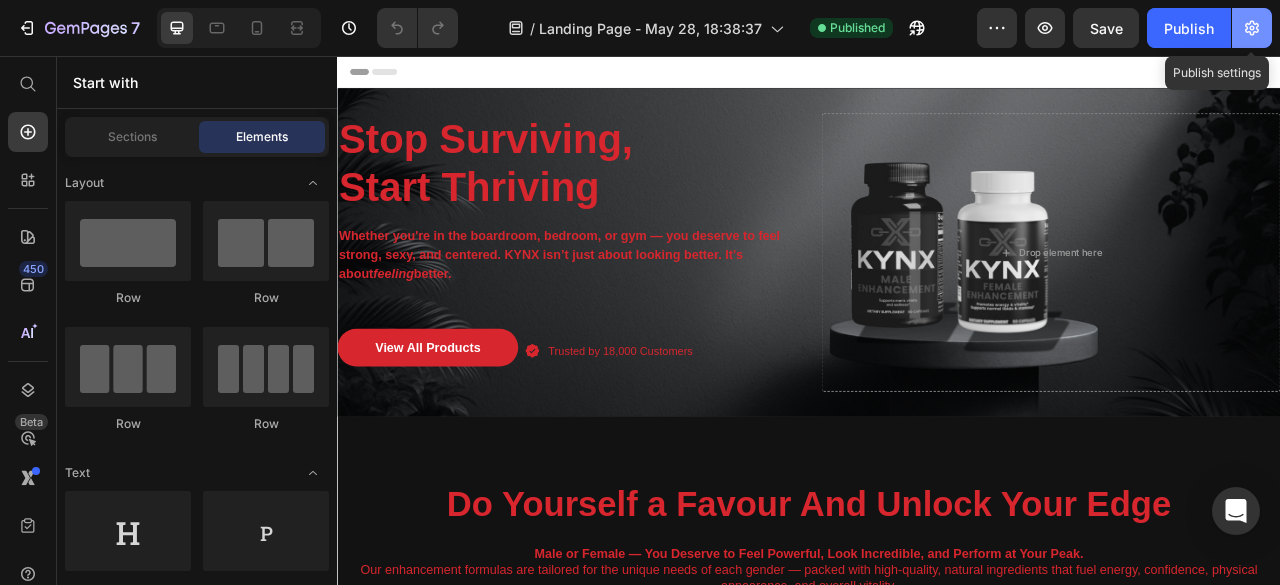 click 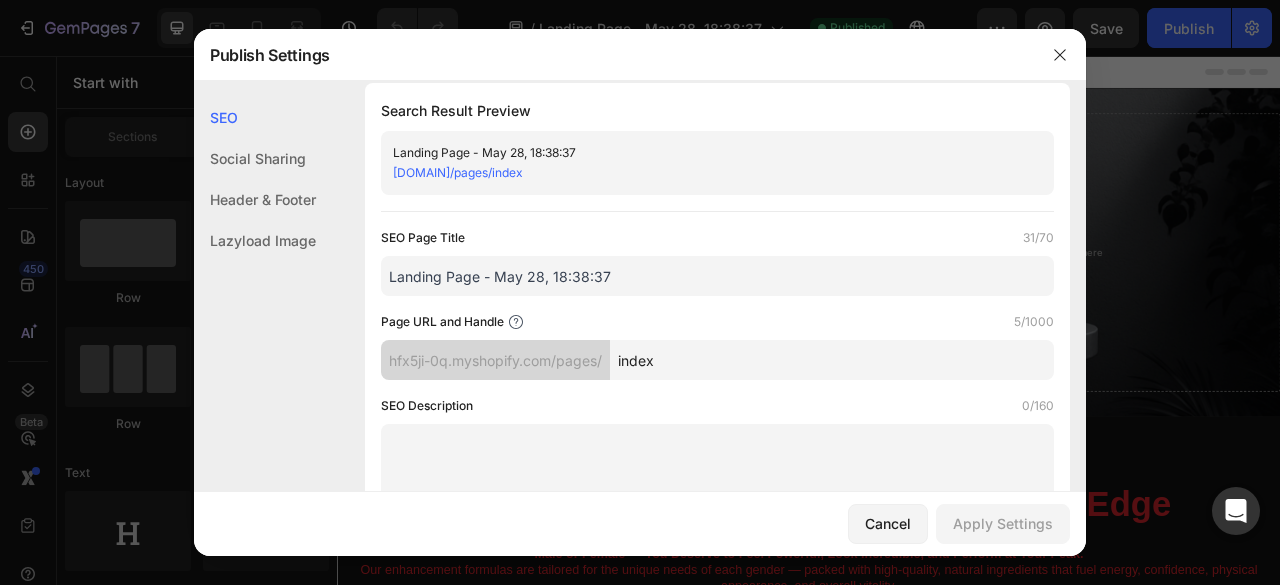 scroll, scrollTop: 15, scrollLeft: 0, axis: vertical 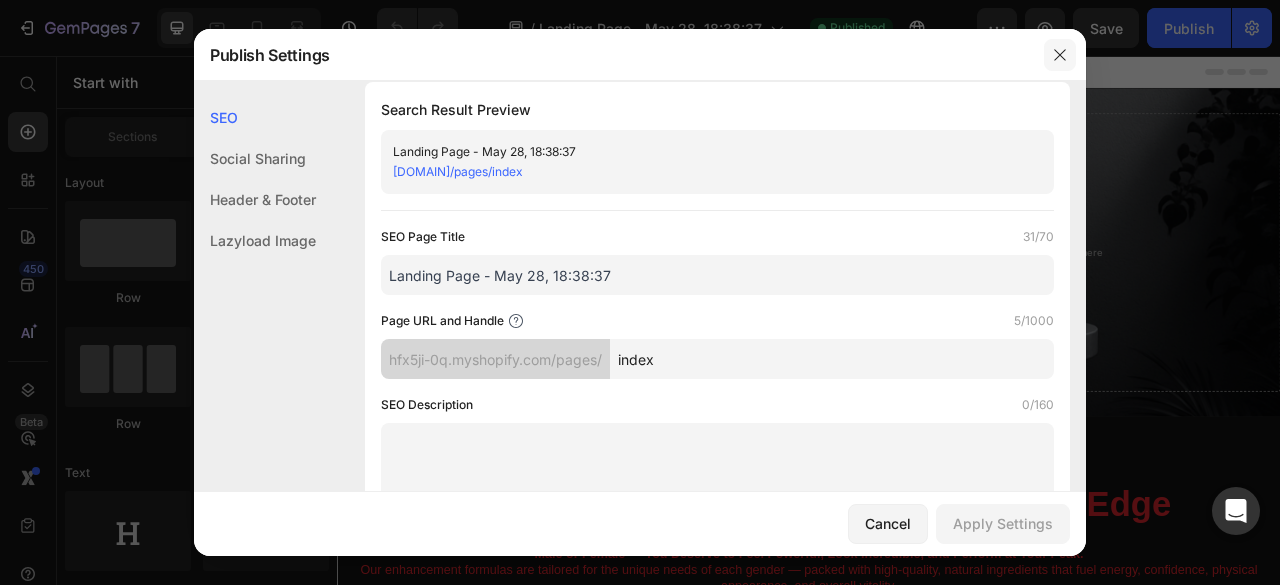 click 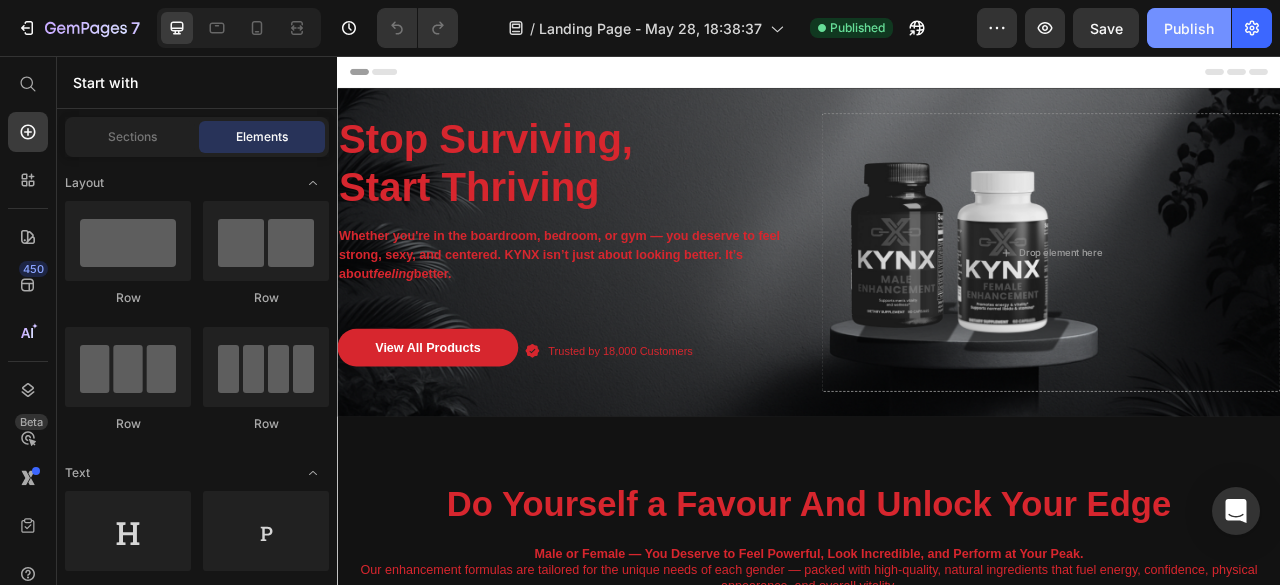 click on "Publish" 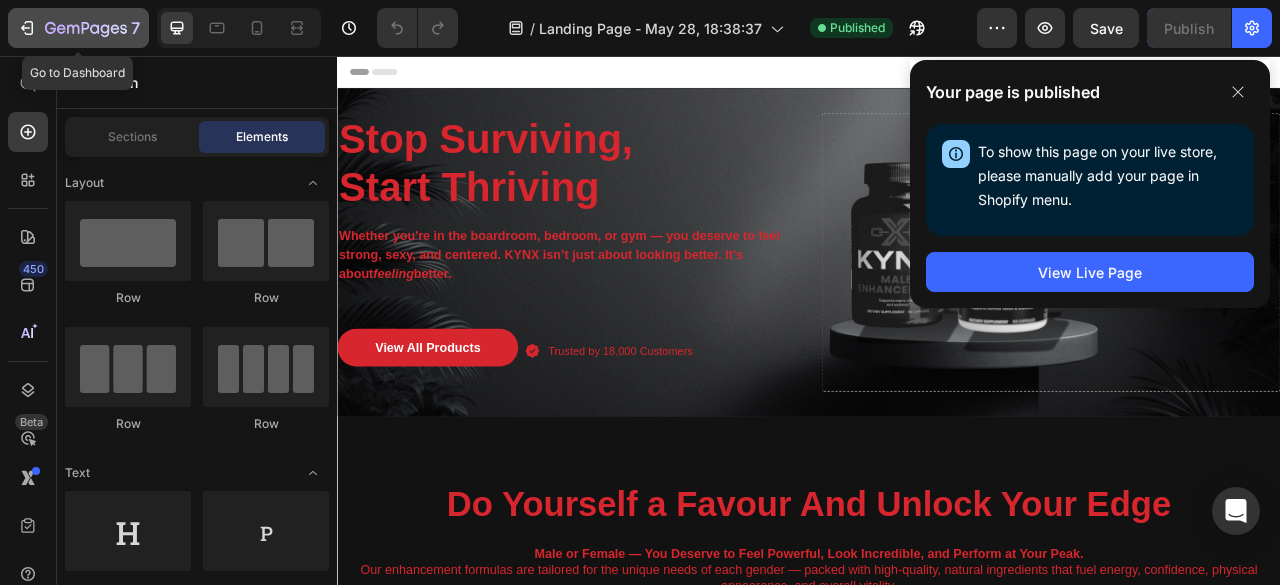 click 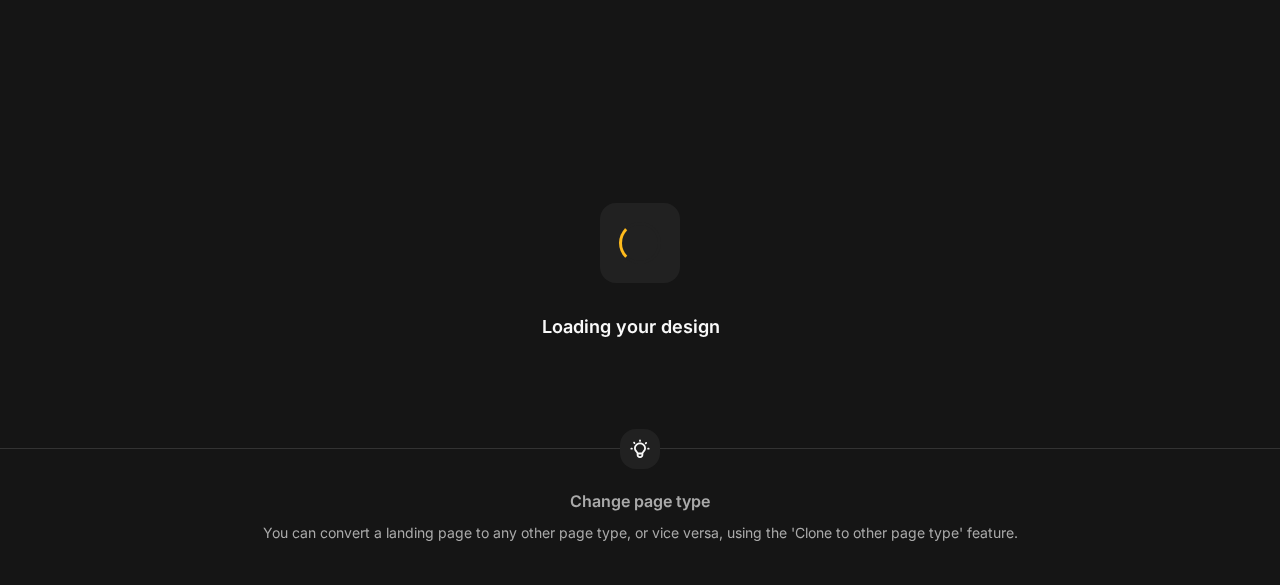 scroll, scrollTop: 0, scrollLeft: 0, axis: both 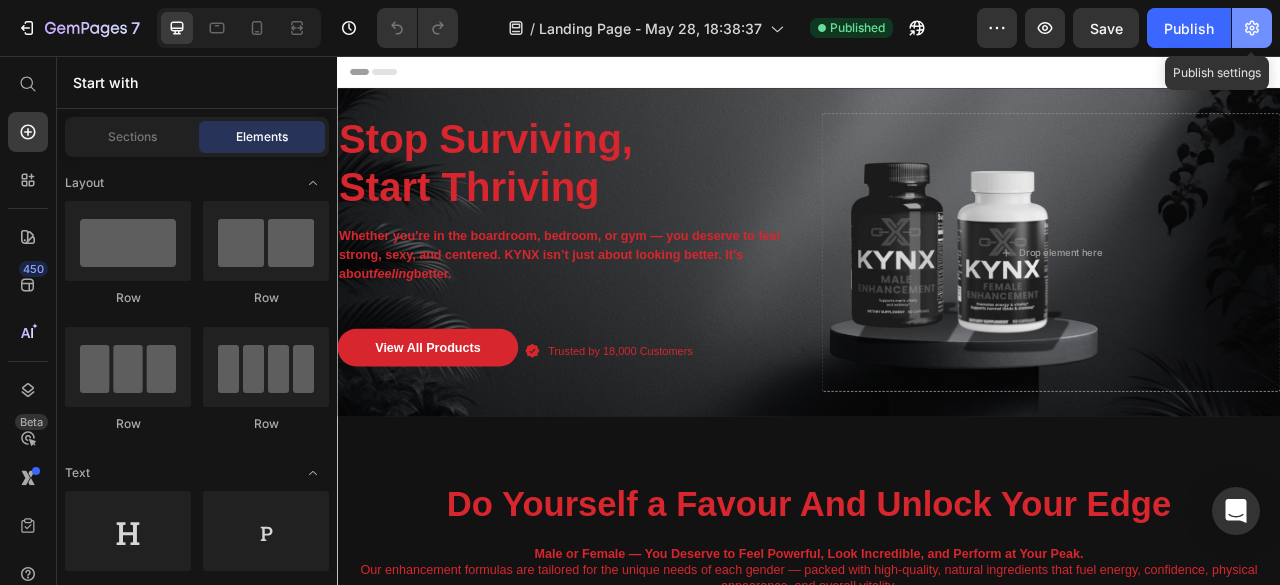 click 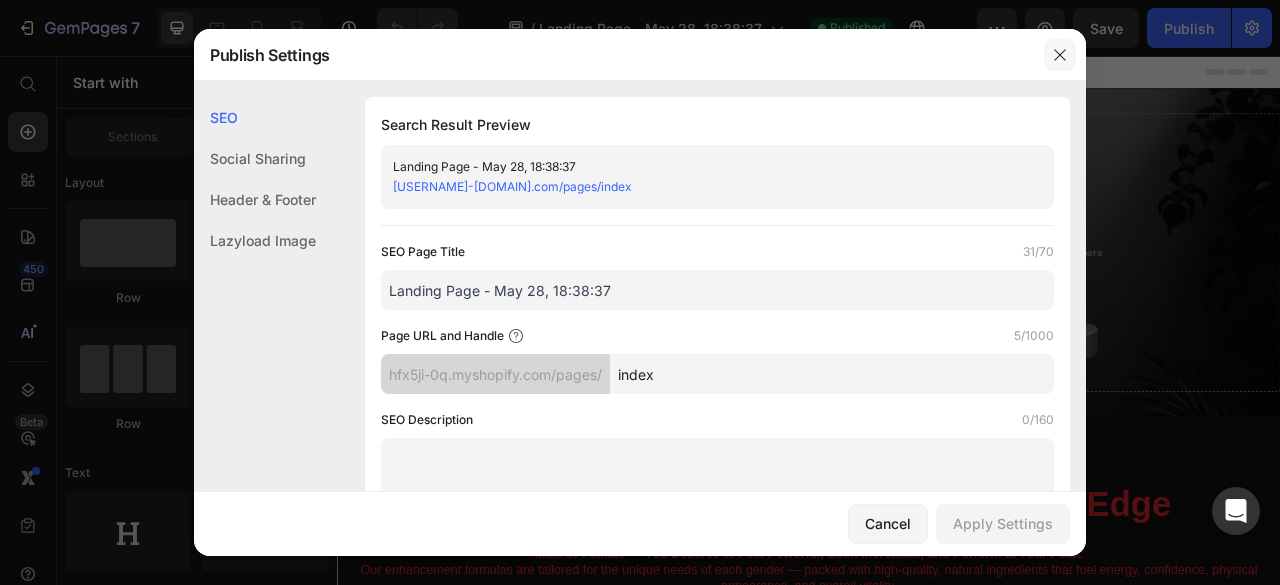 click 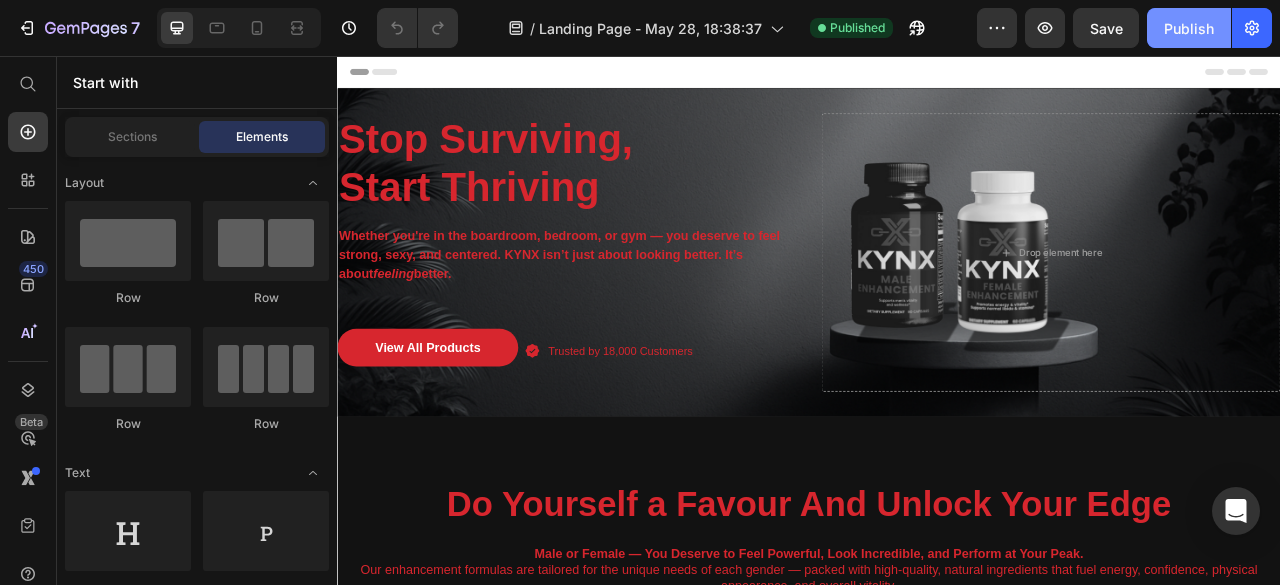 click on "Publish" at bounding box center [1189, 28] 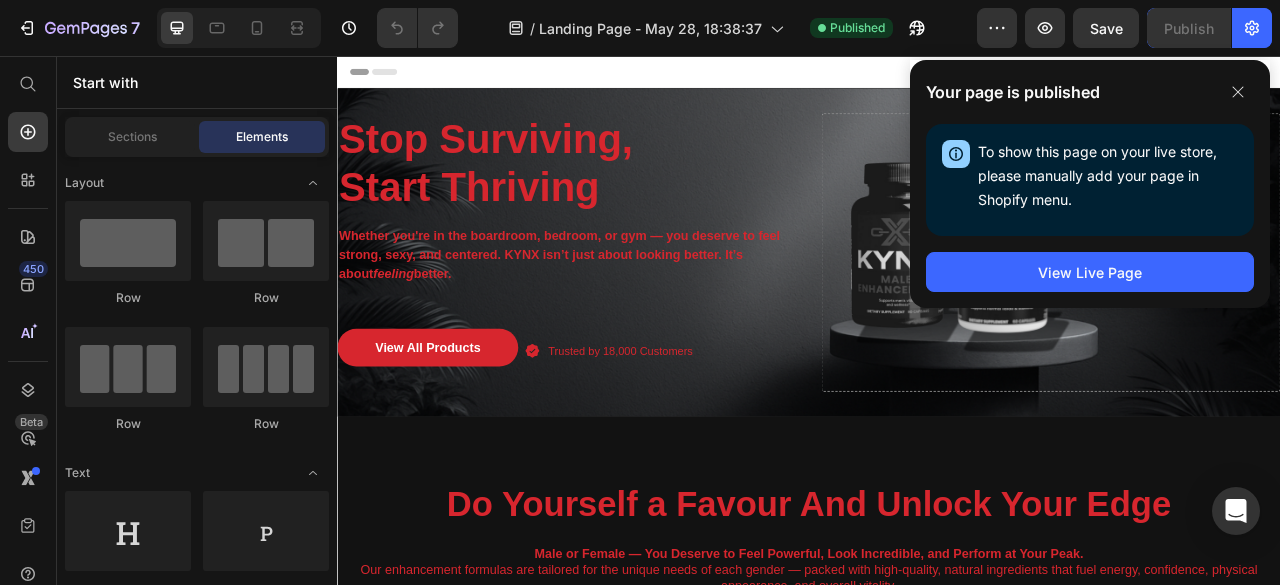 click on "To show this page on your live store, please manually add your page in Shopify menu." 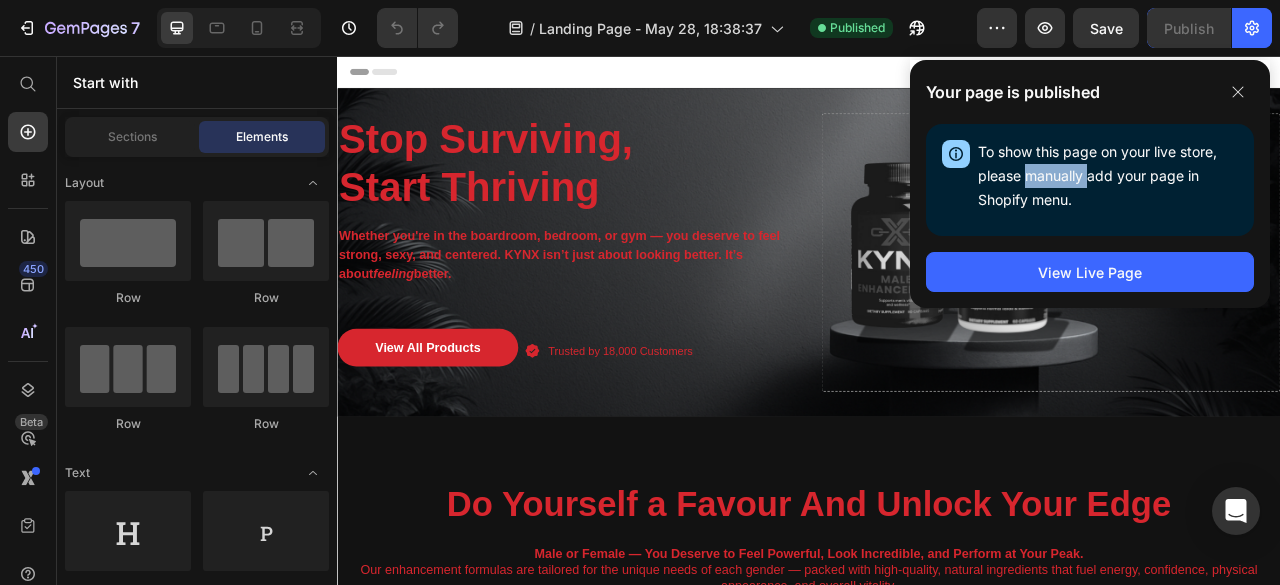 click on "To show this page on your live store, please manually add your page in Shopify menu." 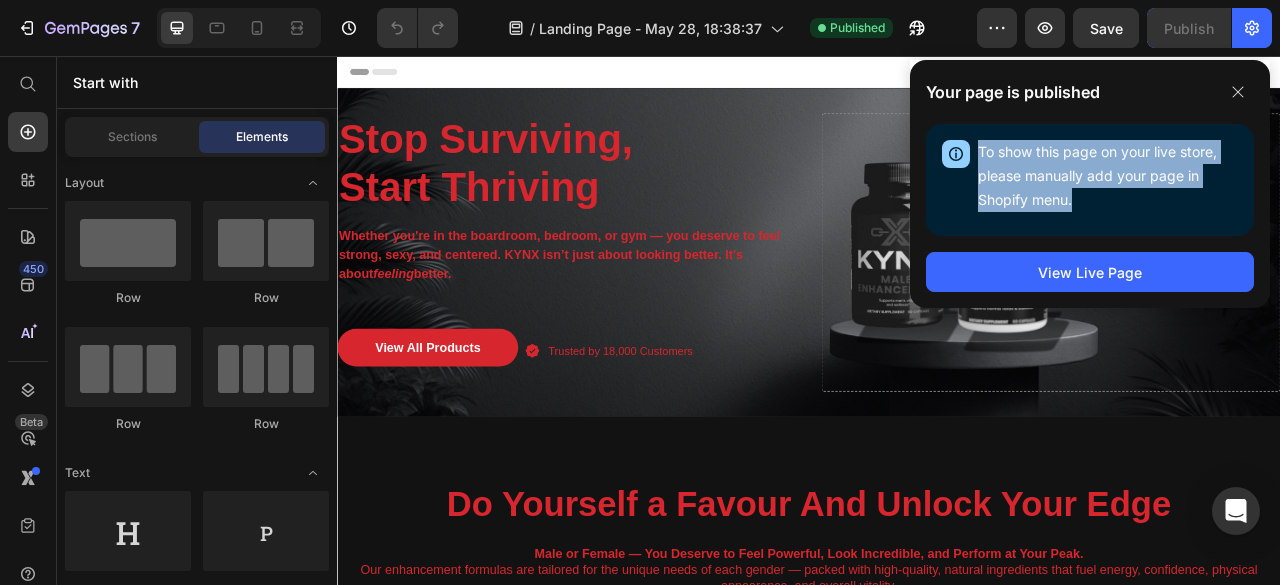click on "To show this page on your live store, please manually add your page in Shopify menu." 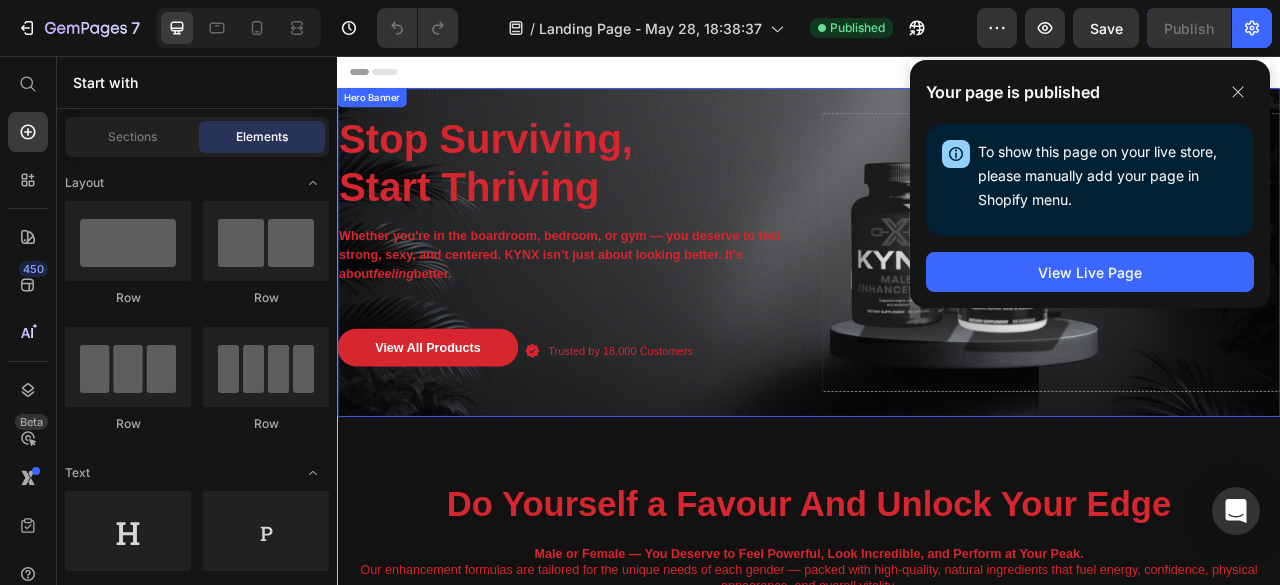 click on "Stop Surviving, Start Thriving  Heading Whether you're in the boardroom, bedroom, or gym — you deserve to feel strong, sexy, and centered. KYNX isn’t just about looking better. It’s about  feeling  better. Text block View All Products  Button
Icon Trusted by 18,000 Customers Text block Row Row
Drop element here" at bounding box center [937, 306] 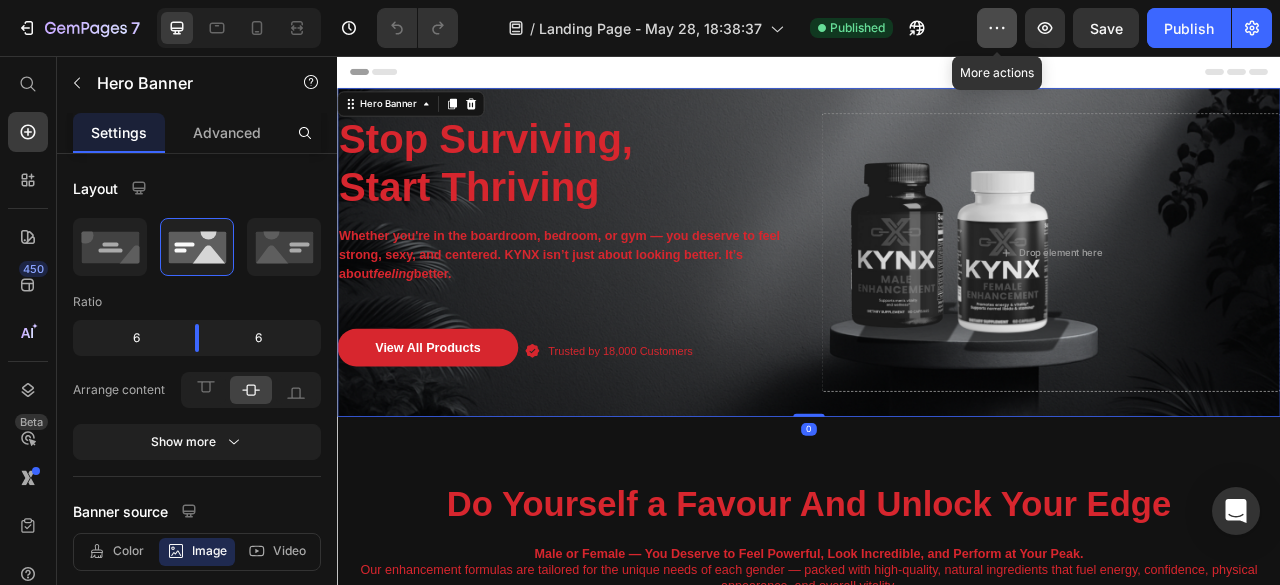 click 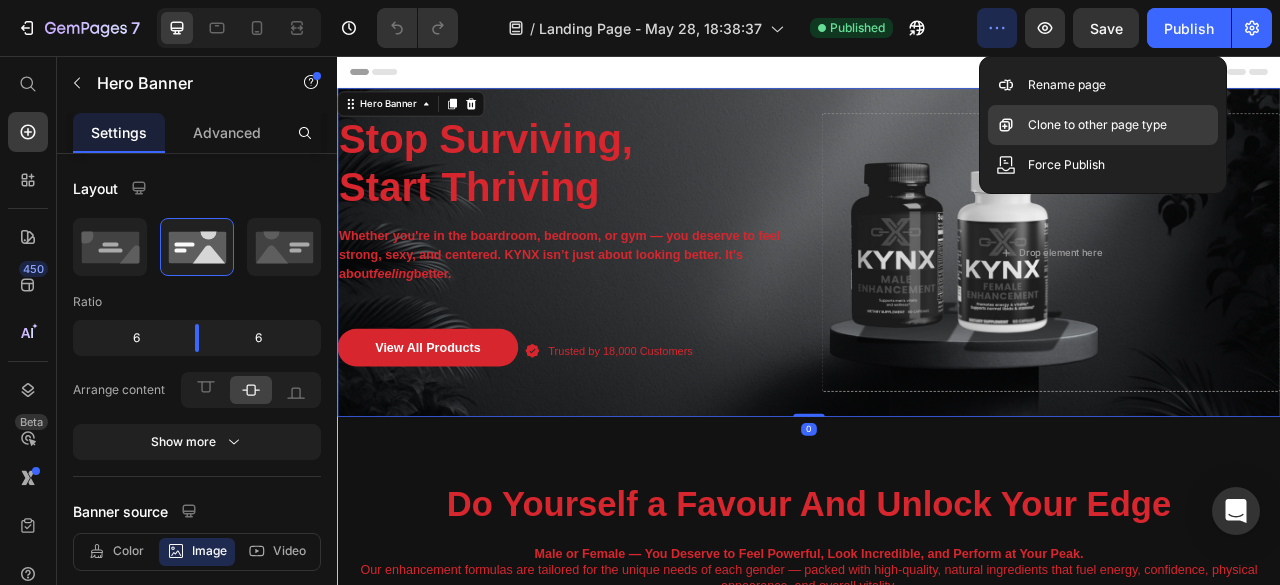 click on "Clone to other page type" at bounding box center [1097, 125] 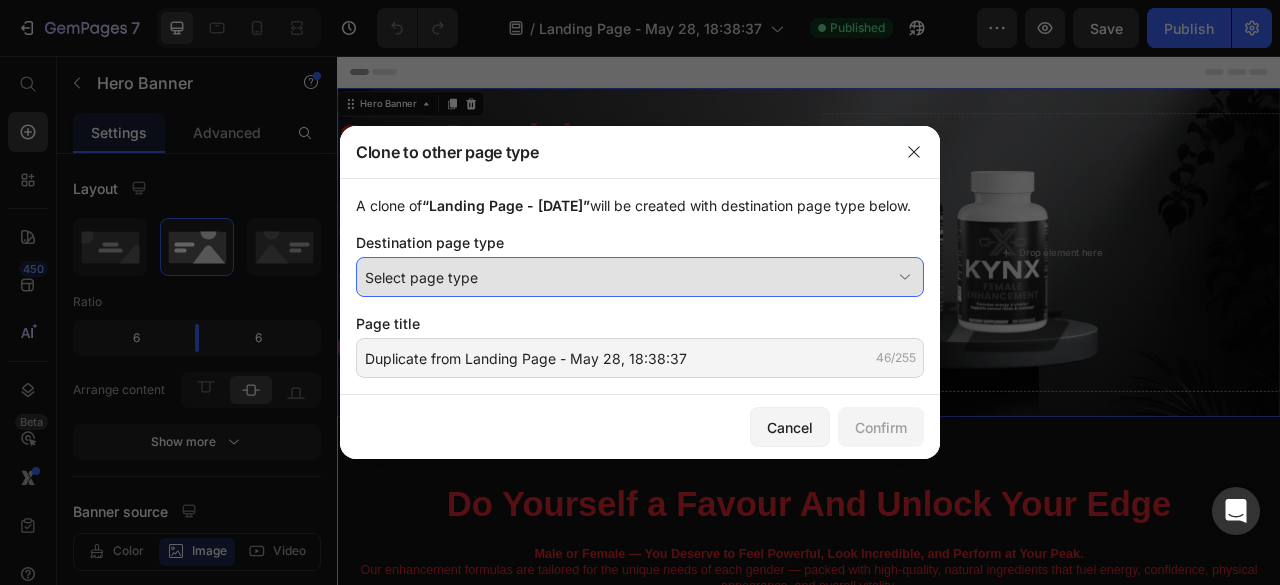 click on "Select page type" at bounding box center [628, 277] 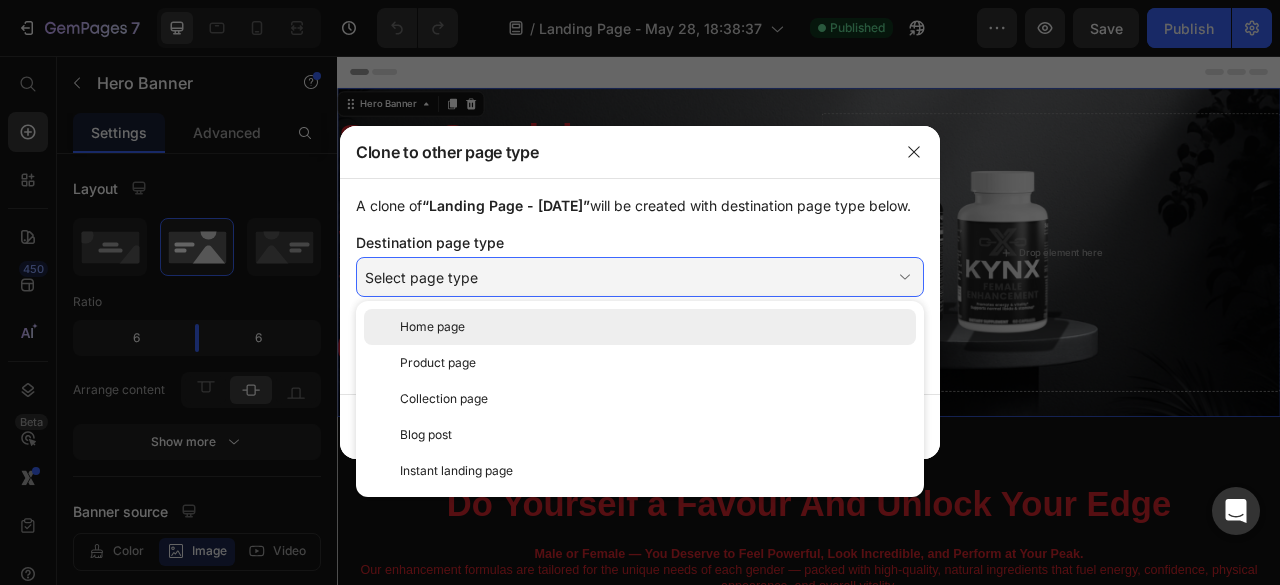 click on "Home page" at bounding box center (654, 327) 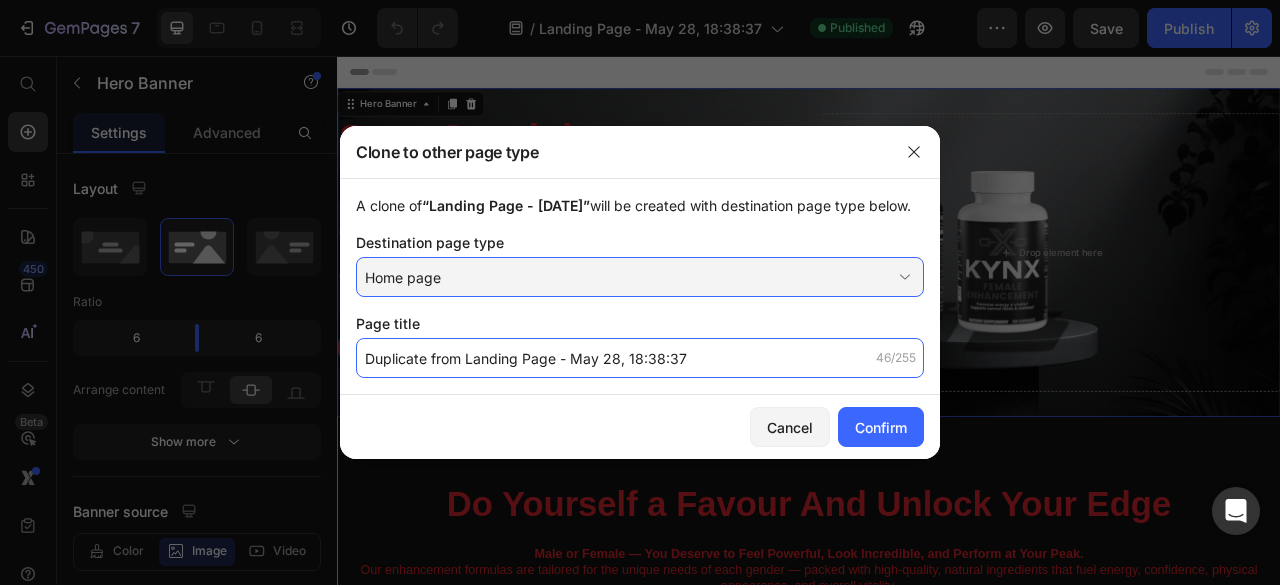 click on "Duplicate from Landing Page - May 28, 18:38:37" 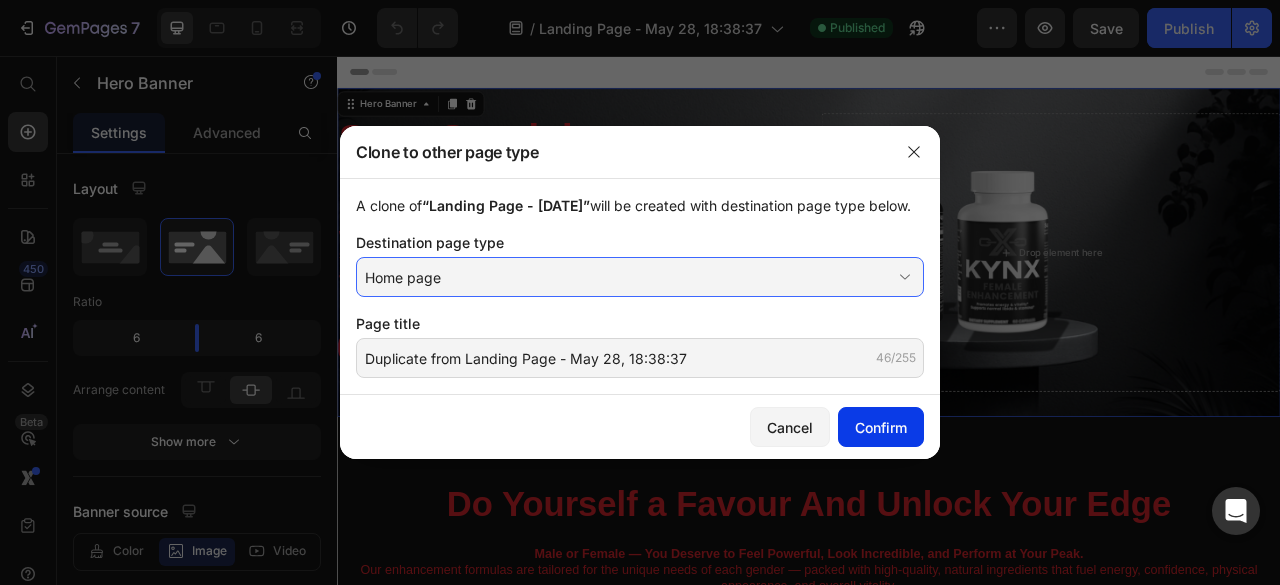 click on "Confirm" at bounding box center (881, 427) 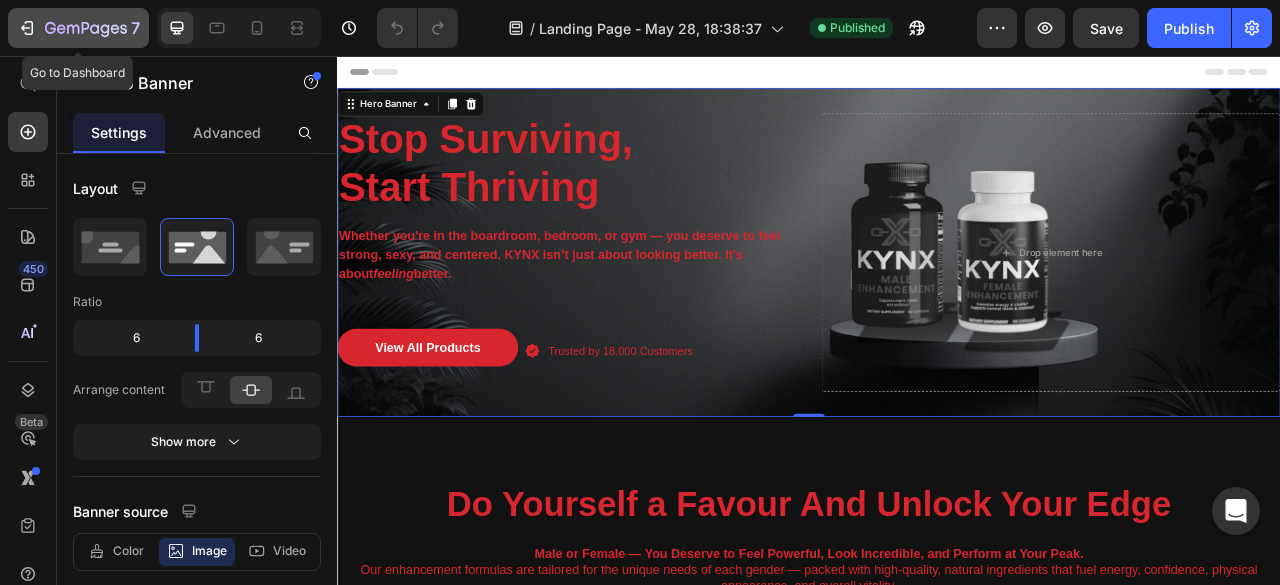 click on "7" at bounding box center [78, 28] 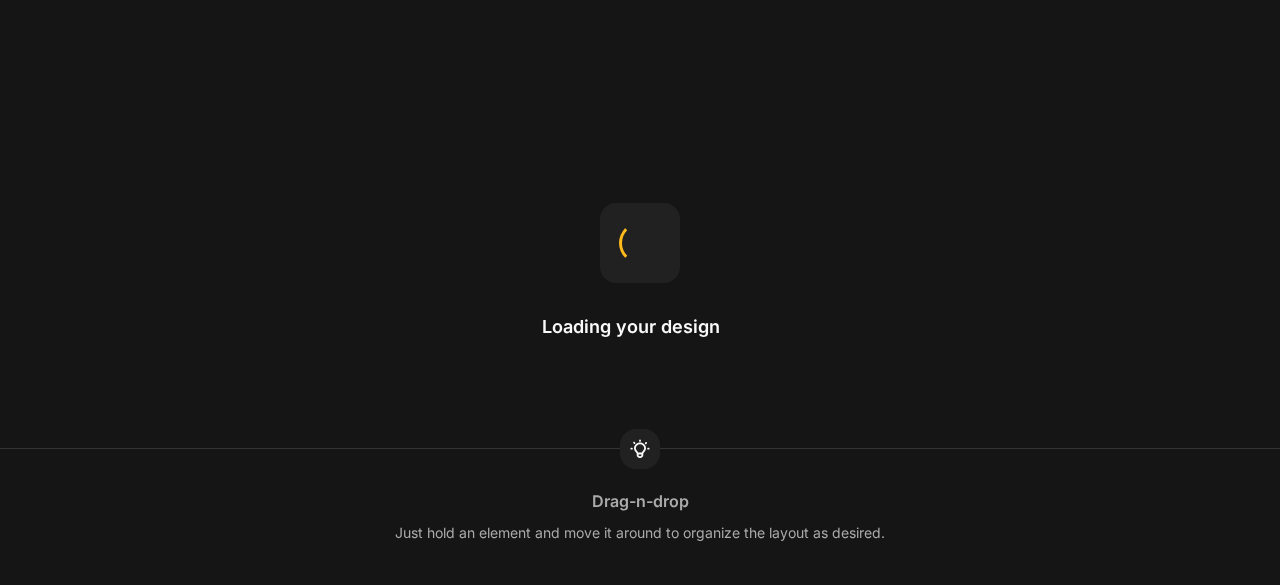 scroll, scrollTop: 0, scrollLeft: 0, axis: both 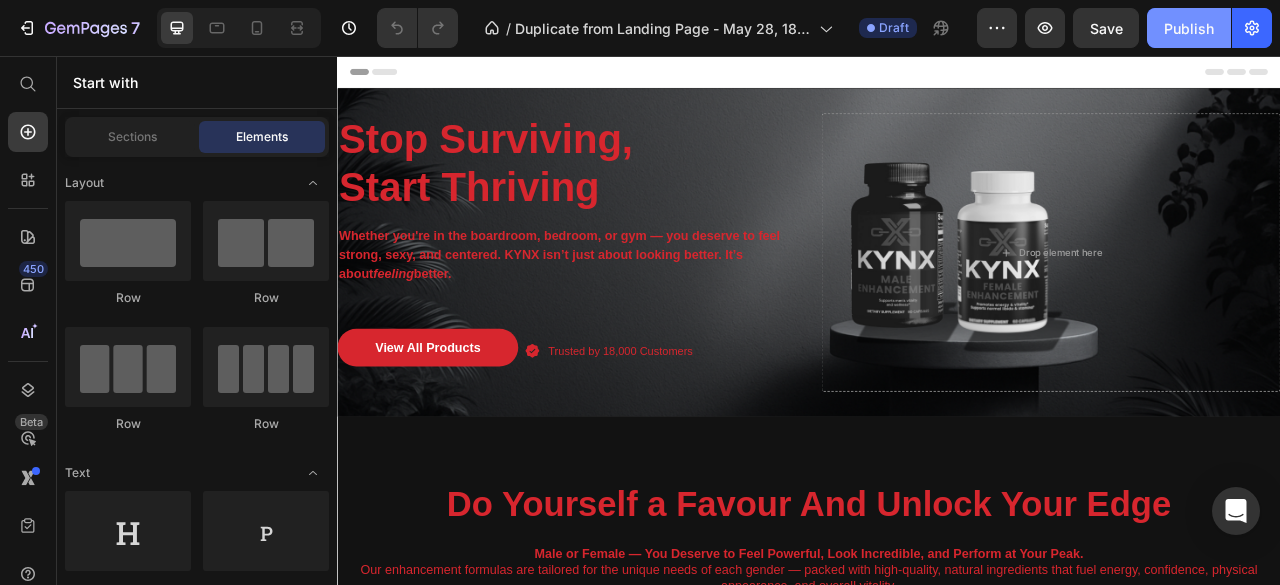 click on "Publish" at bounding box center (1189, 28) 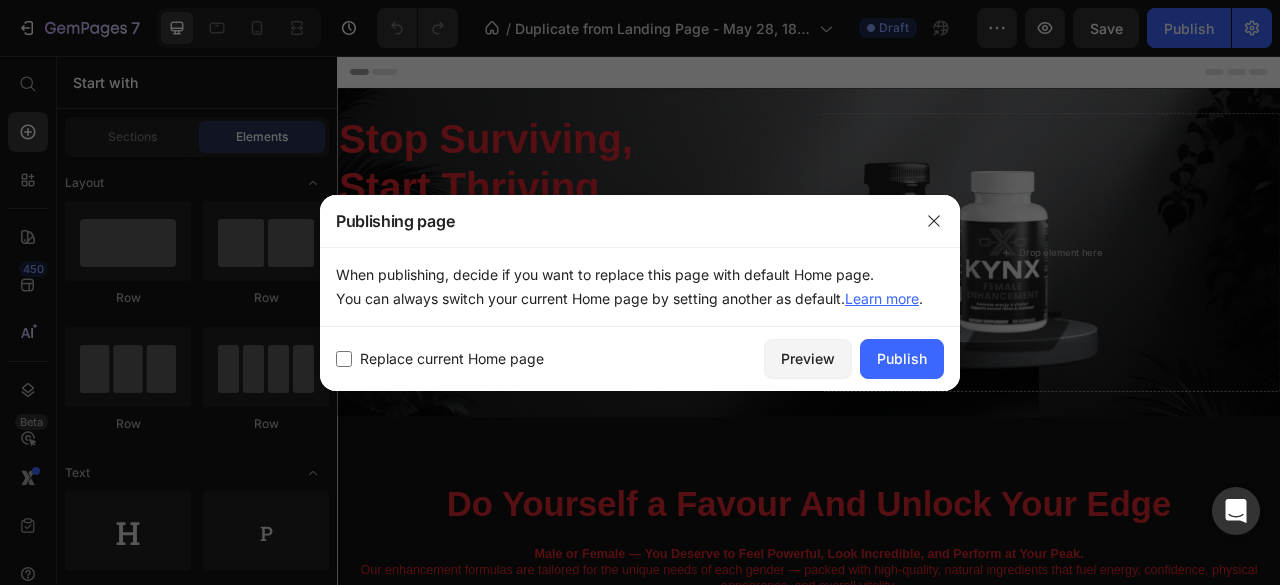 click at bounding box center [344, 359] 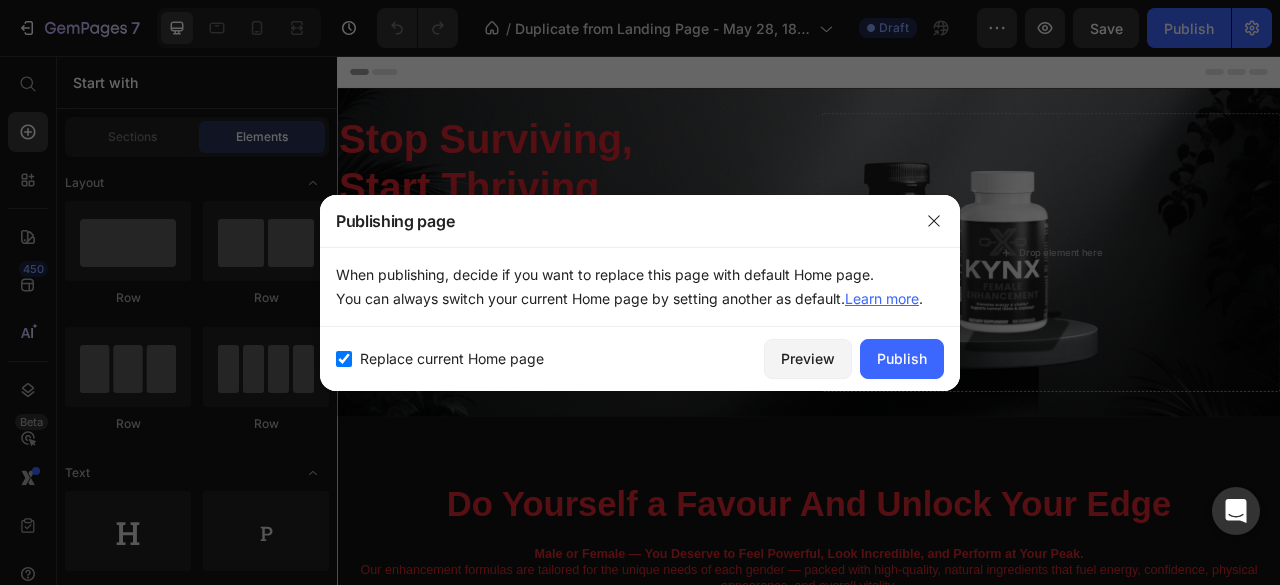 checkbox on "true" 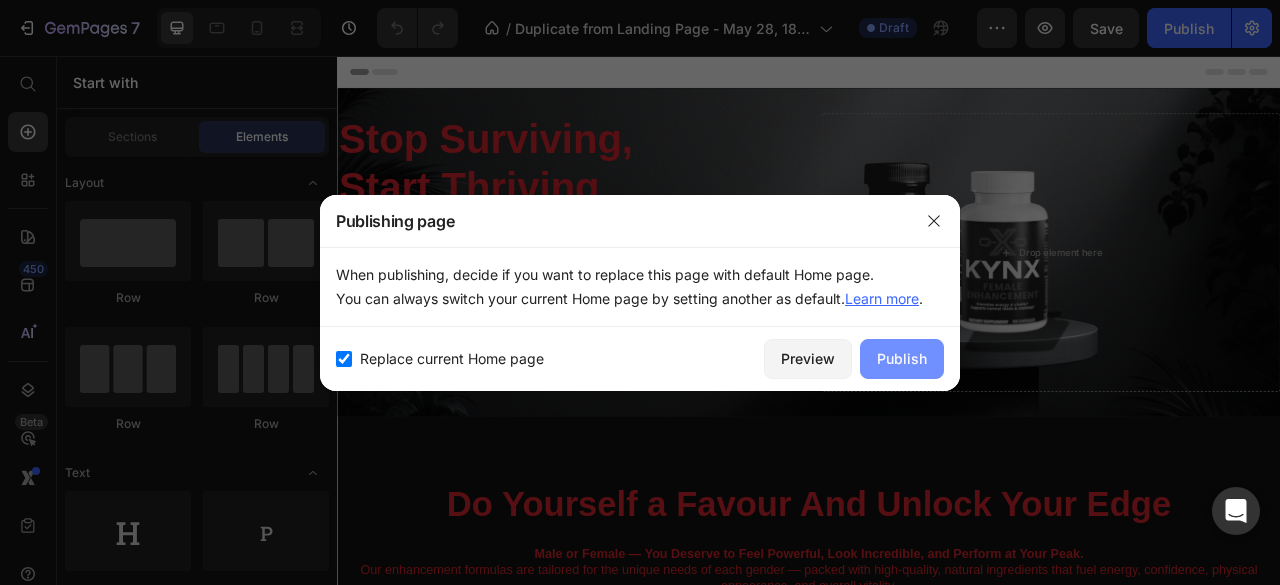 click on "Publish" at bounding box center (902, 358) 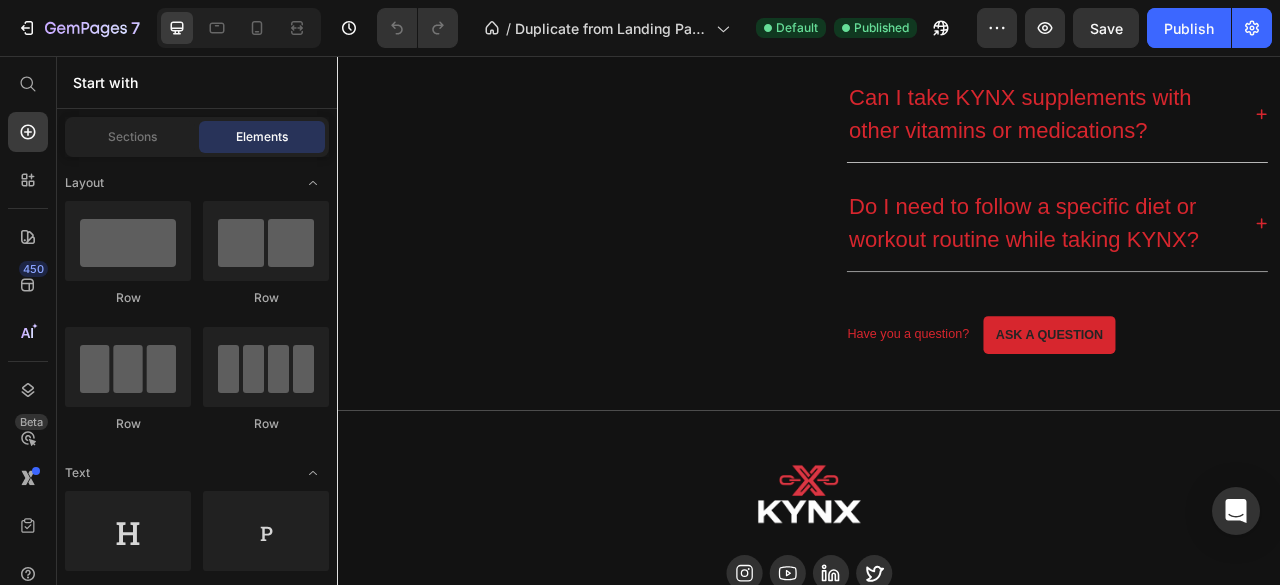 scroll, scrollTop: 6064, scrollLeft: 0, axis: vertical 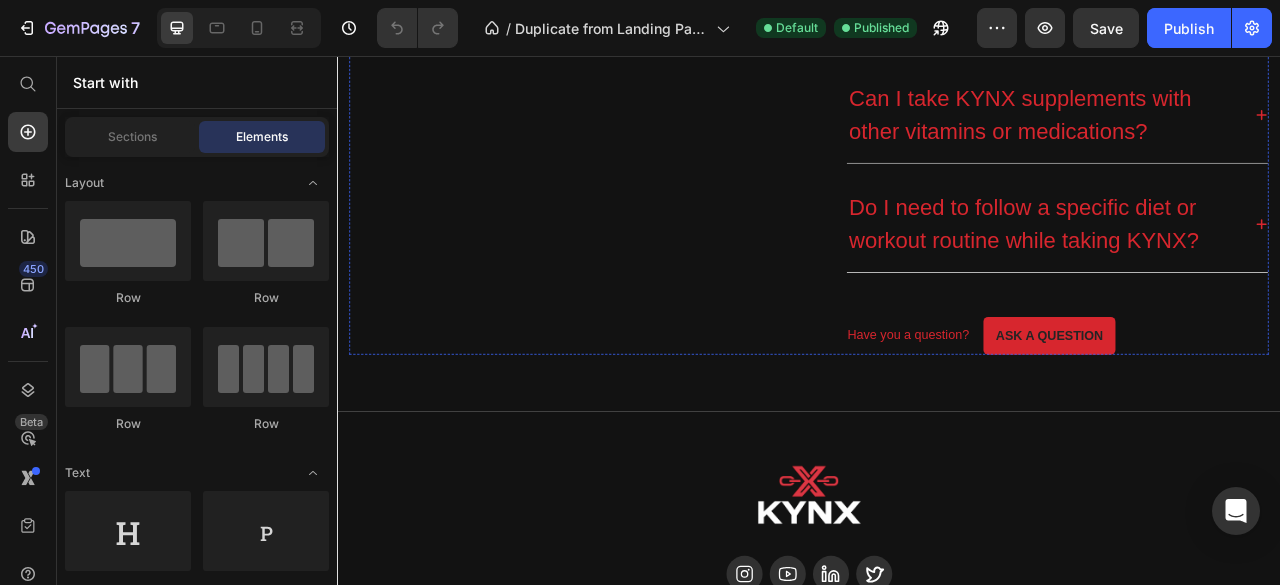 click at bounding box center [637, -459] 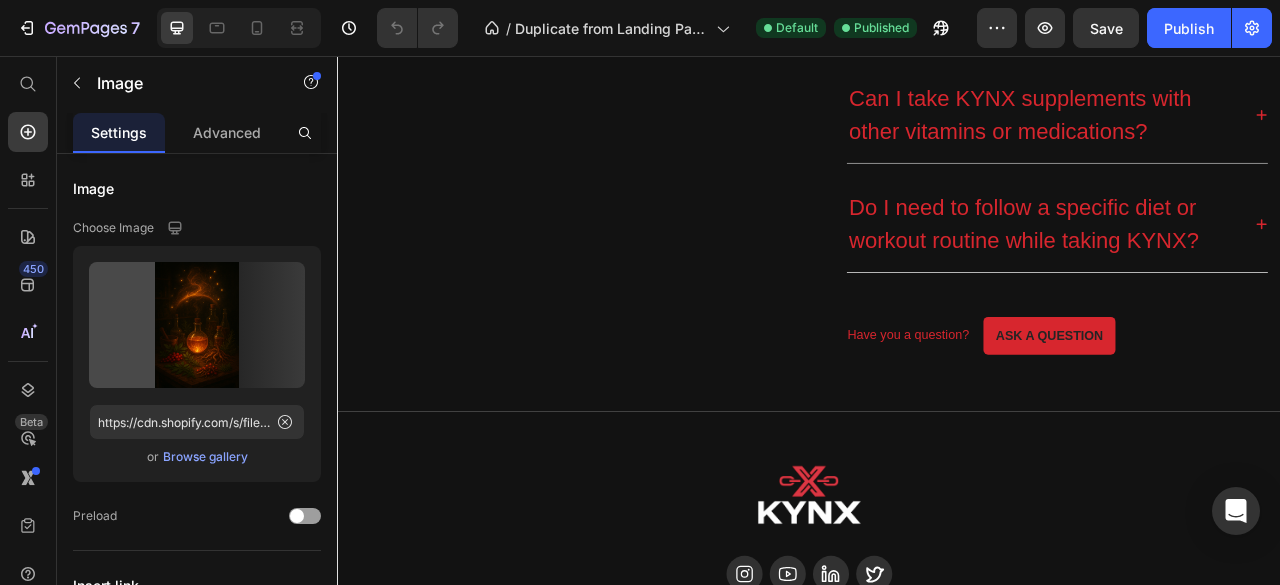 click on "Frequently Asked Questions Heading What makes KYNX enhancement supplements different from others on the market? How long does it take to feel results from KYNX Male or Female Enhancement? Can I take KYNX supplements with other vitamins or medications? Do I need to follow a specific diet or workout routine while taking KYNX? Accordion Have you a question? Text block Ask a question Button Row Row" at bounding box center (1237, -12) 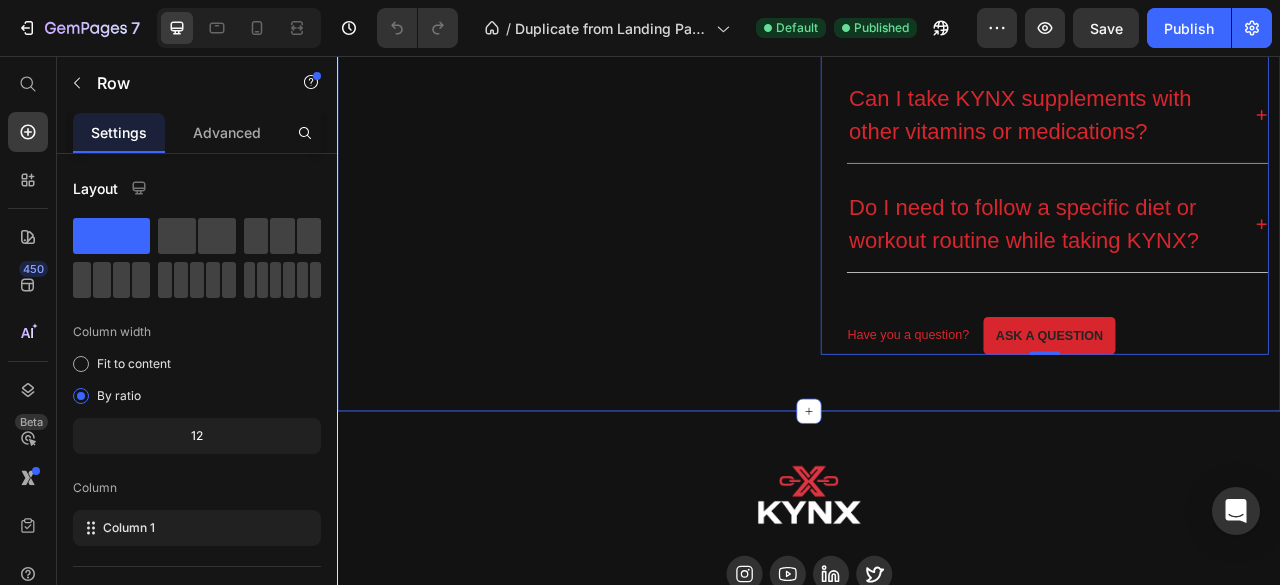 click on "Image Frequently Asked Questions Heading What makes KYNX enhancement supplements different from others on the market? How long does it take to feel results from KYNX Male or Female Enhancement? Can I take KYNX supplements with other vitamins or medications? Do I need to follow a specific diet or workout routine while taking KYNX? Accordion Have you a question? Text block Ask a question Button Row Row   0 Row Section 9" at bounding box center (937, -12) 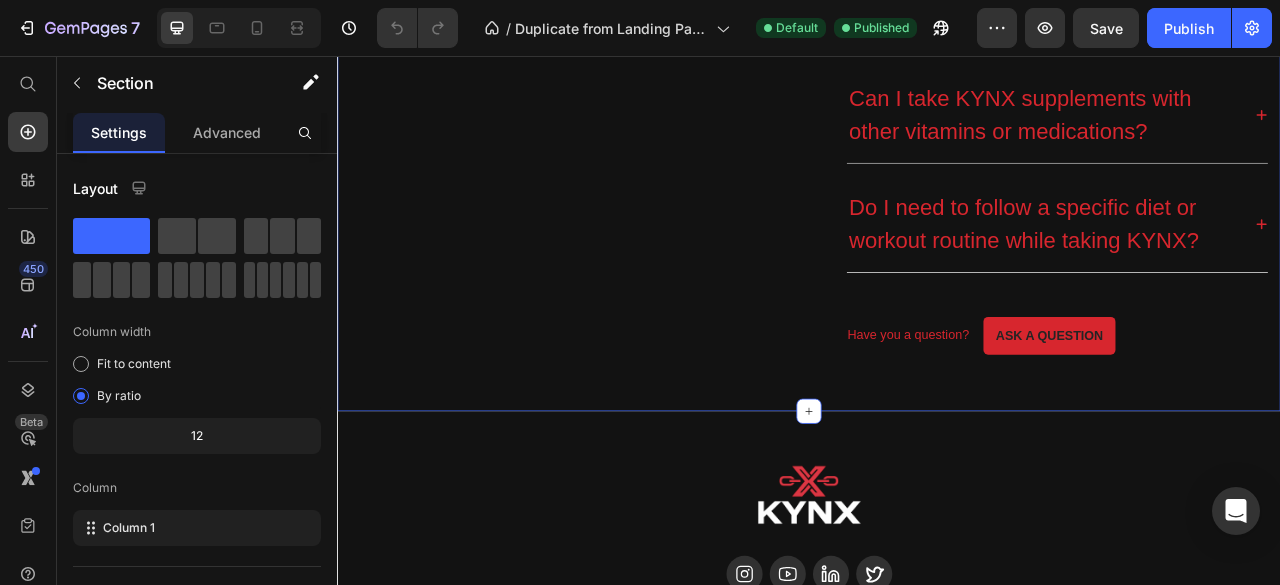 click on "Image Frequently Asked Questions Heading What makes KYNX enhancement supplements different from others on the market? How long does it take to feel results from KYNX Male or Female Enhancement? Can I take KYNX supplements with other vitamins or medications? Do I need to follow a specific diet or workout routine while taking KYNX? Accordion Have you a question? Text block Ask a question Button Row Row Row Section 9   You can create reusable sections Create Theme Section AI Content Write with GemAI What would you like to describe here? Tone and Voice Persuasive Product Female Enhancement Show more Generate" at bounding box center (937, -12) 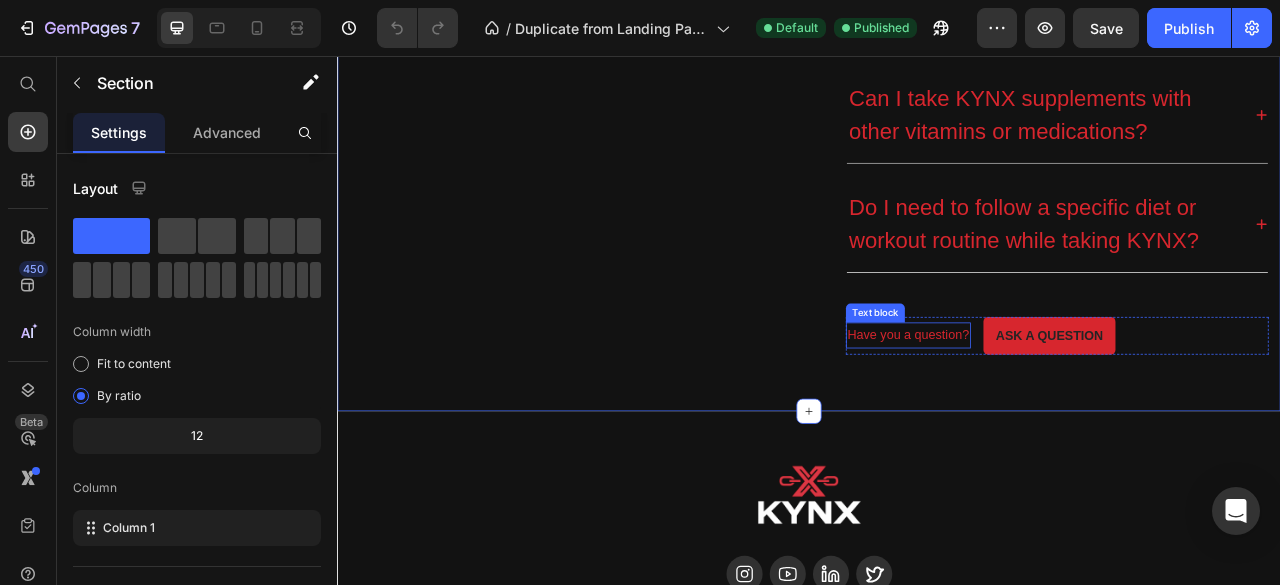 click on "Have you a question?" at bounding box center [1063, 411] 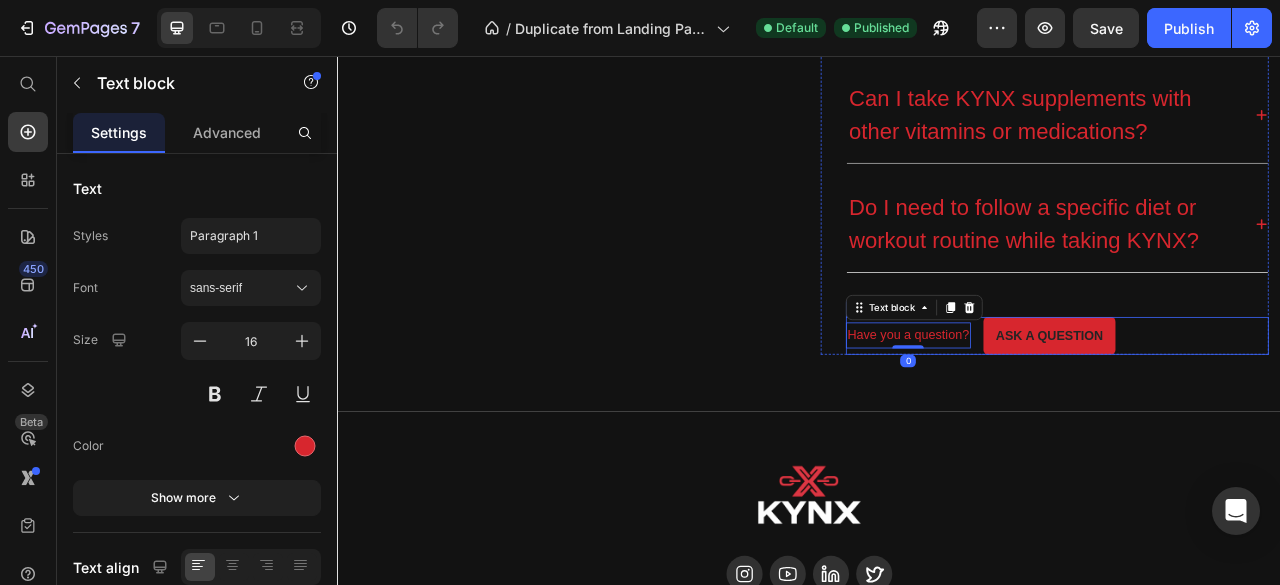 click on "Frequently Asked Questions Heading What makes KYNX enhancement supplements different from others on the market? How long does it take to feel results from KYNX Male or Female Enhancement? Can I take KYNX supplements with other vitamins or medications? Do I need to follow a specific diet or workout routine while taking KYNX? Accordion Have you a question? Text block   0 Ask a question Button Row Row" at bounding box center (1237, -12) 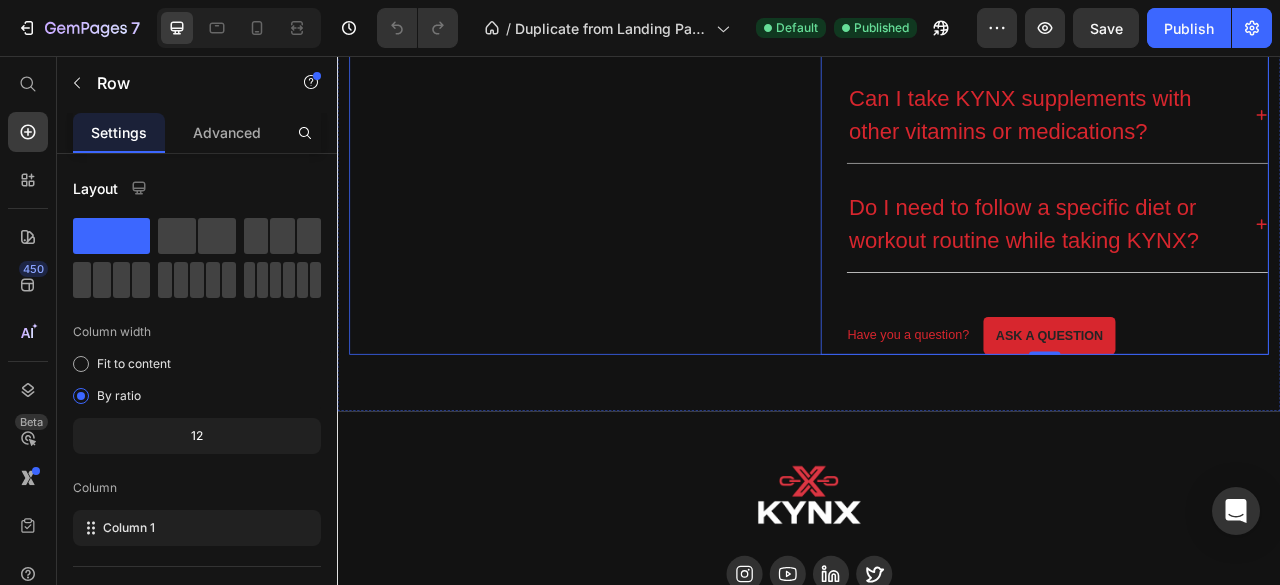 click on "Image" at bounding box center (637, -12) 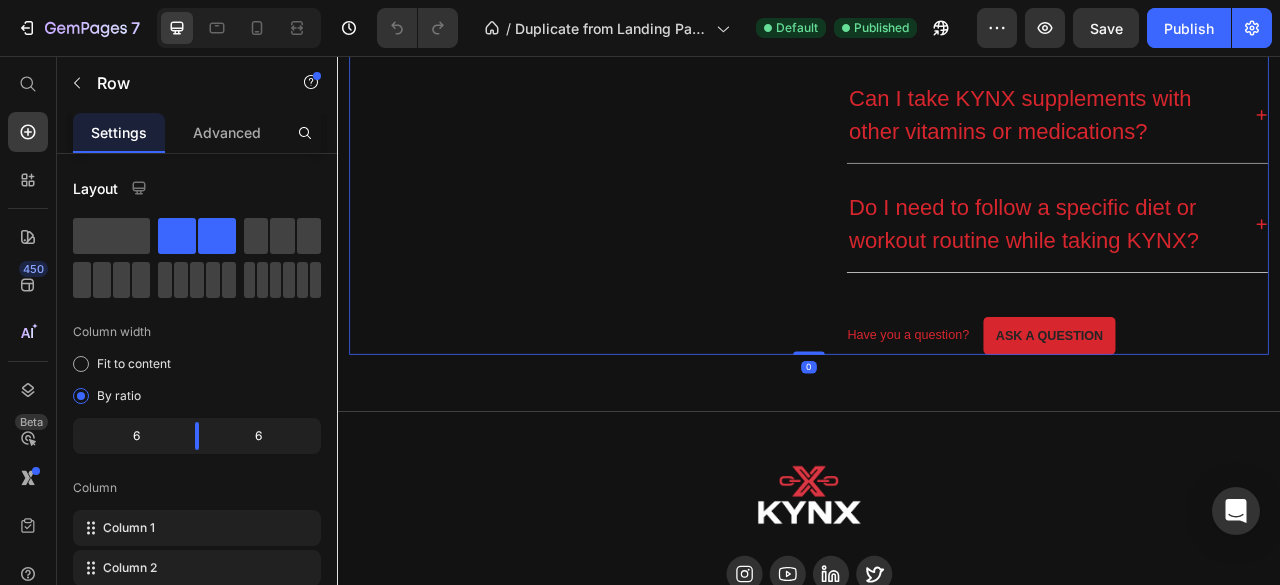 drag, startPoint x: 928, startPoint y: 535, endPoint x: 1045, endPoint y: 214, distance: 341.6577 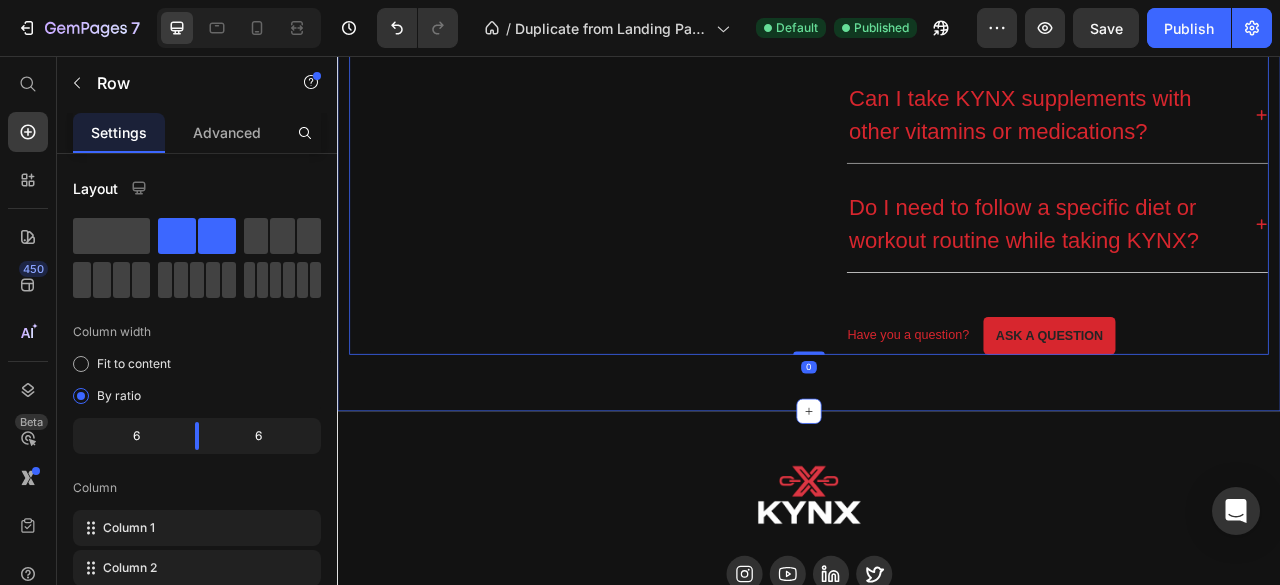 click on "Image
Icon
Icon
Icon
Icon Row
About Accordion
Support Accordion
Contact Accordion Row About Heading Our Story Button Male Enhancement Advertorial   Button Female Enhancement Advertorial   Button Row Support Heading FAQs Button Terms & Conditions Button Row Contact Heading hello@kynyxessentials.com Button Contact Page Button Row Row Row                Title Line Section 10" at bounding box center (937, 776) 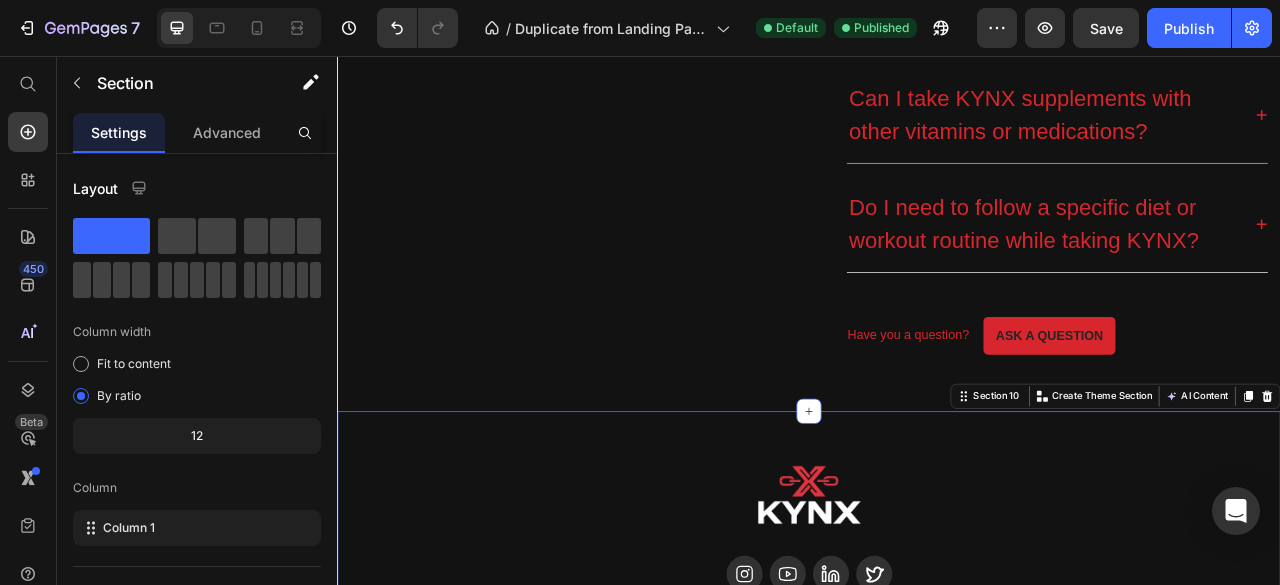 click on "Image
Icon
Icon
Icon
Icon Row
About Accordion
Support Accordion
Contact Accordion Row About Heading Our Story Button Male Enhancement Advertorial   Button Female Enhancement Advertorial   Button Row Support Heading FAQs Button Terms & Conditions Button Row Contact Heading hello@kynyxessentials.com Button Contact Page Button Row Row Row                Title Line Section 10   You can create reusable sections Create Theme Section AI Content Write with GemAI What would you like to describe here? Tone and Voice Persuasive Product Female Enhancement Show more Generate" at bounding box center [937, 776] 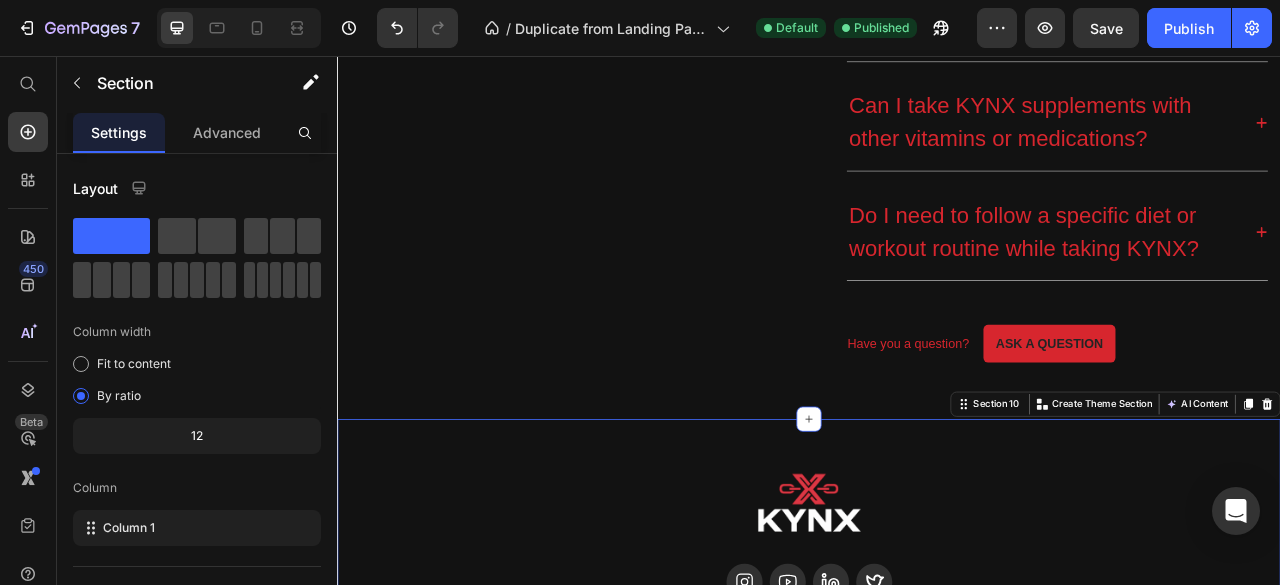 scroll, scrollTop: 6168, scrollLeft: 0, axis: vertical 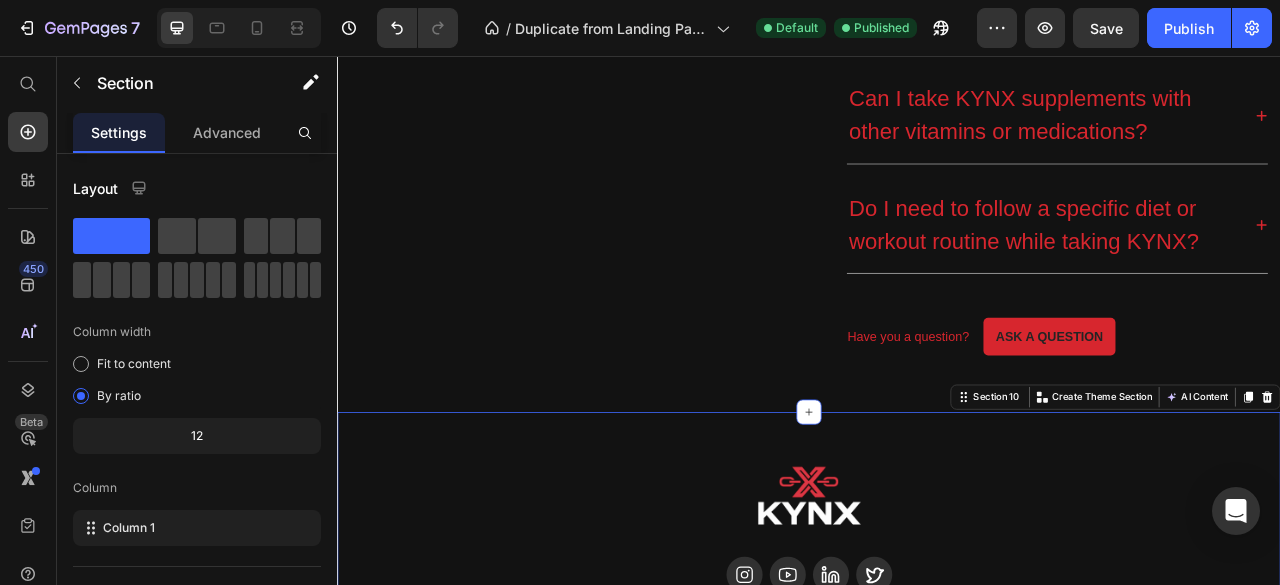 click at bounding box center [937, 623] 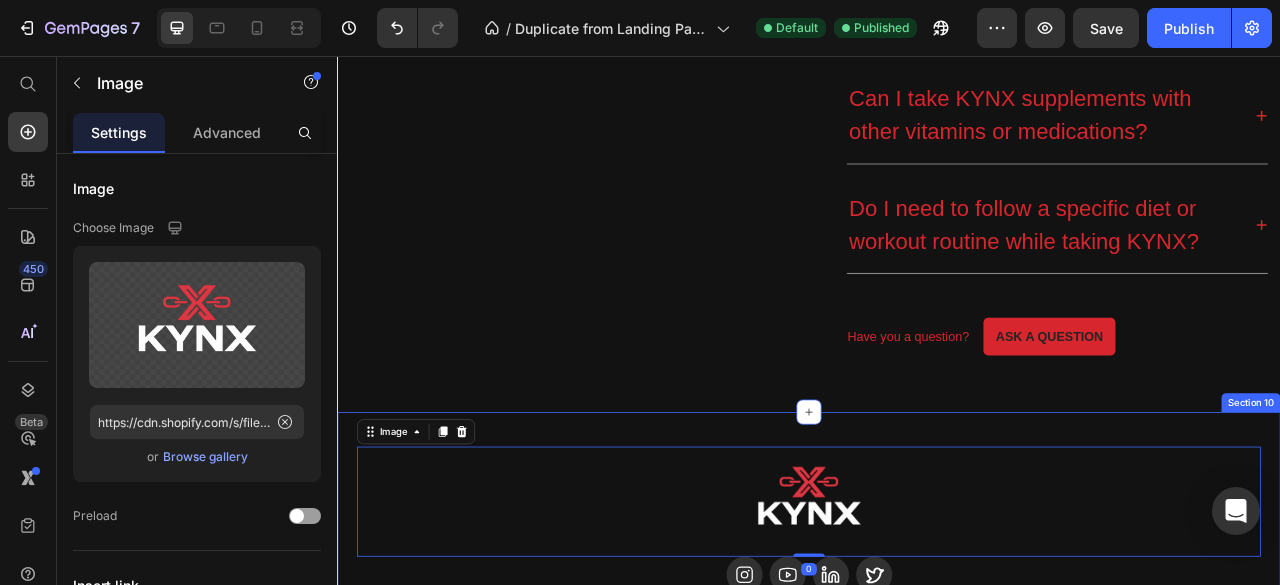 click on "Image   0
Icon
Icon
Icon
Icon Row
About Accordion
Support Accordion
Contact Accordion Row About Heading Our Story Button Male Enhancement Advertorial   Button Female Enhancement Advertorial   Button Row Support Heading FAQs Button Terms & Conditions Button Row Contact Heading hello@kynyxessentials.com Button Contact Page Button Row Row Row                Title Line Section 10" at bounding box center (937, 777) 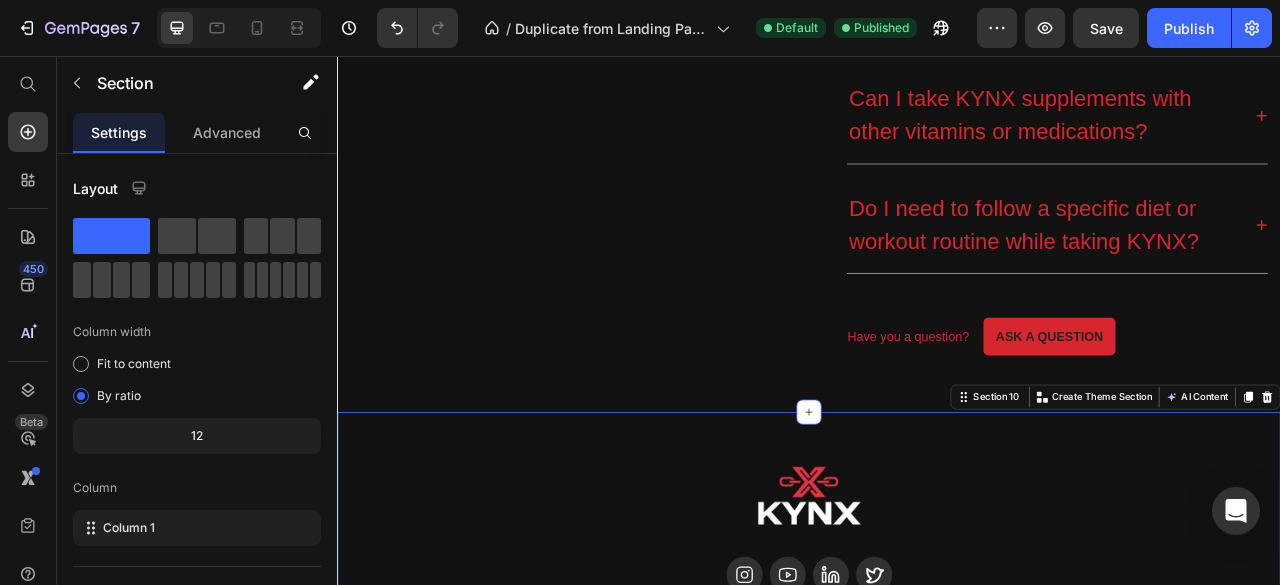 click on "Image
Icon
Icon
Icon
Icon Row
About Accordion
Support Accordion
Contact Accordion Row About Heading Our Story Button Male Enhancement Advertorial   Button Female Enhancement Advertorial   Button Row Support Heading FAQs Button Terms & Conditions Button Row Contact Heading hello@kynyxessentials.com Button Contact Page Button Row Row Row                Title Line Section 10   You can create reusable sections Create Theme Section AI Content Write with GemAI What would you like to describe here? Tone and Voice Persuasive Product Female Enhancement Show more Generate" at bounding box center [937, 777] 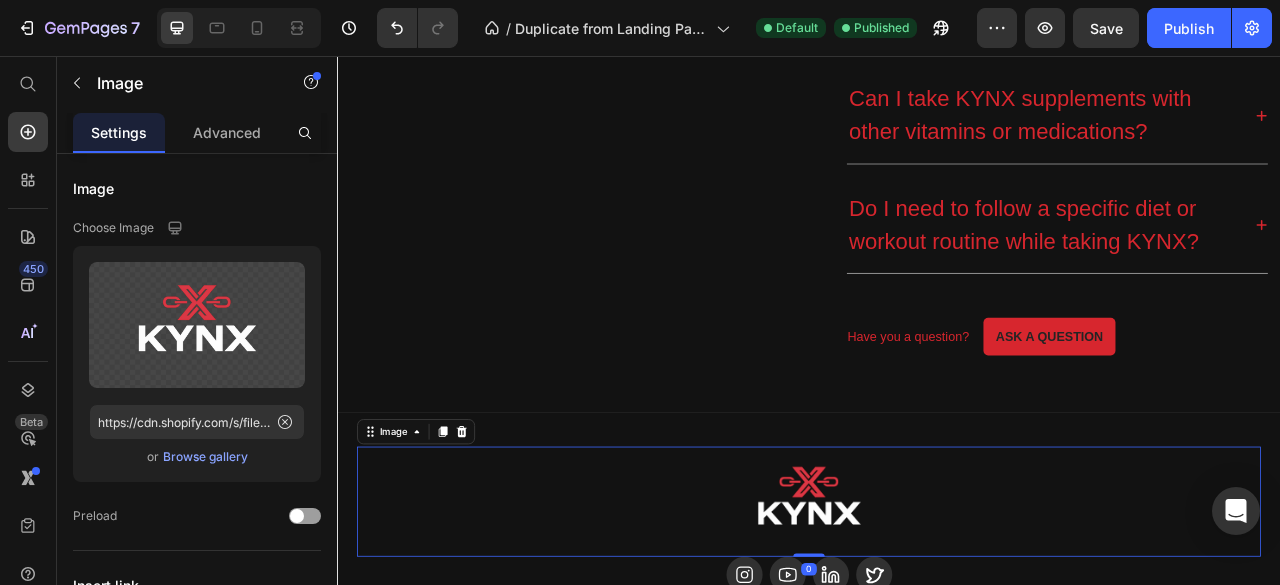 click on "Image   0
Icon
Icon
Icon
Icon Row
About Accordion
Support Accordion
Contact Accordion Row About Heading Our Story Button Male Enhancement Advertorial   Button Female Enhancement Advertorial   Button Row Support Heading FAQs Button Terms & Conditions Button Row Contact Heading hello@kynyxessentials.com Button Contact Page Button Row Row Row                Title Line Section 10" at bounding box center [937, 777] 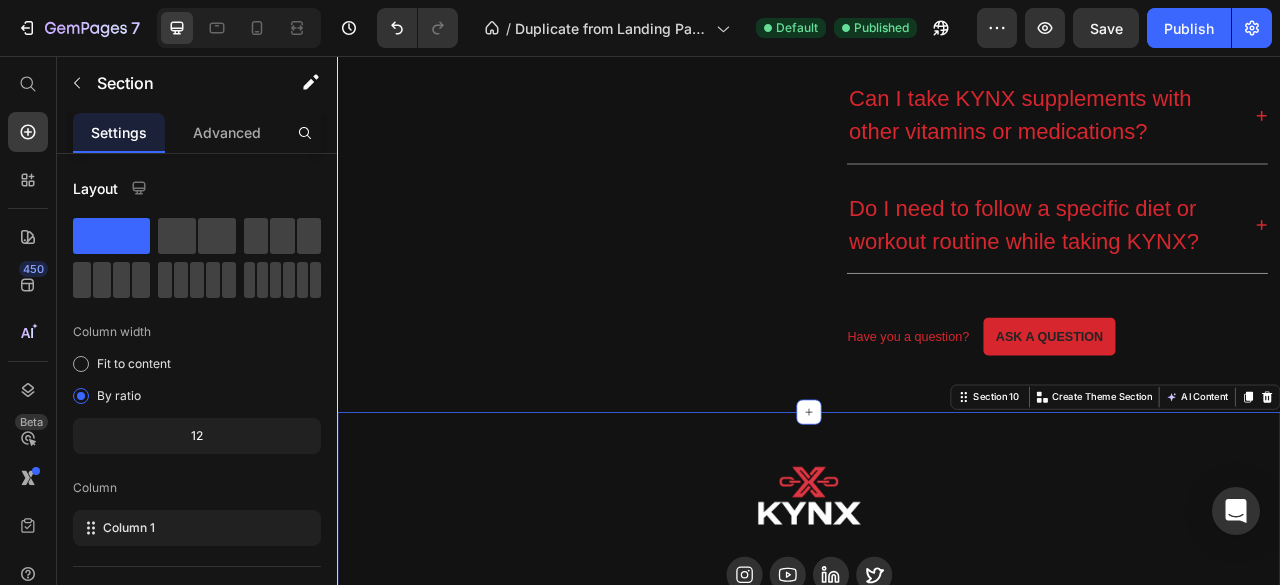 click at bounding box center (937, 623) 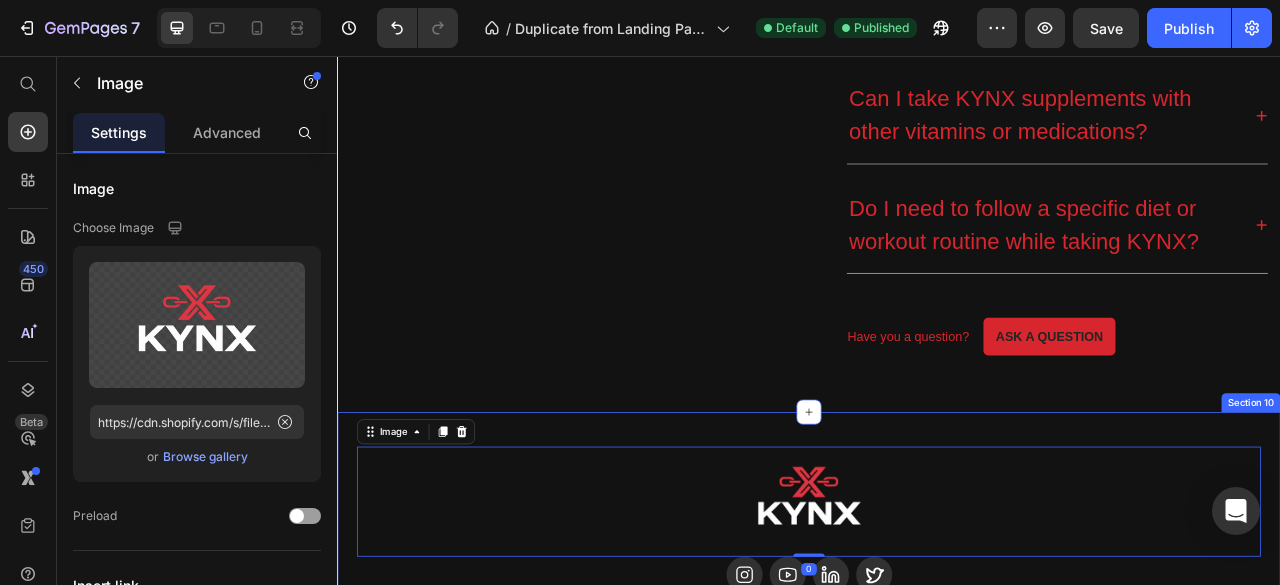 scroll, scrollTop: 6263, scrollLeft: 0, axis: vertical 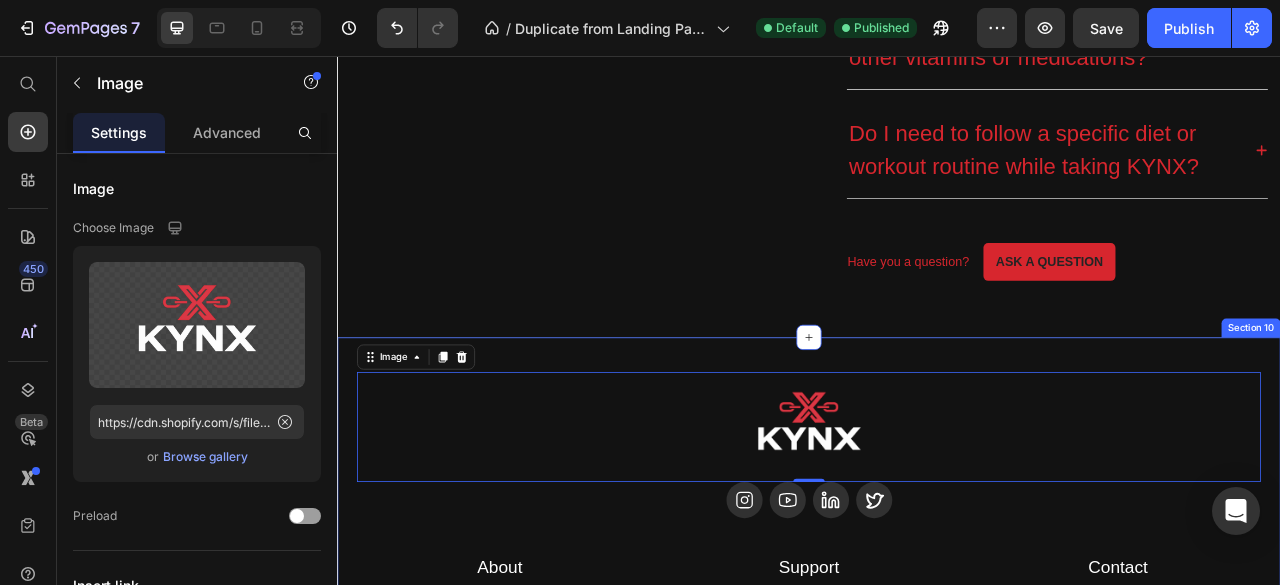 click on "Image   0
Icon
Icon
Icon
Icon Row
About Accordion
Support Accordion
Contact Accordion Row About Heading Our Story Button Male Enhancement Advertorial   Button Female Enhancement Advertorial   Button Row Support Heading FAQs Button Terms & Conditions Button Row Contact Heading hello@kynyxessentials.com Button Contact Page Button Row Row Row                Title Line Section 10" at bounding box center [937, 682] 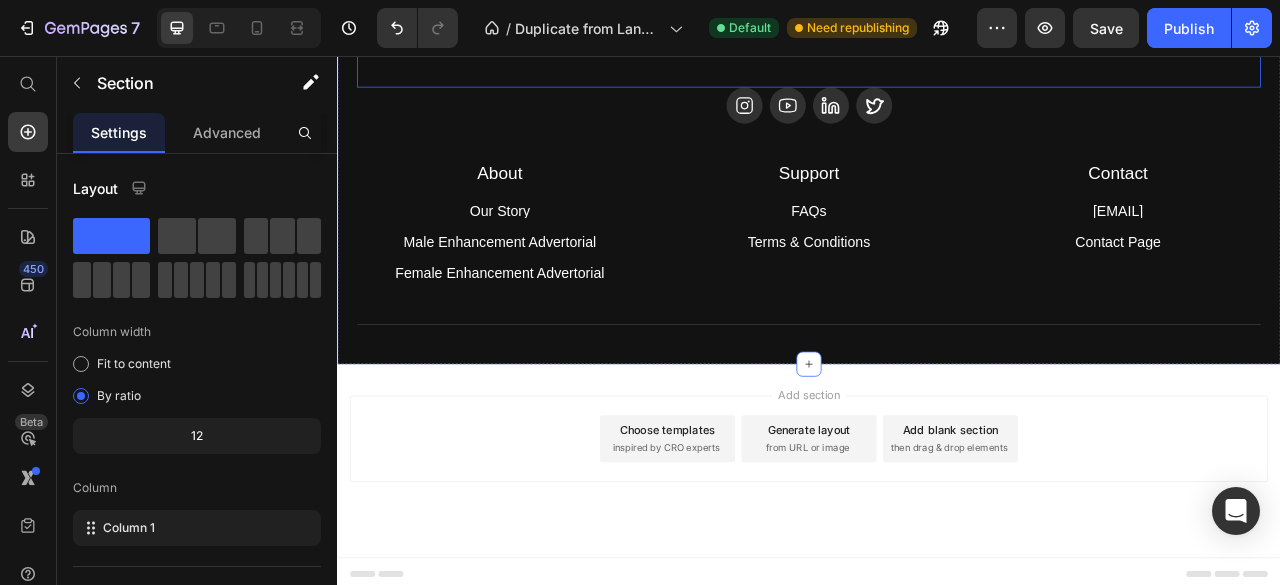 scroll, scrollTop: 6431, scrollLeft: 0, axis: vertical 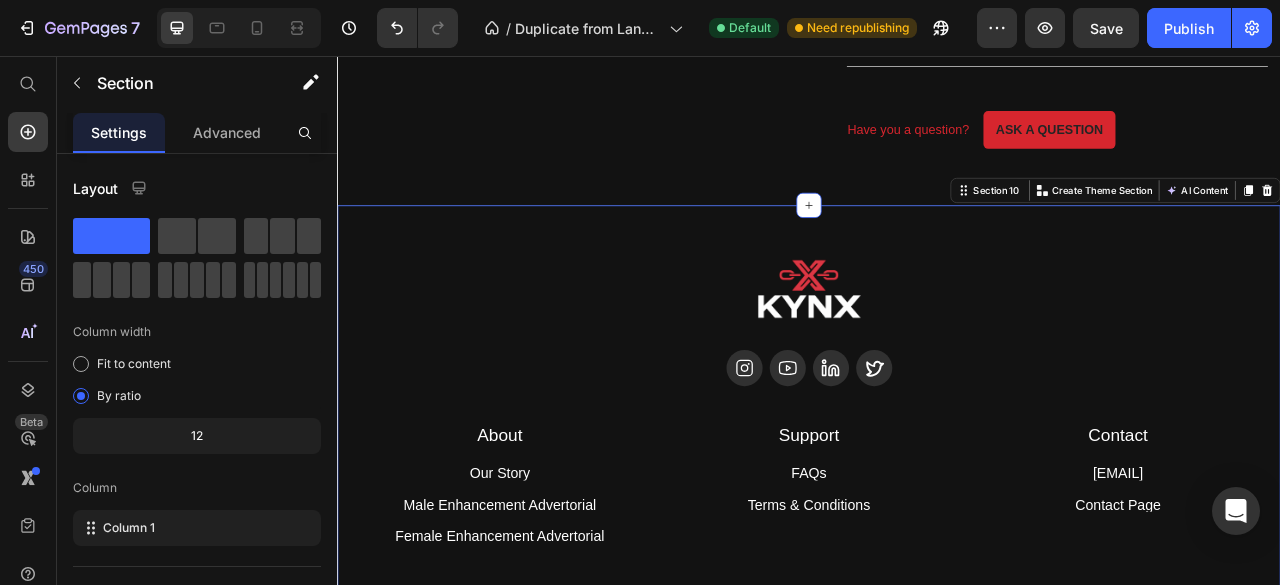 click on "Image
Icon
Icon
Icon
Icon Row
About Accordion
Support Accordion
Contact Accordion Row About Heading Our Story Button Male Enhancement Advertorial   Button Female Enhancement Advertorial   Button Row Support Heading FAQs Button Terms & Conditions Button Row Contact Heading hello@kynyxessentials.com Button Contact Page Button Row Row Row                Title Line Section 10   You can create reusable sections Create Theme Section AI Content Write with GemAI What would you like to describe here? Tone and Voice Persuasive Product Female Enhancement Show more Generate" at bounding box center [937, 514] 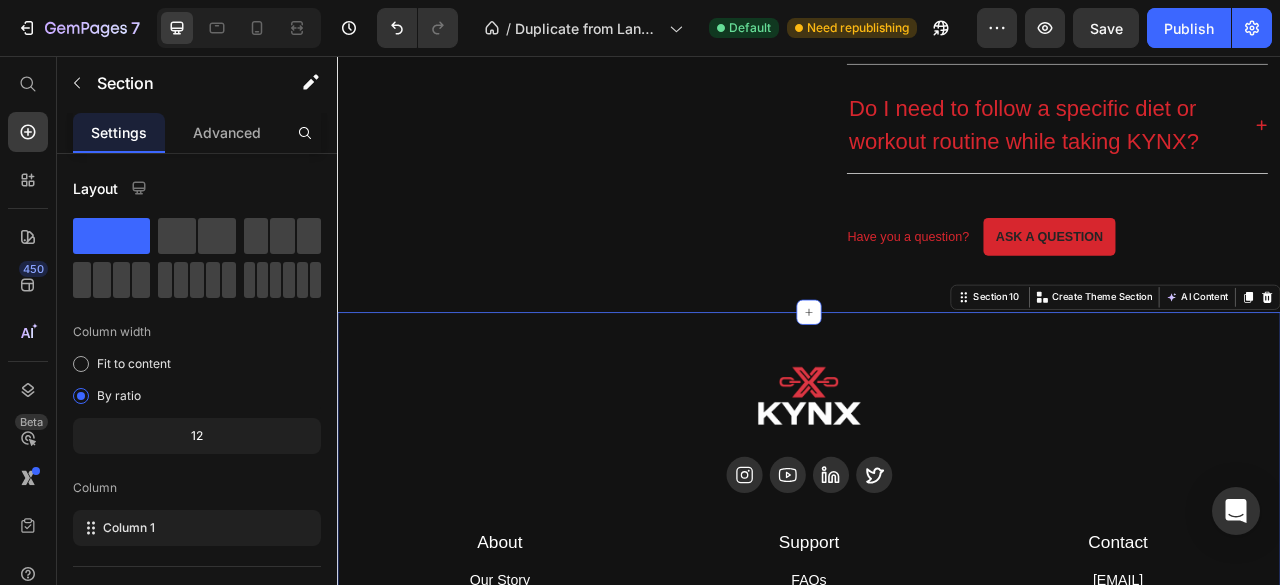 scroll, scrollTop: 6294, scrollLeft: 0, axis: vertical 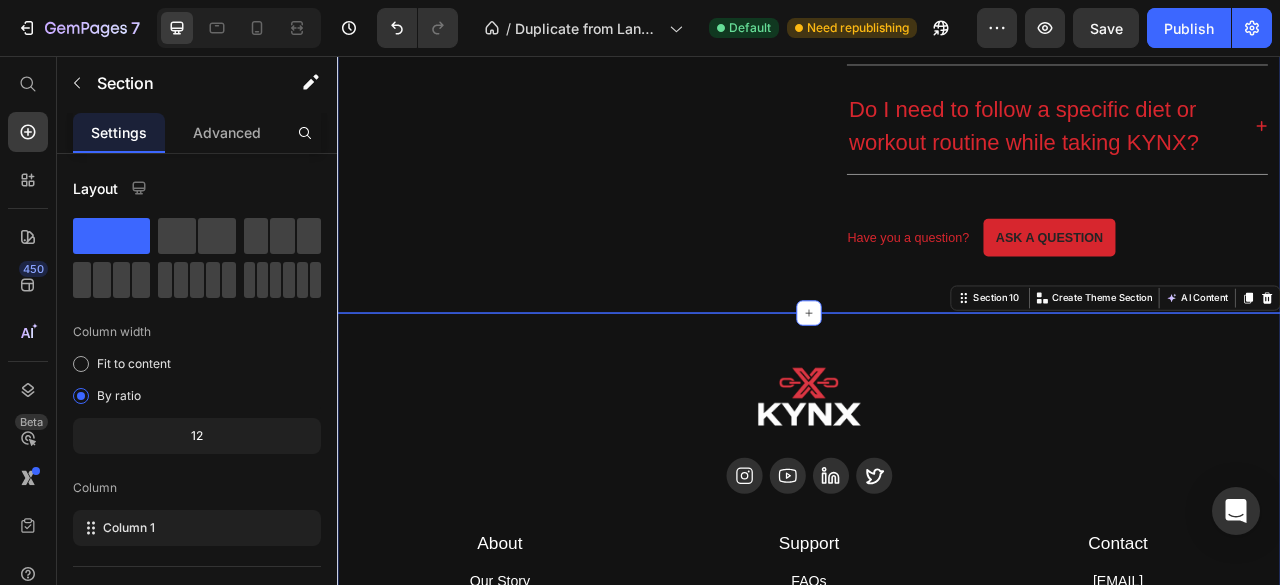click on "Image Frequently Asked Questions Heading What makes KYNX enhancement supplements different from others on the market? How long does it take to feel results from KYNX Male or Female Enhancement? Can I take KYNX supplements with other vitamins or medications? Do I need to follow a specific diet or workout routine while taking KYNX? Accordion Have you a question? Text block Ask a question Button Row Row Row Section 9" at bounding box center (937, -136) 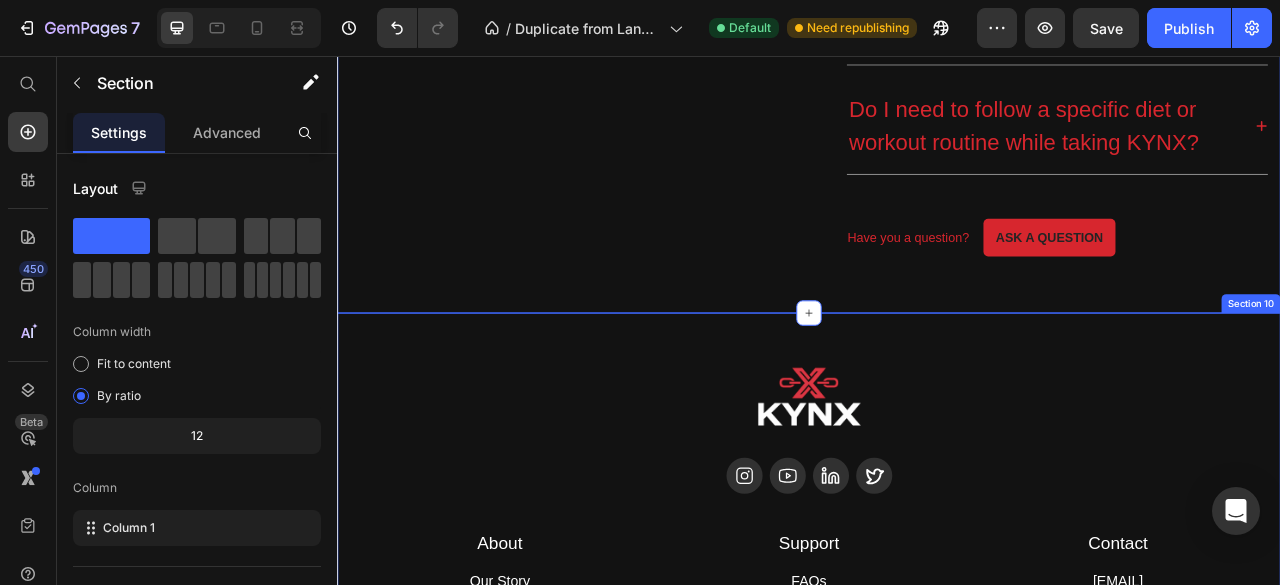 click on "Image
Icon
Icon
Icon
Icon Row
About Accordion
Support Accordion
Contact Accordion Row About Heading Our Story Button Male Enhancement Advertorial   Button Female Enhancement Advertorial   Button Row Support Heading FAQs Button Terms & Conditions Button Row Contact Heading hello@kynyxessentials.com Button Contact Page Button Row Row Row                Title Line Section 10" at bounding box center (937, 651) 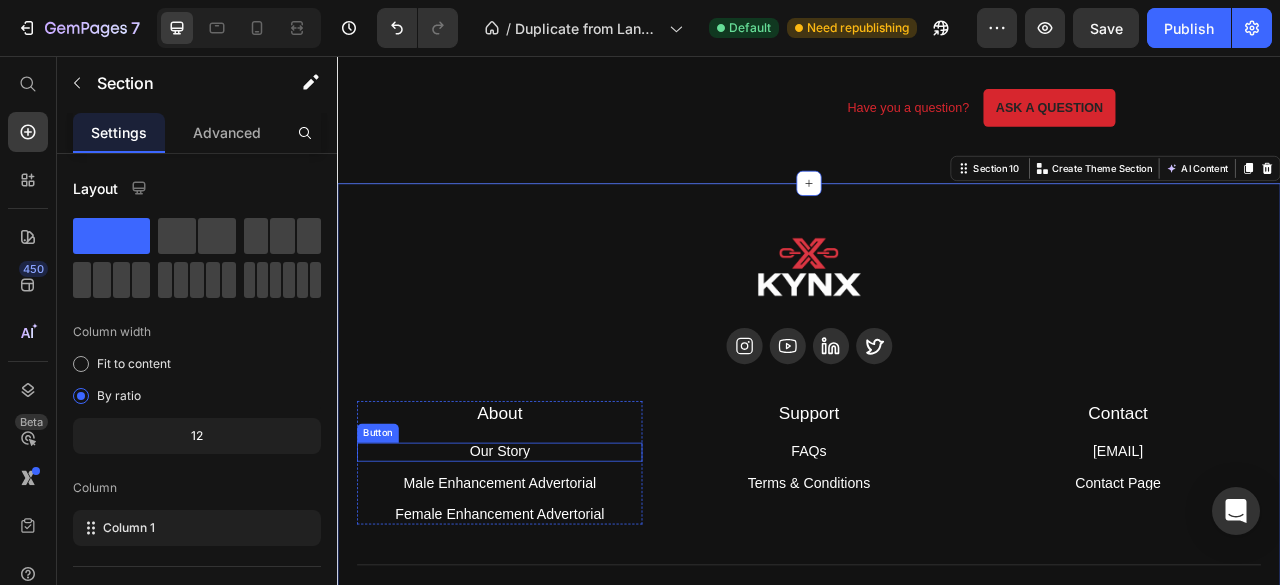 scroll, scrollTop: 6453, scrollLeft: 0, axis: vertical 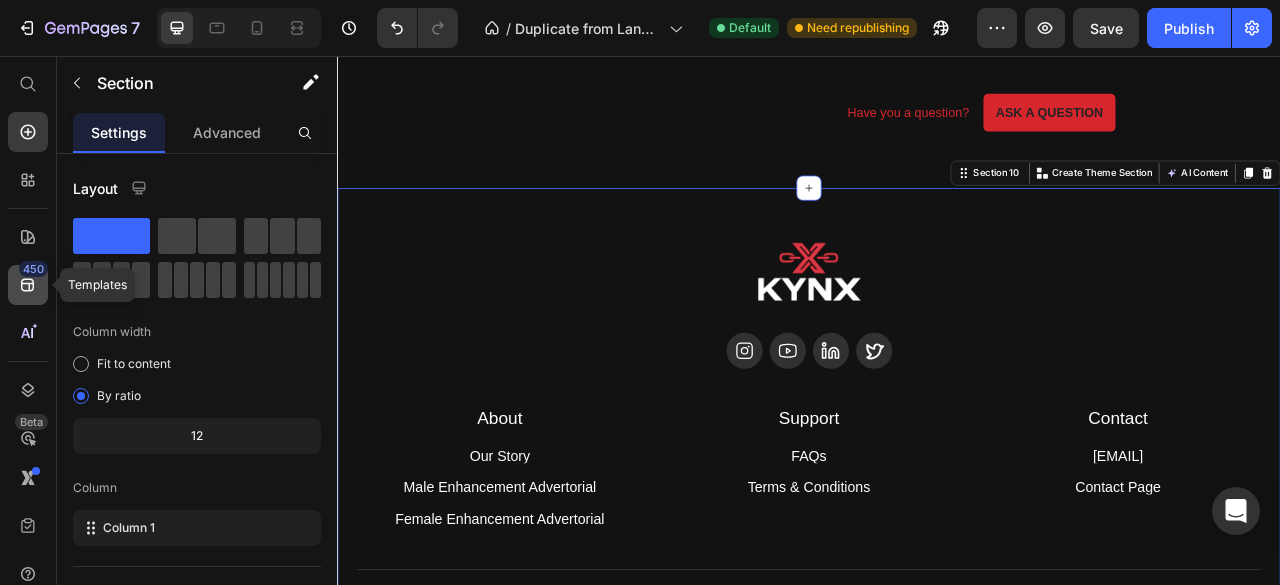 click on "450" 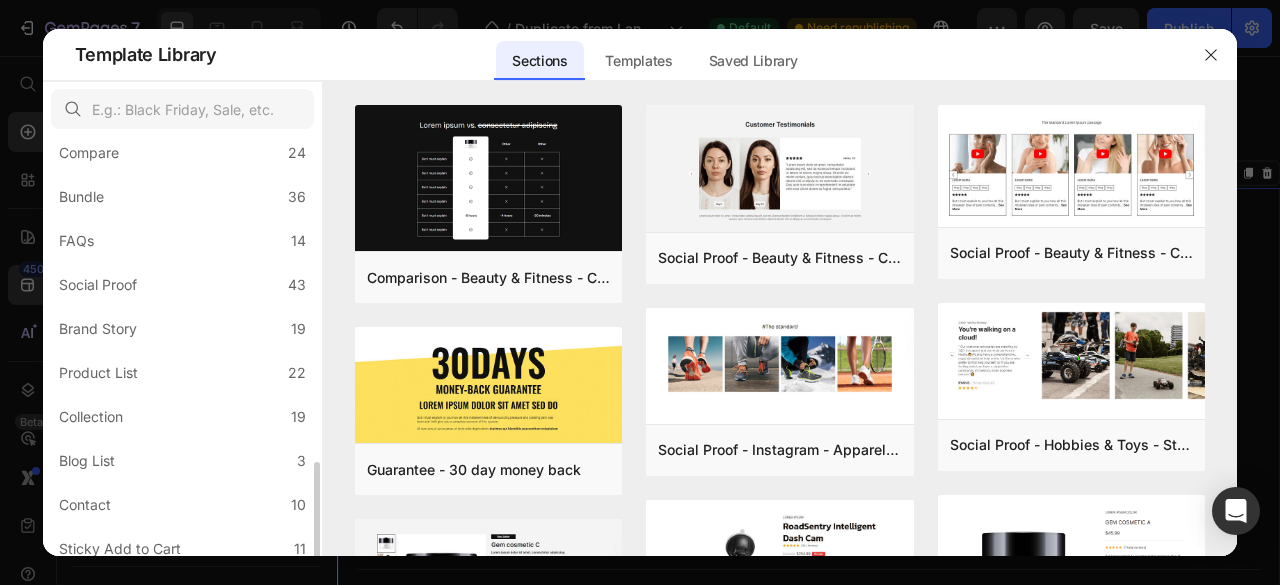 scroll, scrollTop: 561, scrollLeft: 0, axis: vertical 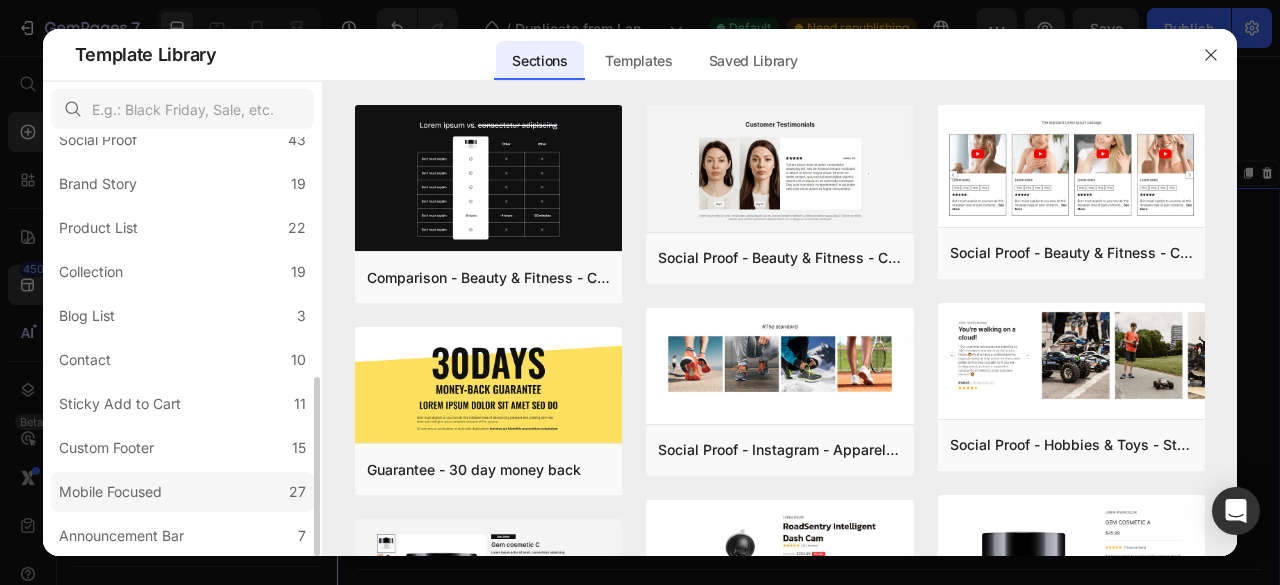 click on "Mobile Focused" at bounding box center [110, 492] 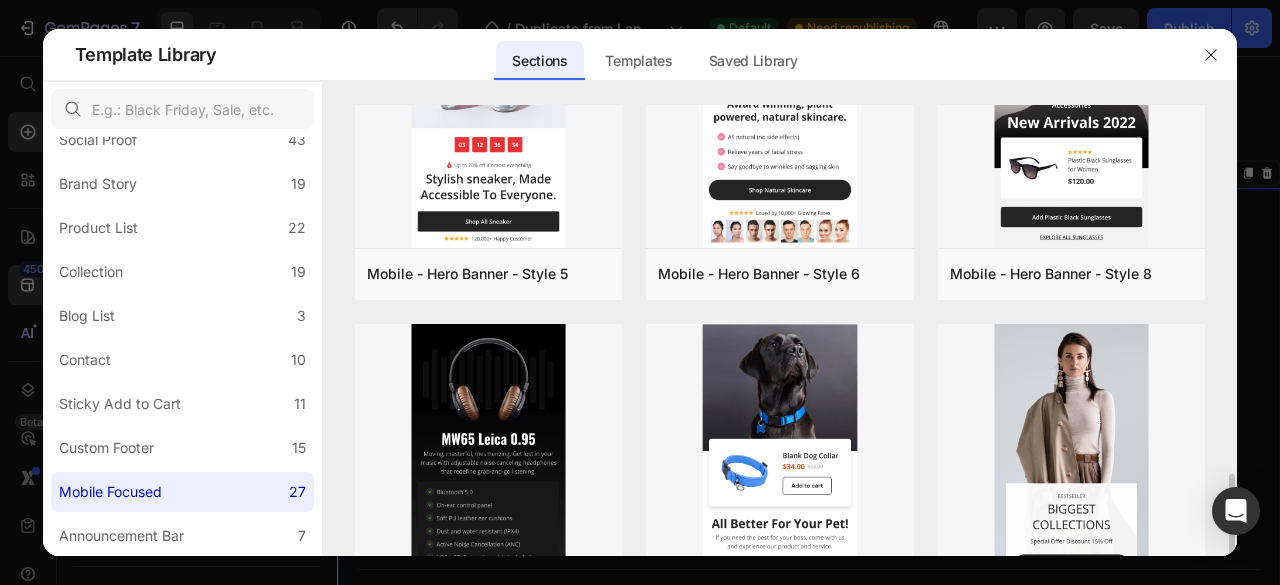 scroll, scrollTop: 948, scrollLeft: 0, axis: vertical 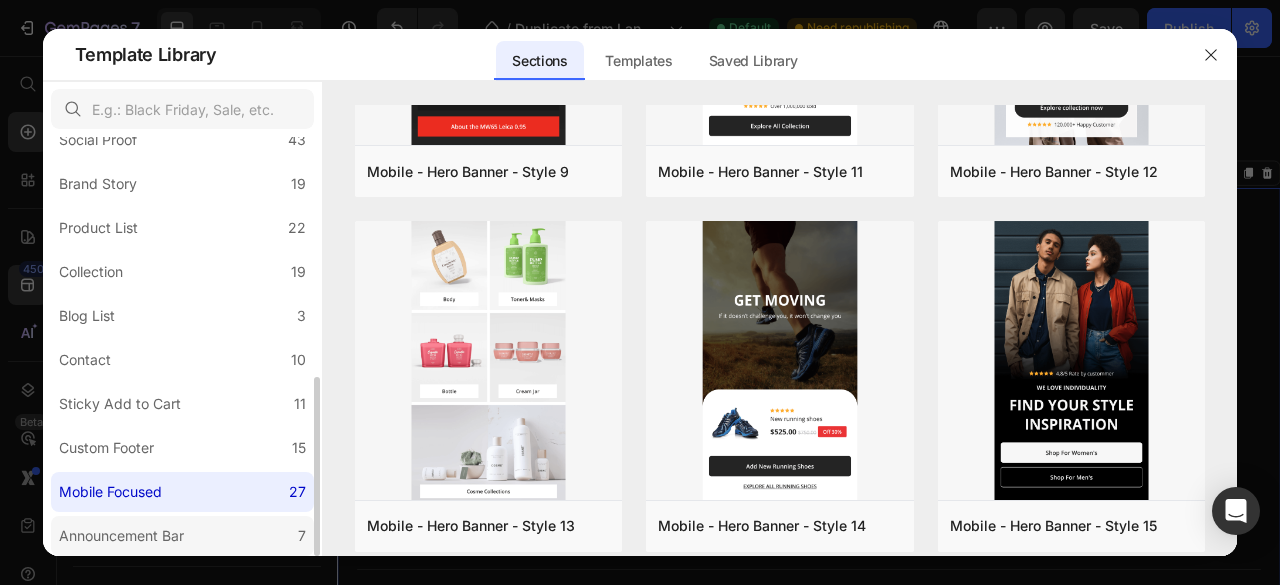 click on "Announcement Bar" at bounding box center (121, 536) 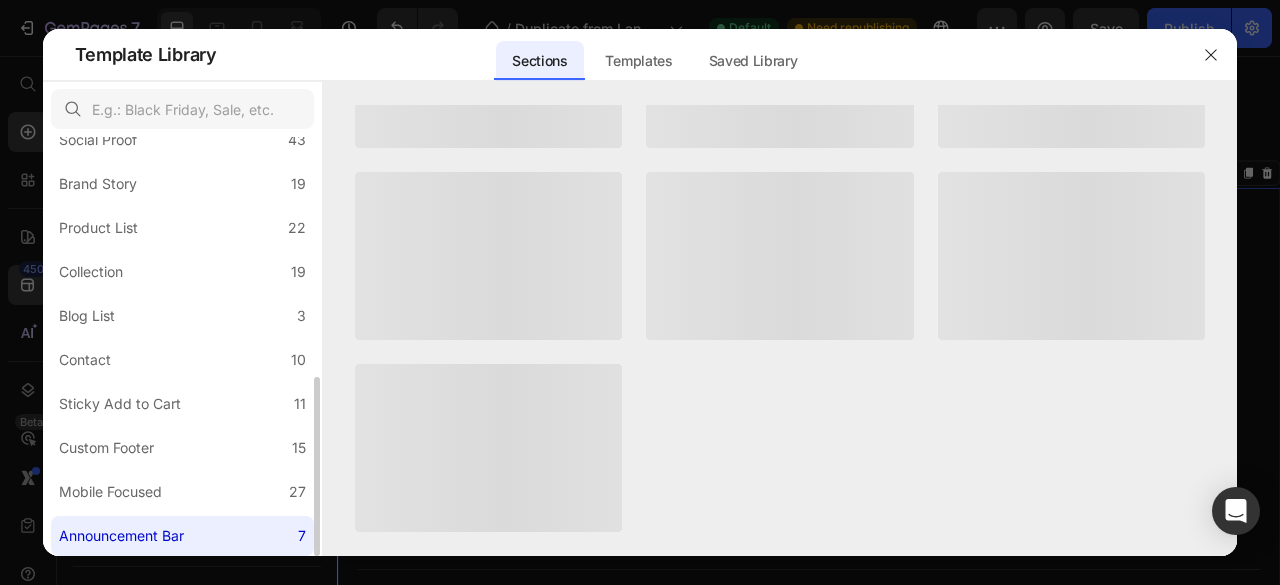 scroll, scrollTop: 0, scrollLeft: 0, axis: both 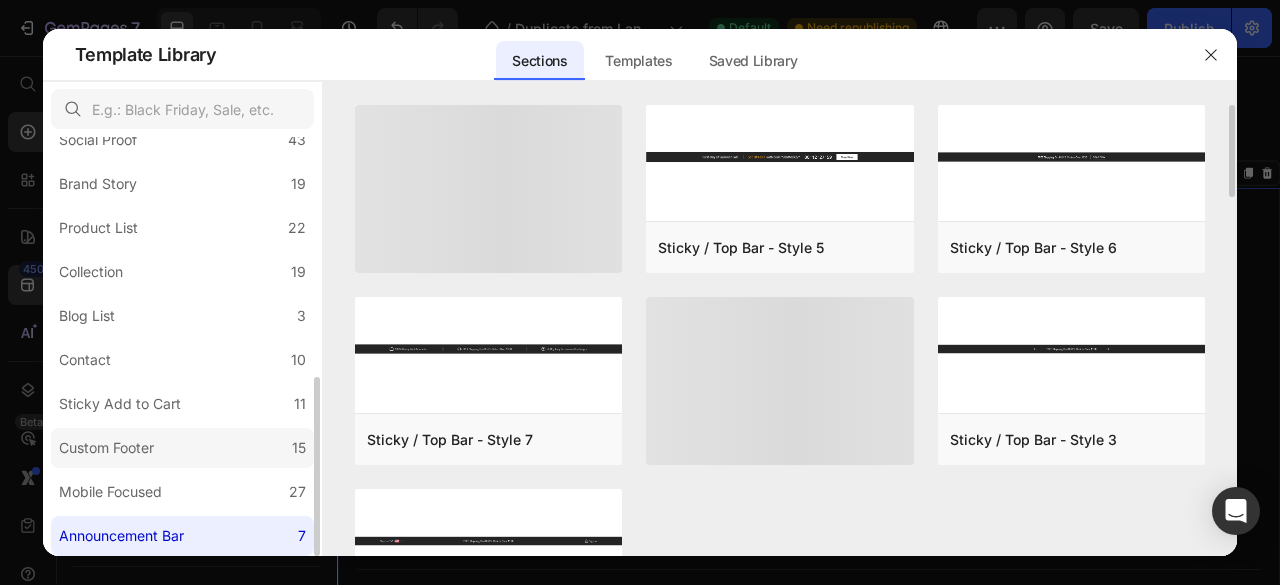 click on "Custom Footer 15" 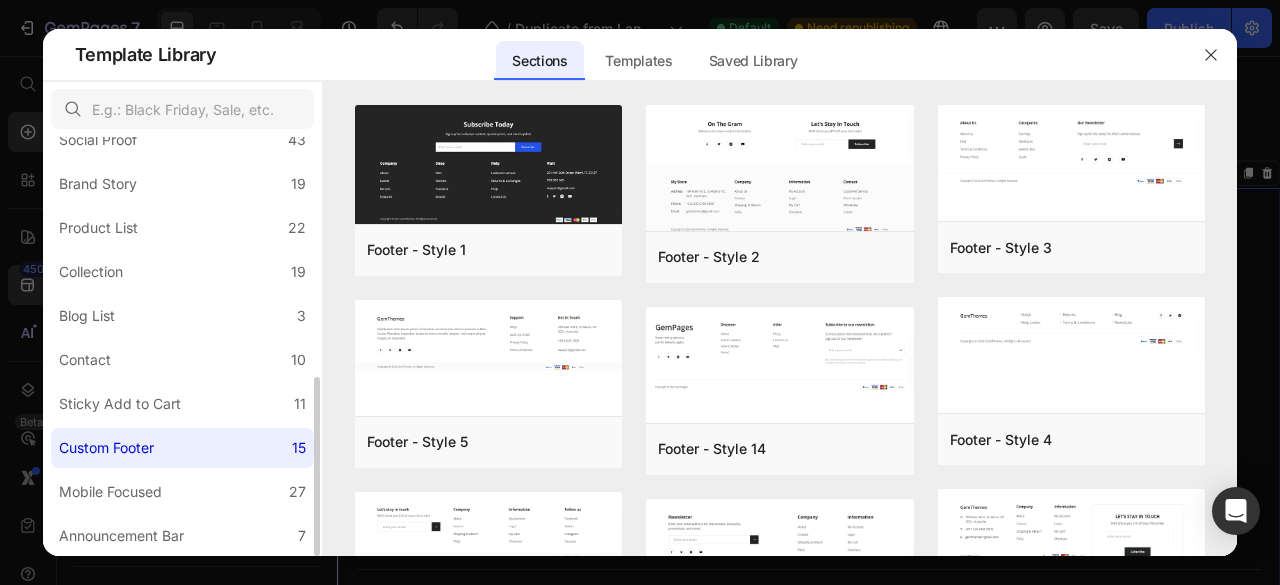 click on "All Sections 446 Hero Section 76 Product Detail 34 Brands 11 Trusted Badges 7 Guarantee 29 Product Breakdown 35 How to use 4 Testimonials 11 Compare 24 Bundle 36 FAQs 14 Social Proof 43 Brand Story 19 Product List 22 Collection 19 Blog List 3 Contact 10 Sticky Add to Cart 11 Custom Footer 15 Mobile Focused 27 Announcement Bar 7" at bounding box center [182, 66] 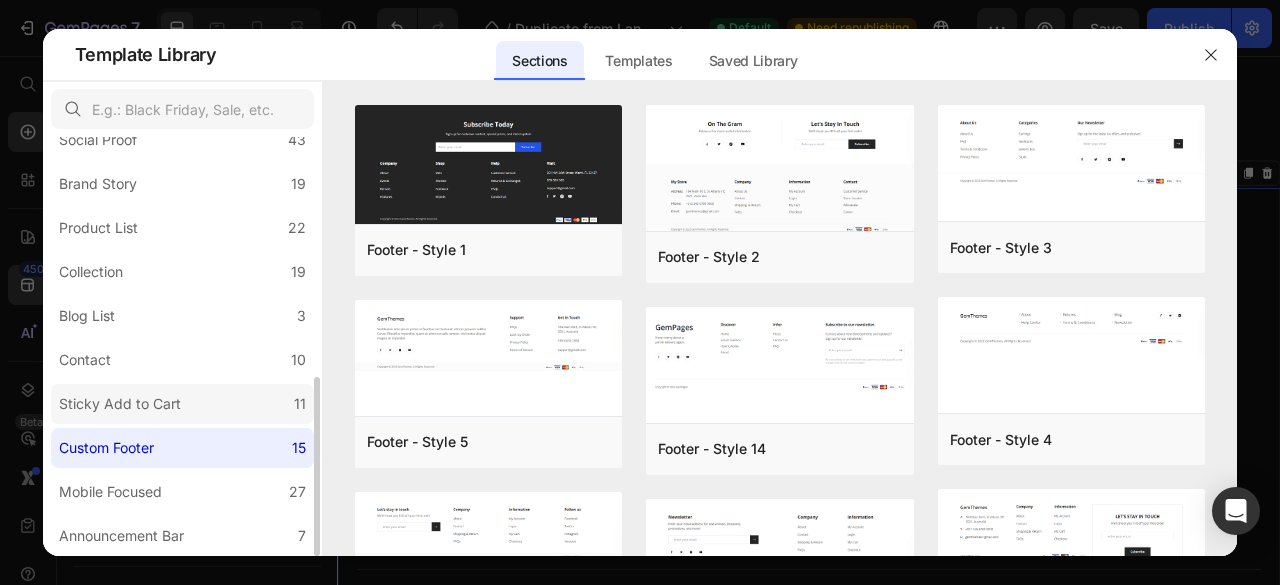click on "Sticky Add to Cart" at bounding box center (120, 404) 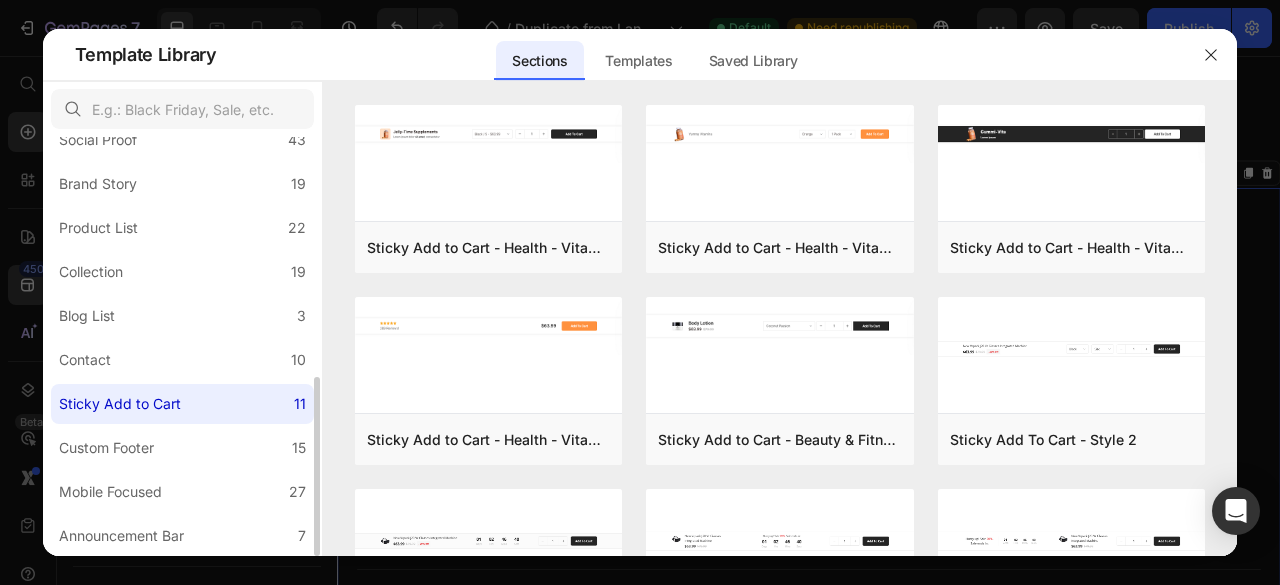 click on "All Sections 446 Hero Section 76 Product Detail 34 Brands 11 Trusted Badges 7 Guarantee 29 Product Breakdown 35 How to use 4 Testimonials 11 Compare 24 Bundle 36 FAQs 14 Social Proof 43 Brand Story 19 Product List 22 Collection 19 Blog List 3 Contact 10 Sticky Add to Cart 11 Custom Footer 15 Mobile Focused 27 Announcement Bar 7" at bounding box center [182, 66] 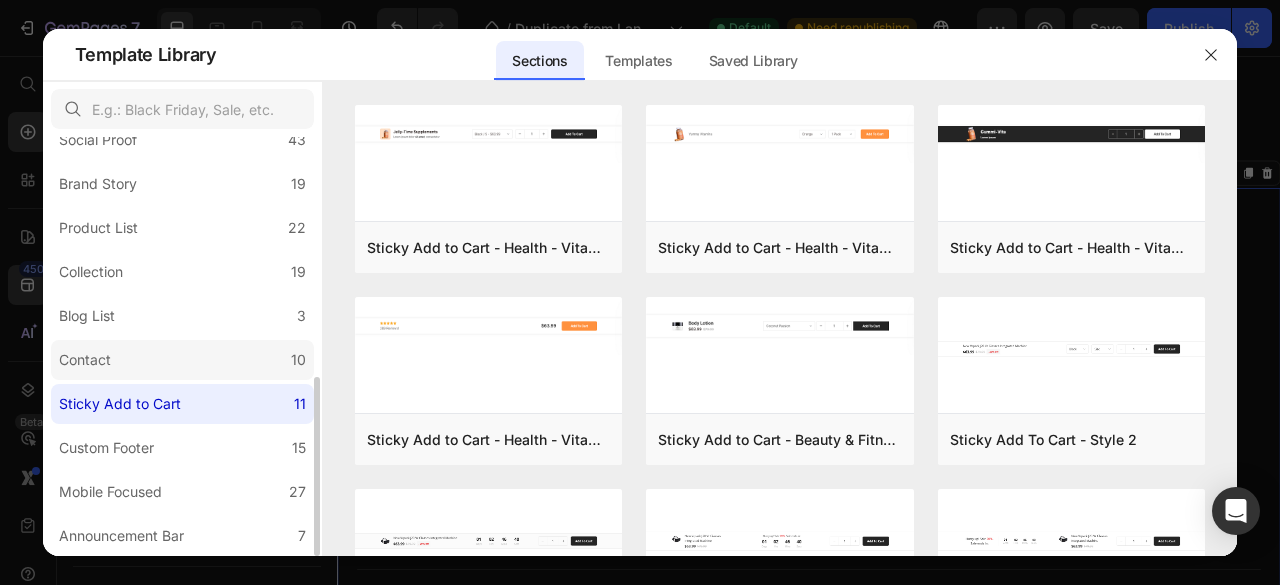 click on "Contact 10" 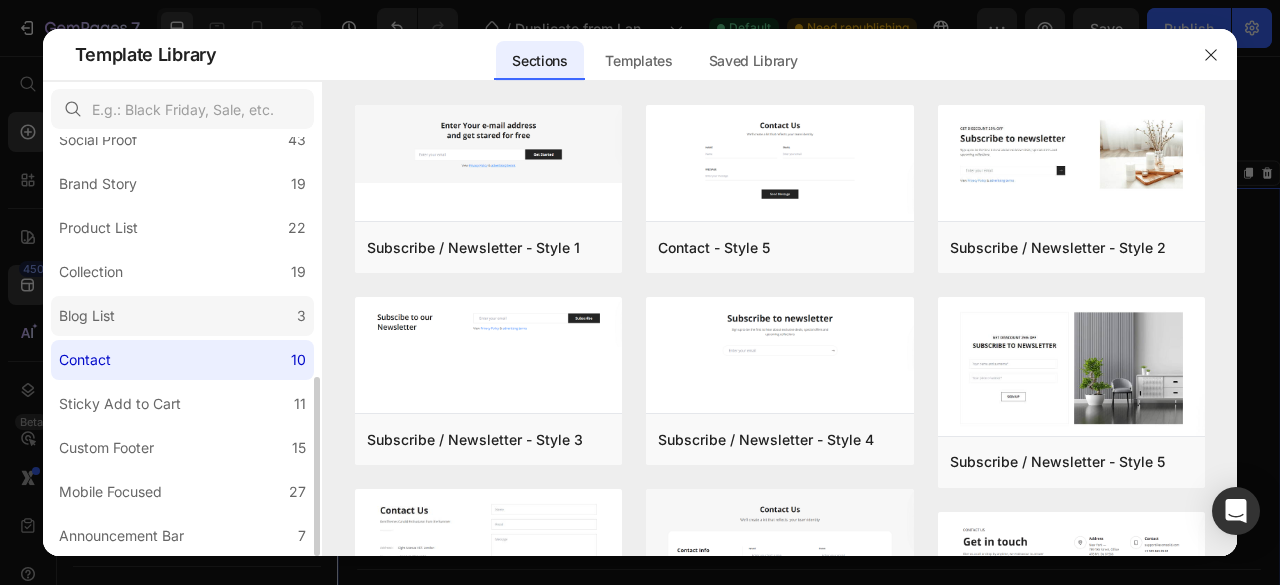 click on "Blog List 3" 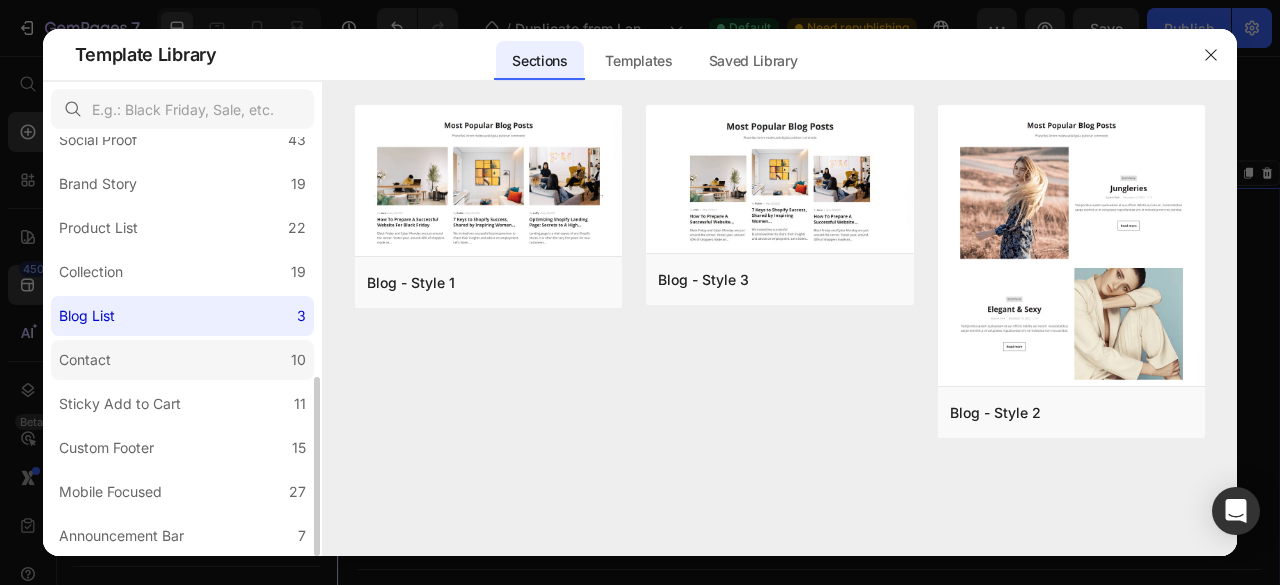 click on "Contact 10" 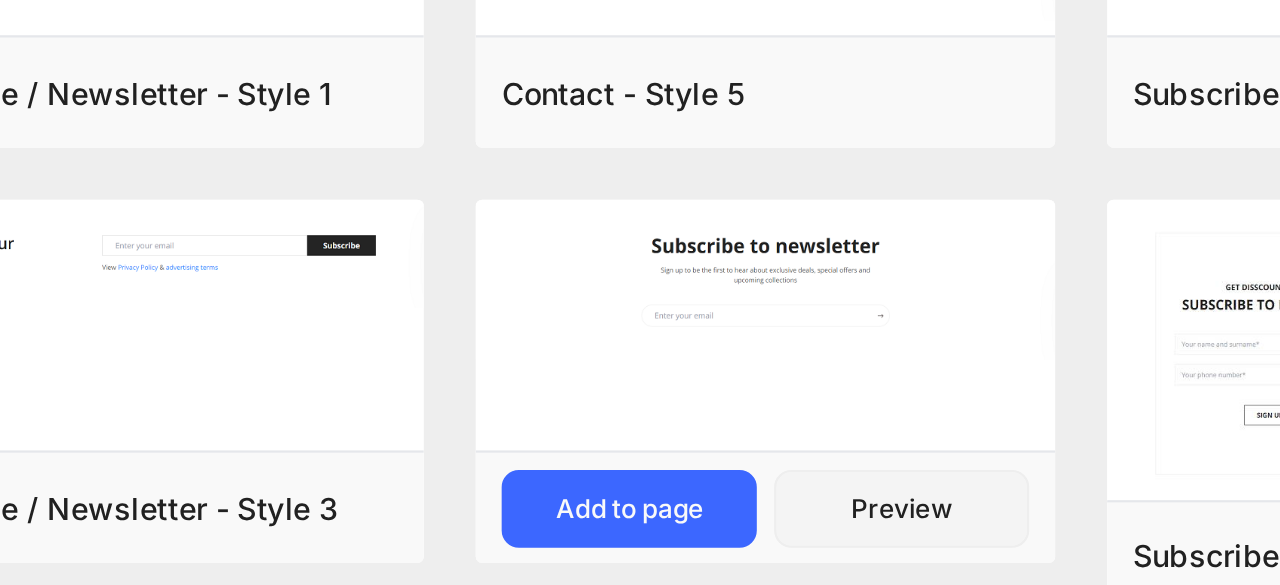 scroll, scrollTop: 132, scrollLeft: 0, axis: vertical 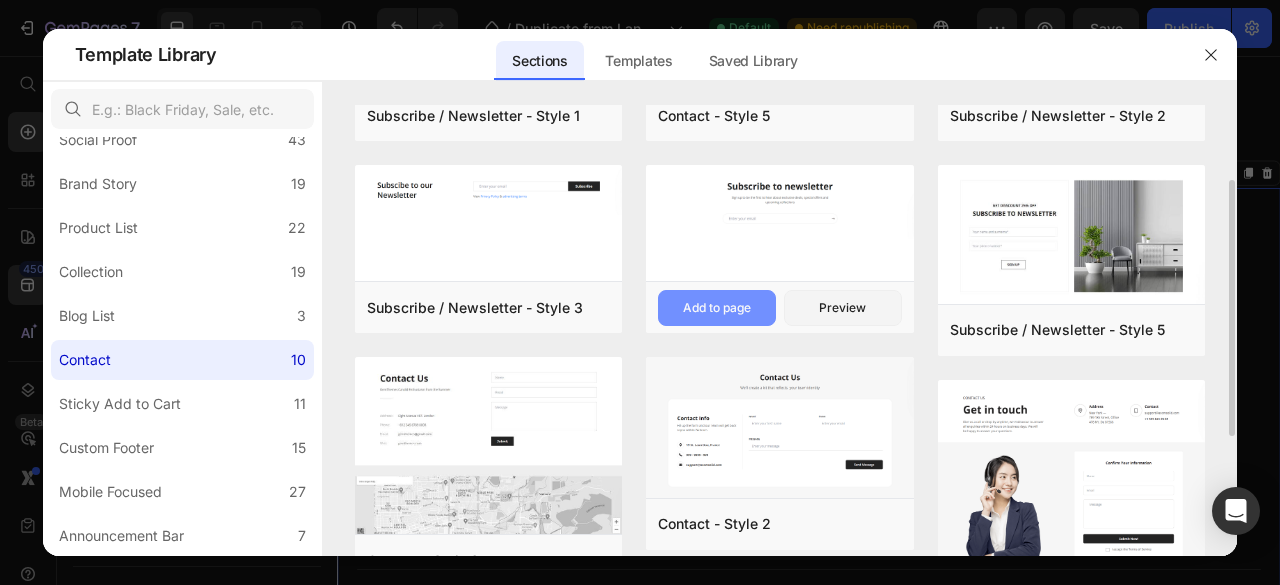 click on "Add to page" at bounding box center (717, 308) 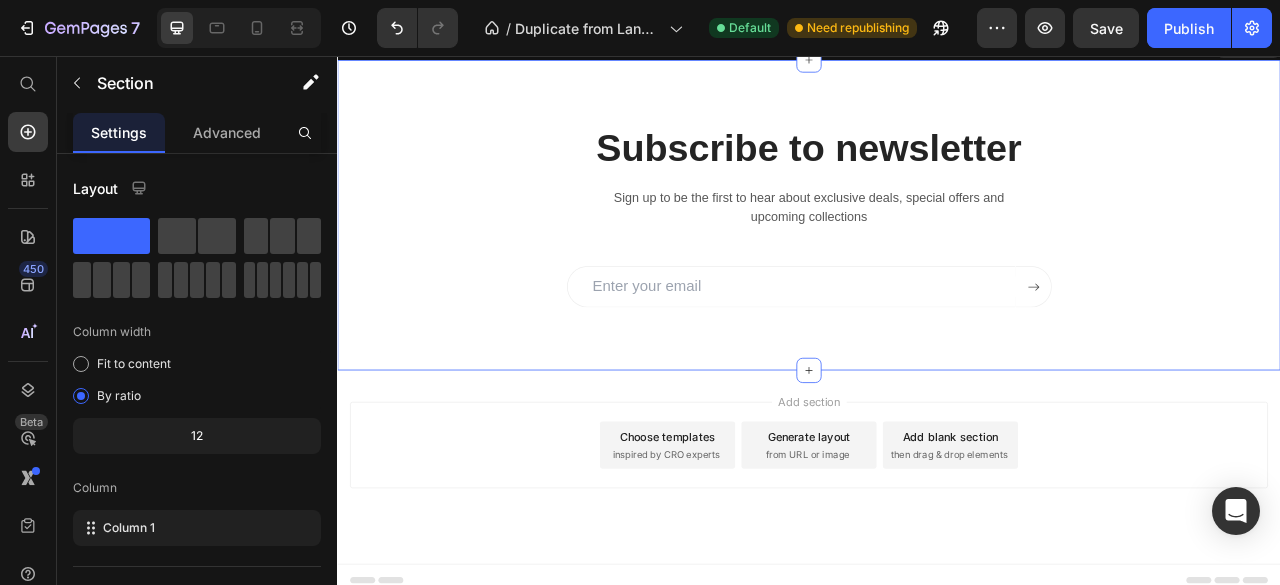 scroll, scrollTop: 6882, scrollLeft: 0, axis: vertical 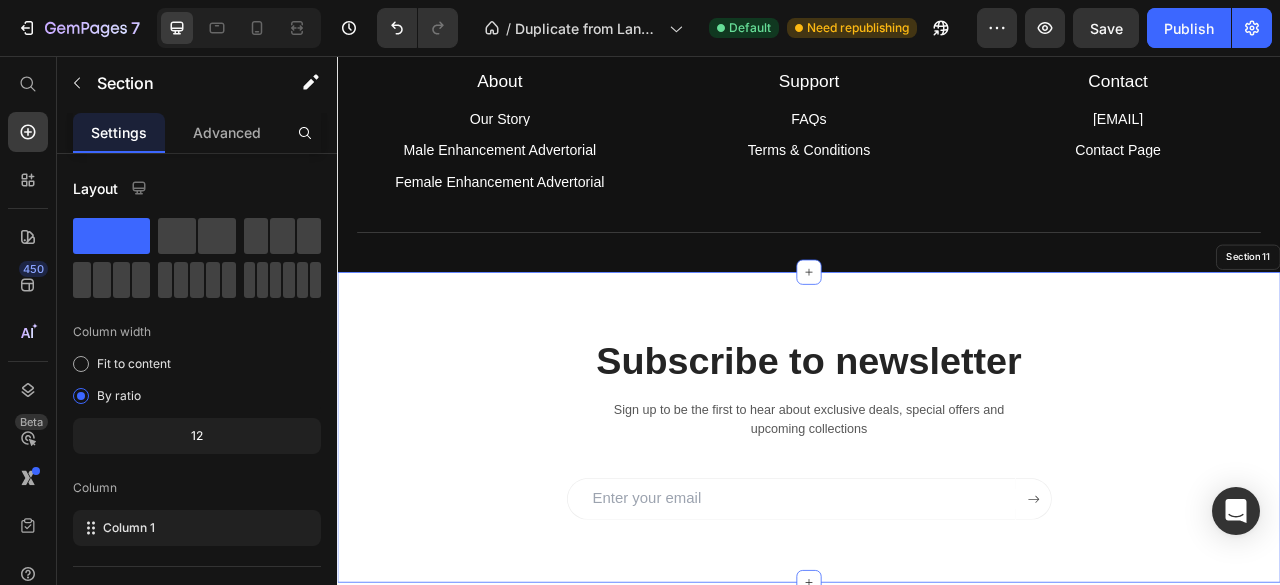 click on "Subscribe to newsletter Heading Sign up to be the first to hear about exclusive deals, special offers and upcoming collections Text block Email Field
Submit Button Row Newsletter Row Section 11" at bounding box center (937, 528) 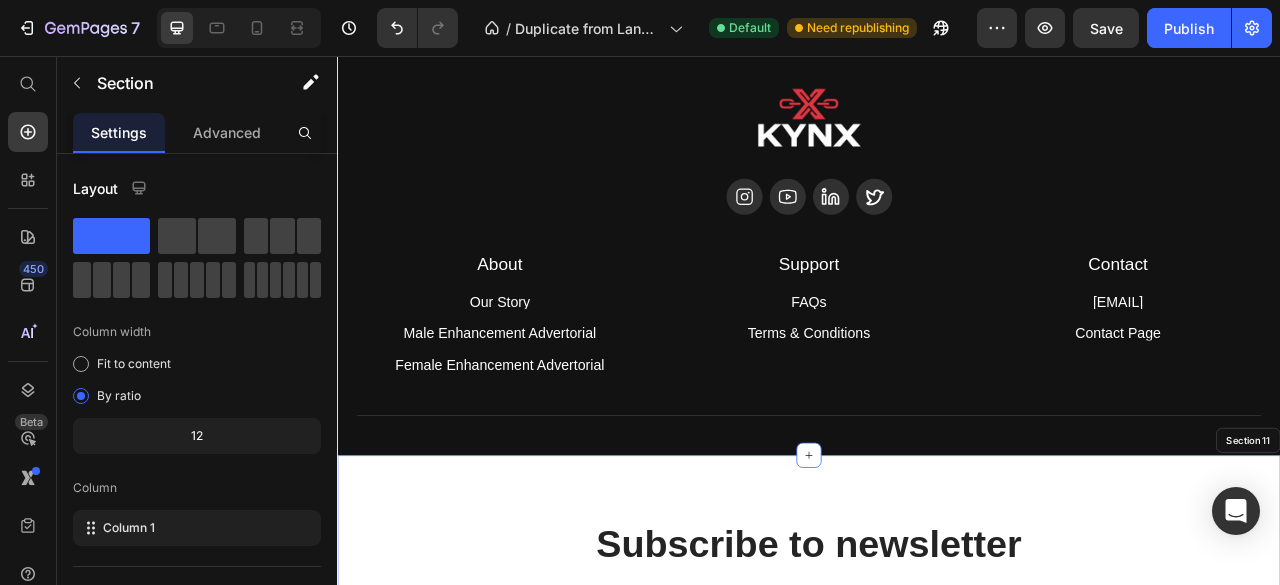 scroll, scrollTop: 6648, scrollLeft: 0, axis: vertical 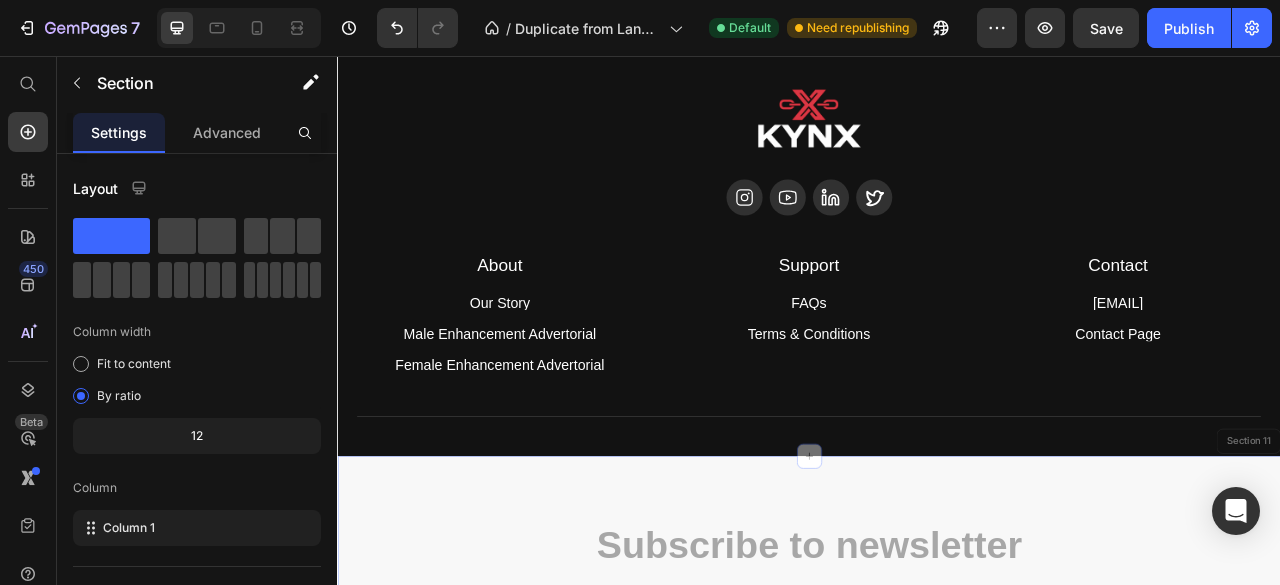 drag, startPoint x: 1120, startPoint y: 614, endPoint x: 1103, endPoint y: 268, distance: 346.4174 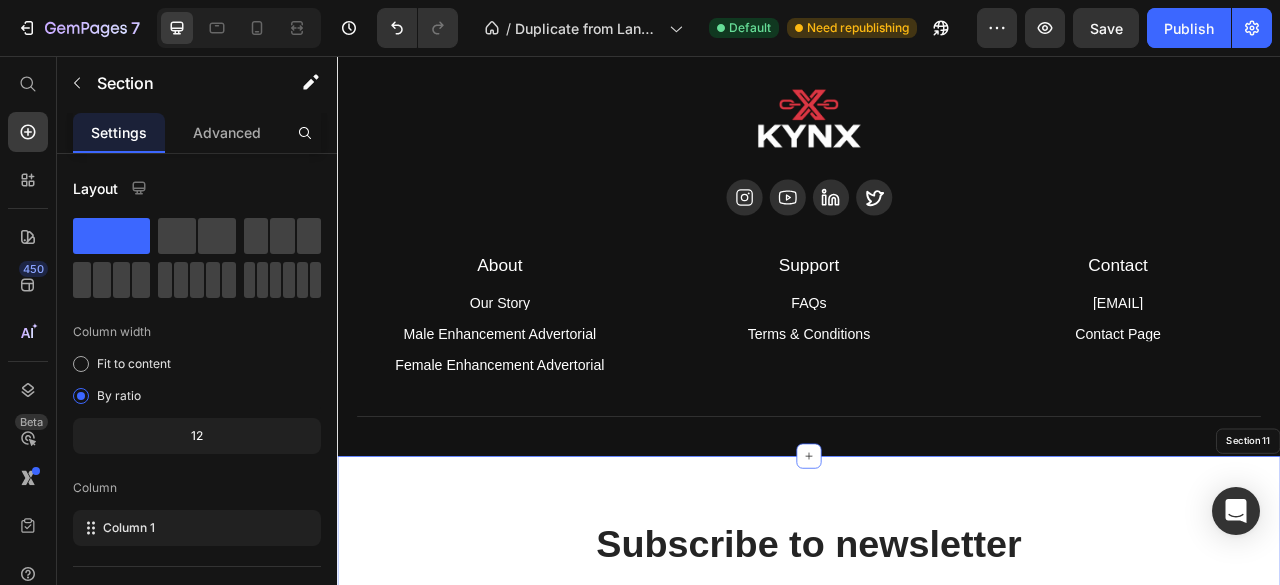 click on "Subscribe to newsletter" at bounding box center [937, 678] 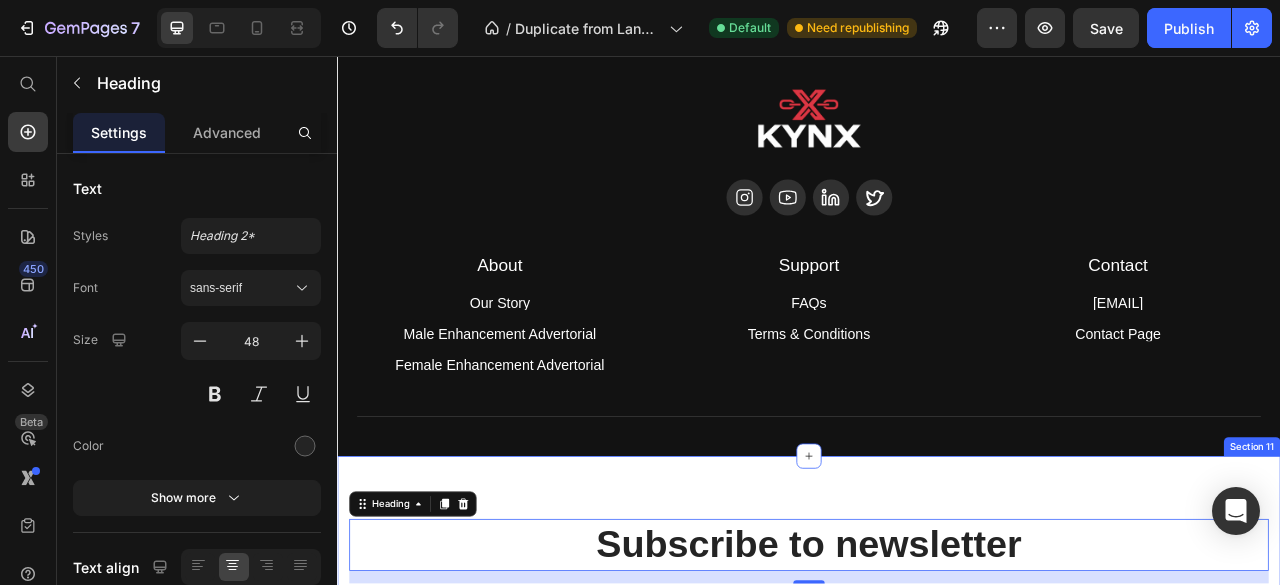 click on "Subscribe to newsletter Heading   16 Sign up to be the first to hear about exclusive deals, special offers and upcoming collections Text block Email Field
Submit Button Row Newsletter Row Section 11" at bounding box center (937, 762) 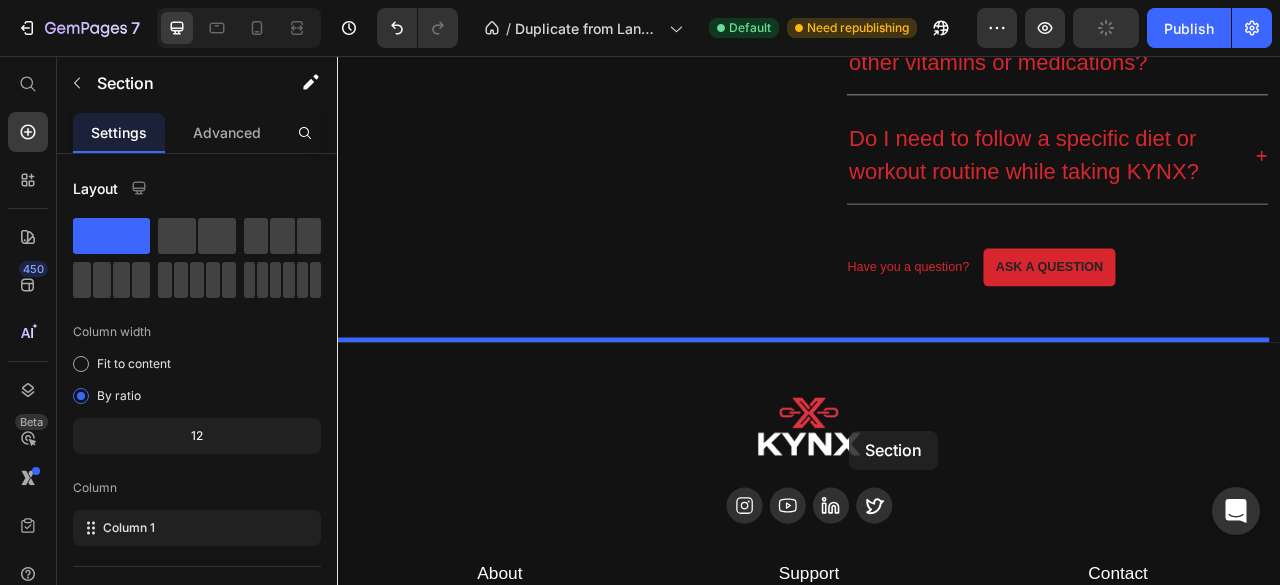 scroll, scrollTop: 6290, scrollLeft: 0, axis: vertical 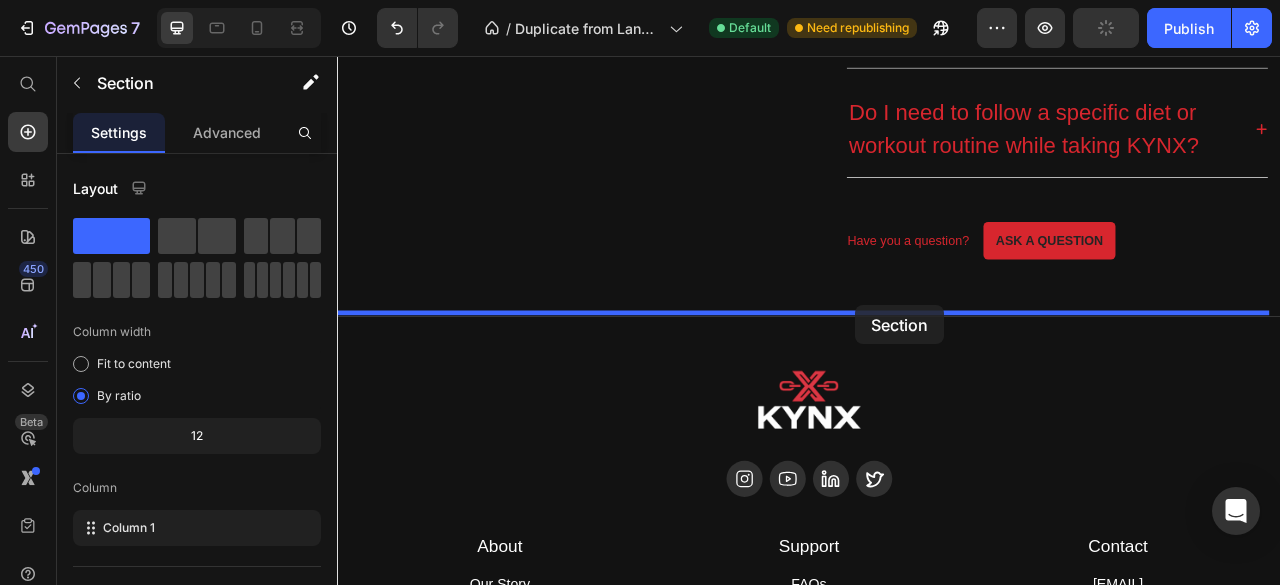 drag, startPoint x: 1140, startPoint y: 543, endPoint x: 996, endPoint y: 373, distance: 222.79138 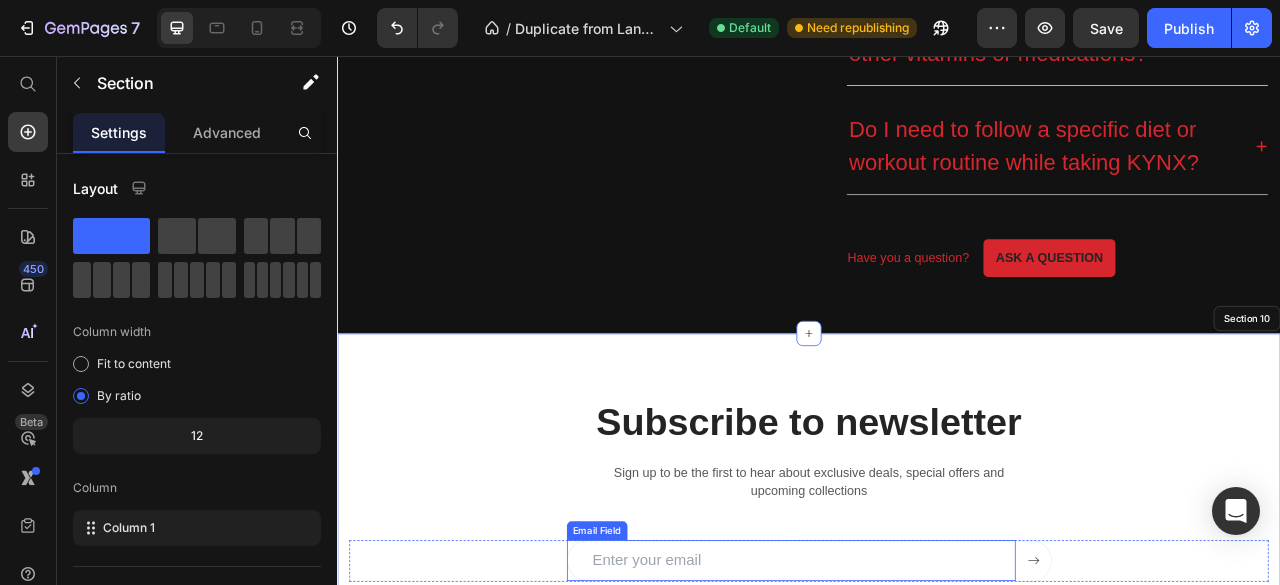 scroll, scrollTop: 6264, scrollLeft: 0, axis: vertical 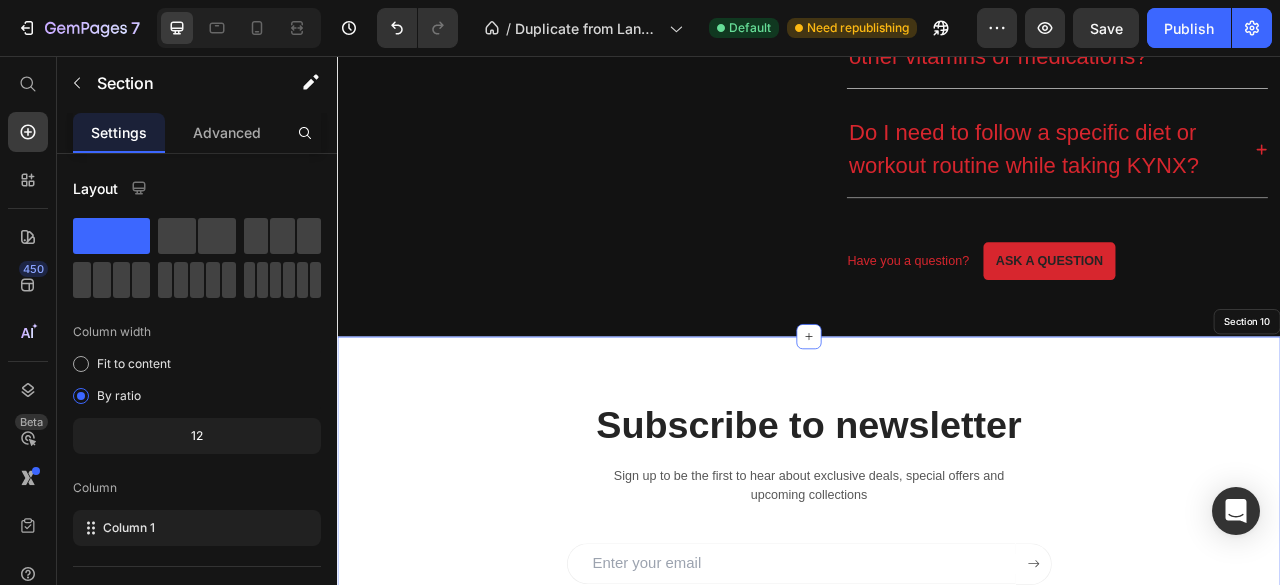 click on "Subscribe to newsletter Heading Sign up to be the first to hear about exclusive deals, special offers and upcoming collections Text block Email Field
Submit Button Row Newsletter Row Section 10" at bounding box center (937, 610) 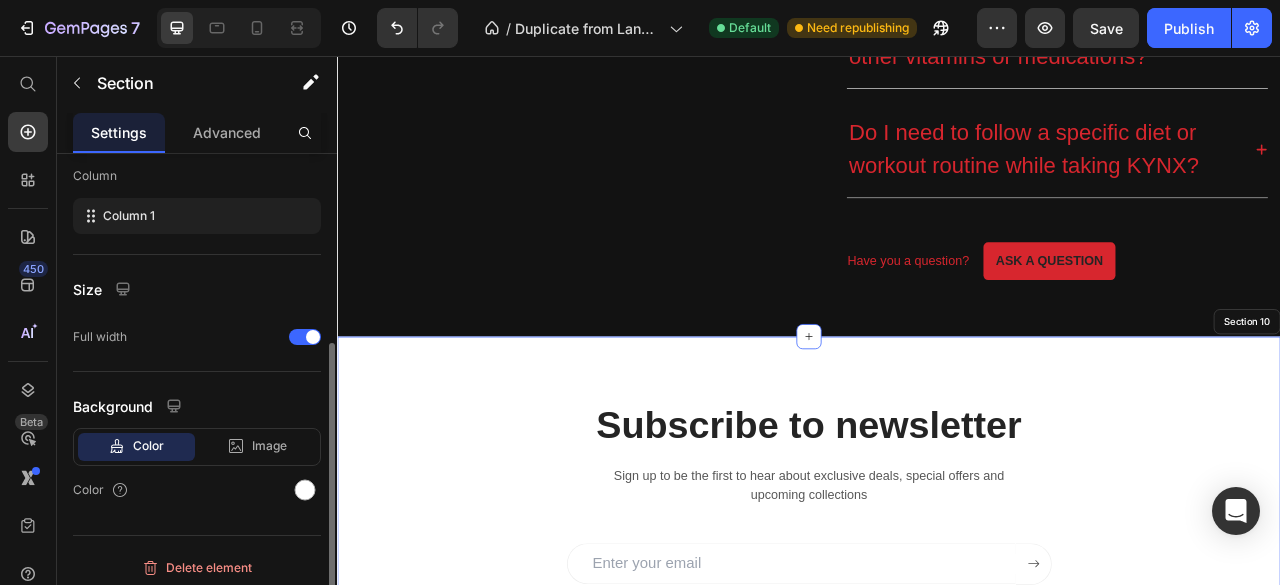 scroll, scrollTop: 318, scrollLeft: 0, axis: vertical 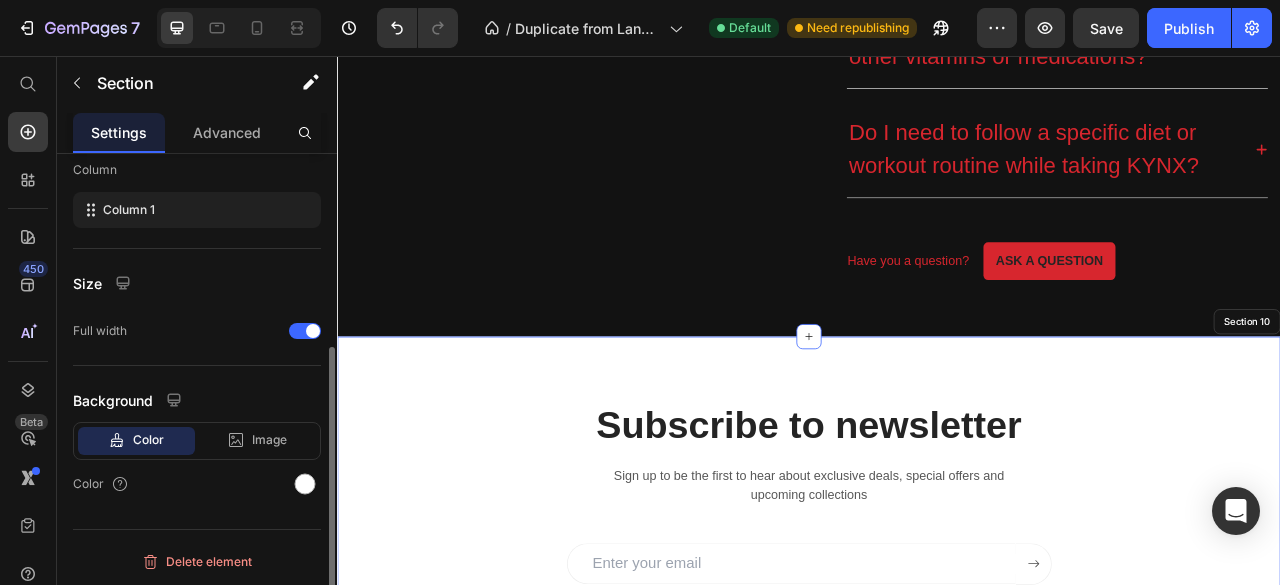 click on "Color" at bounding box center (197, 484) 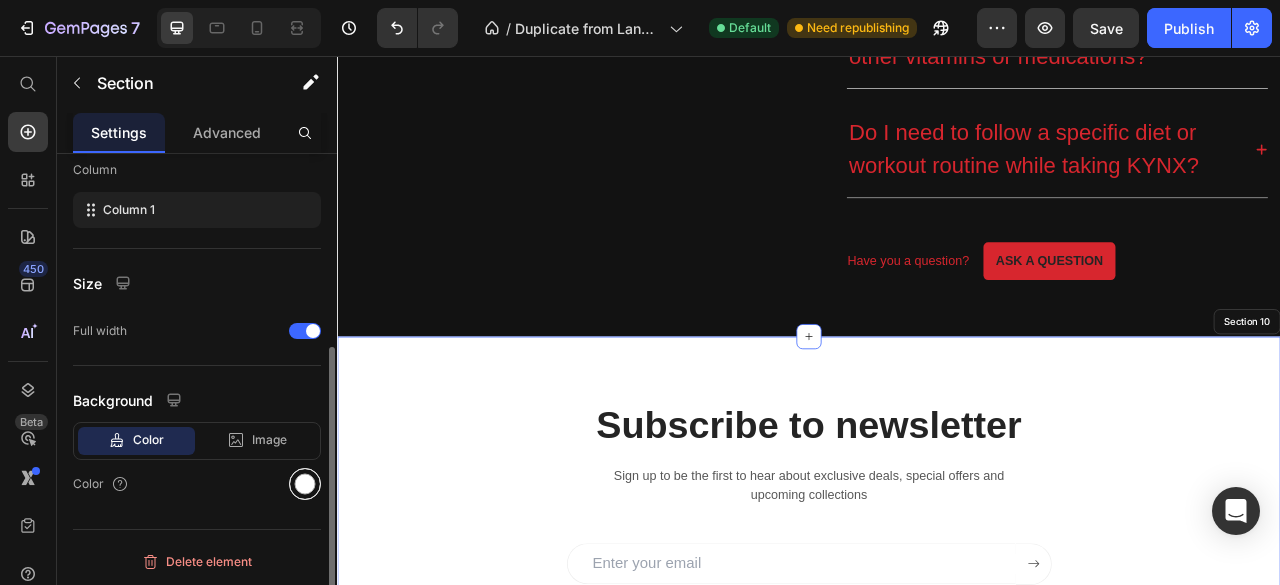 click at bounding box center (305, 484) 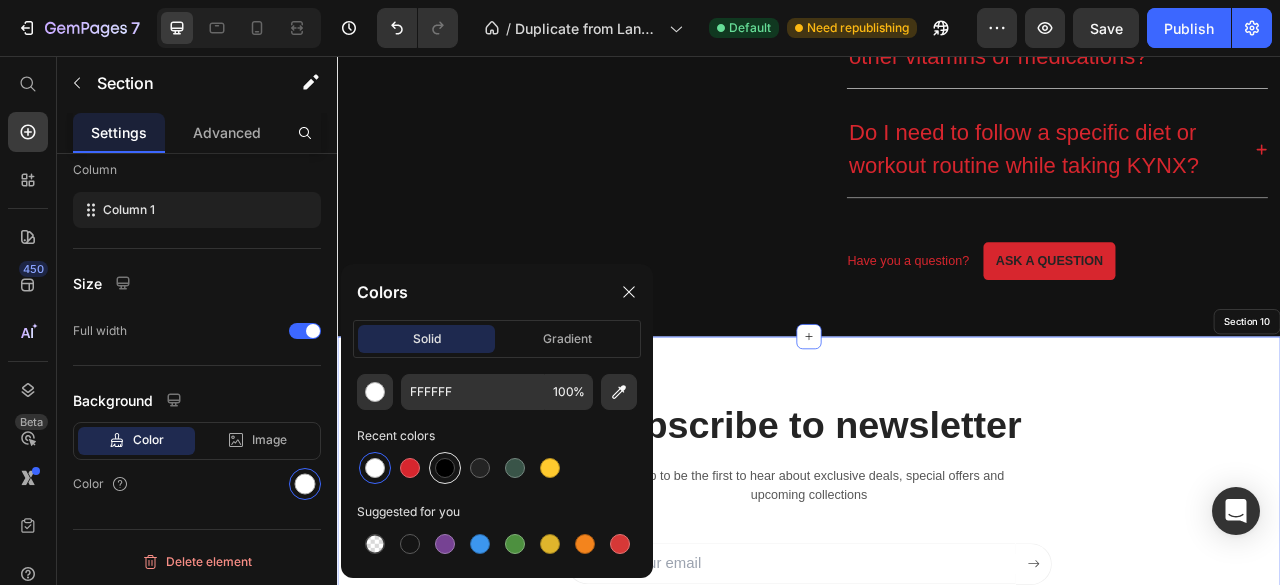 click at bounding box center (445, 468) 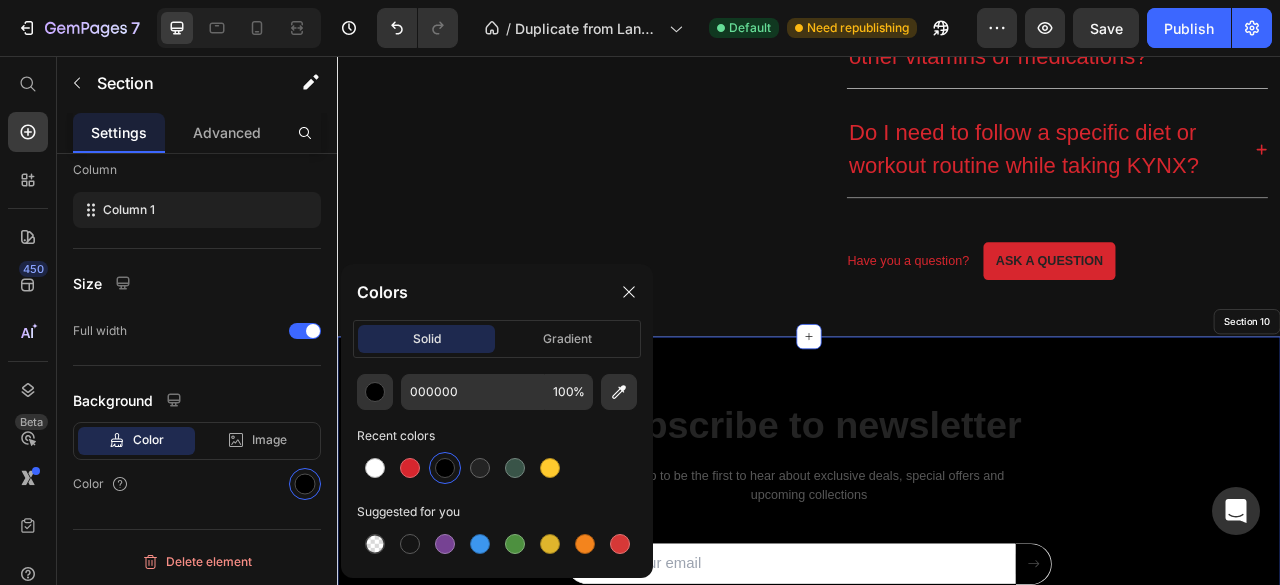 scroll, scrollTop: 318, scrollLeft: 0, axis: vertical 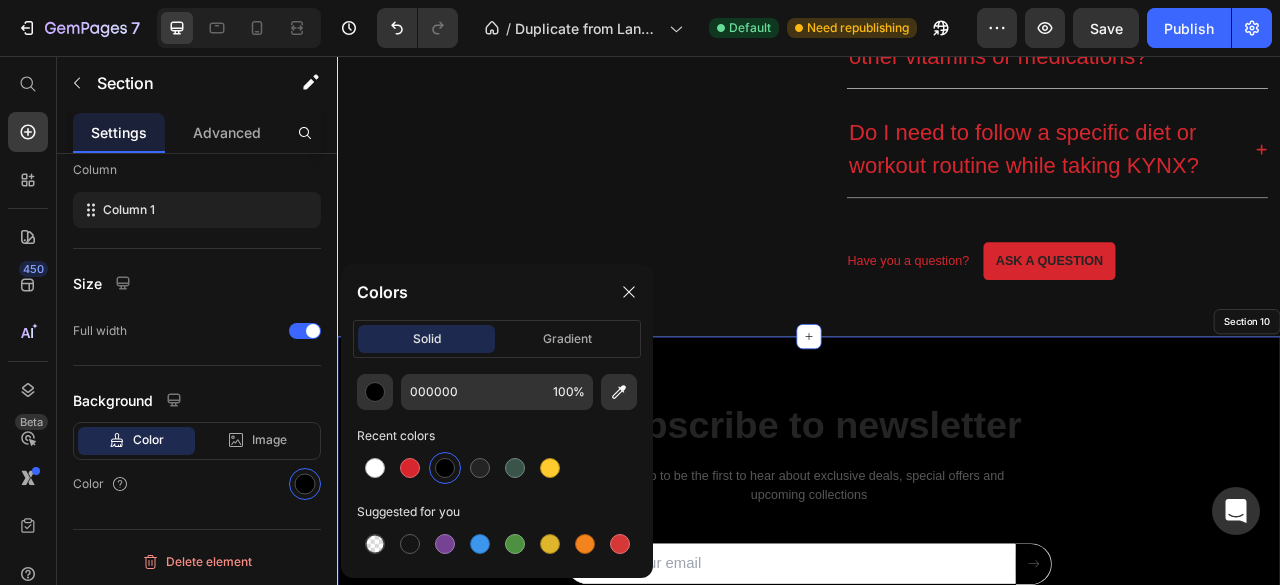 click on "Subscribe to newsletter" at bounding box center (937, 526) 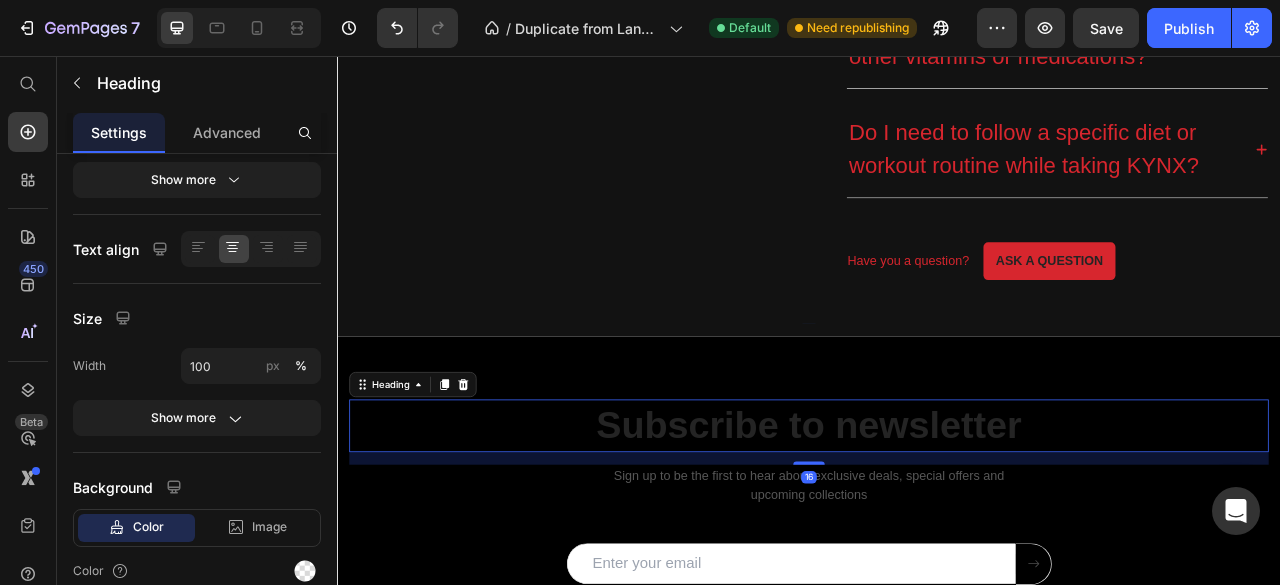 scroll, scrollTop: 0, scrollLeft: 0, axis: both 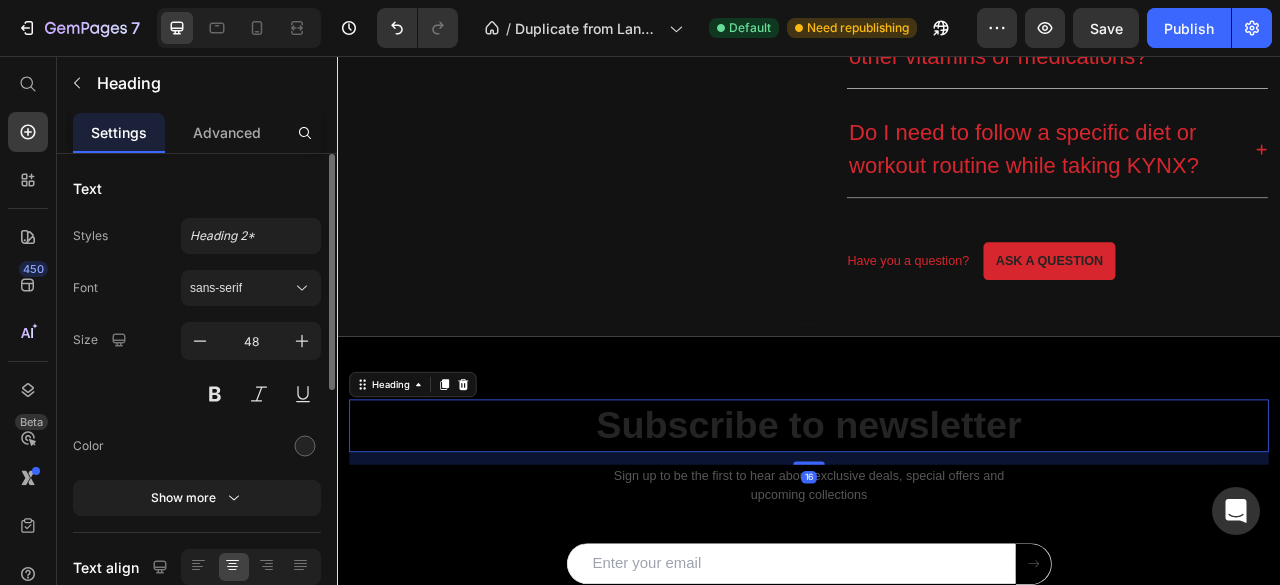 click on "Subscribe to newsletter" at bounding box center [937, 526] 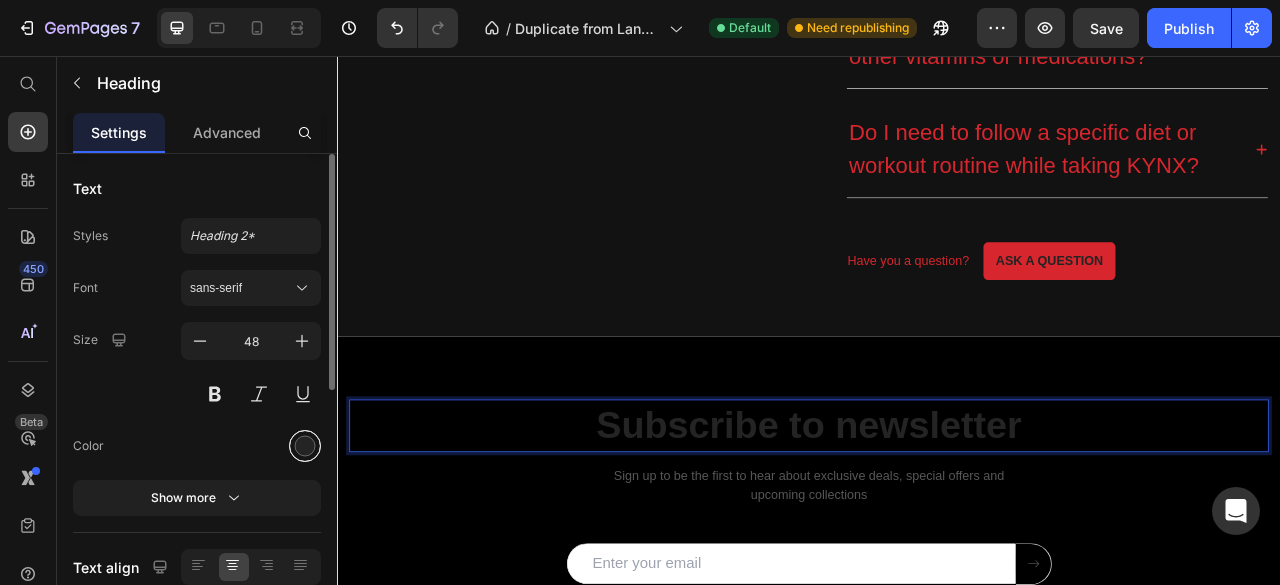 click at bounding box center [305, 446] 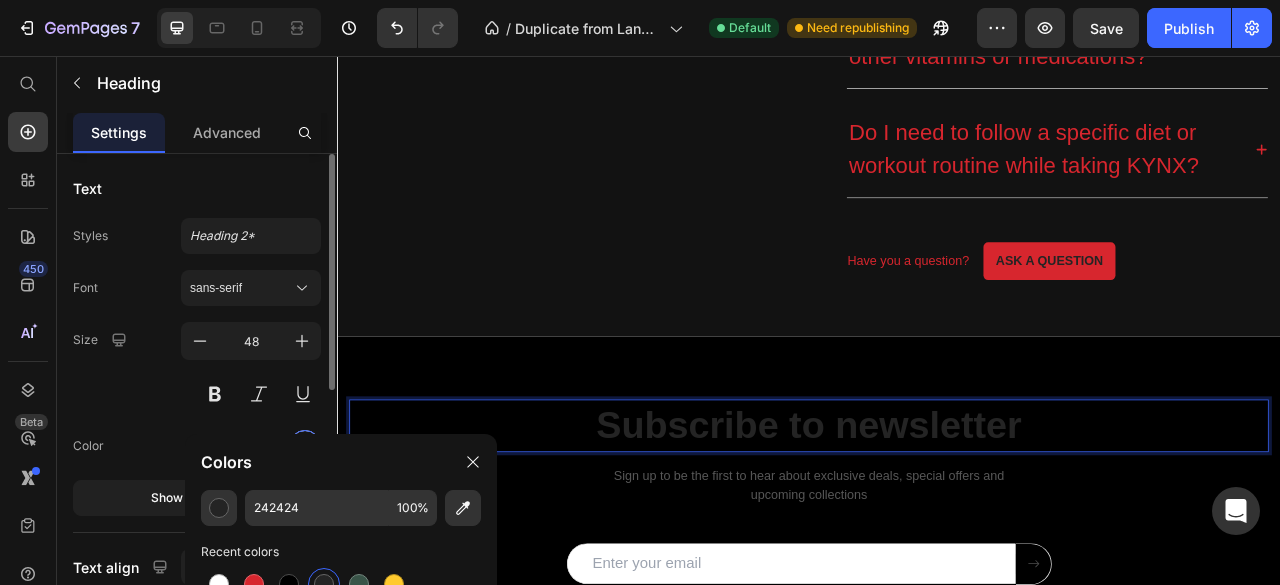 click at bounding box center (305, 446) 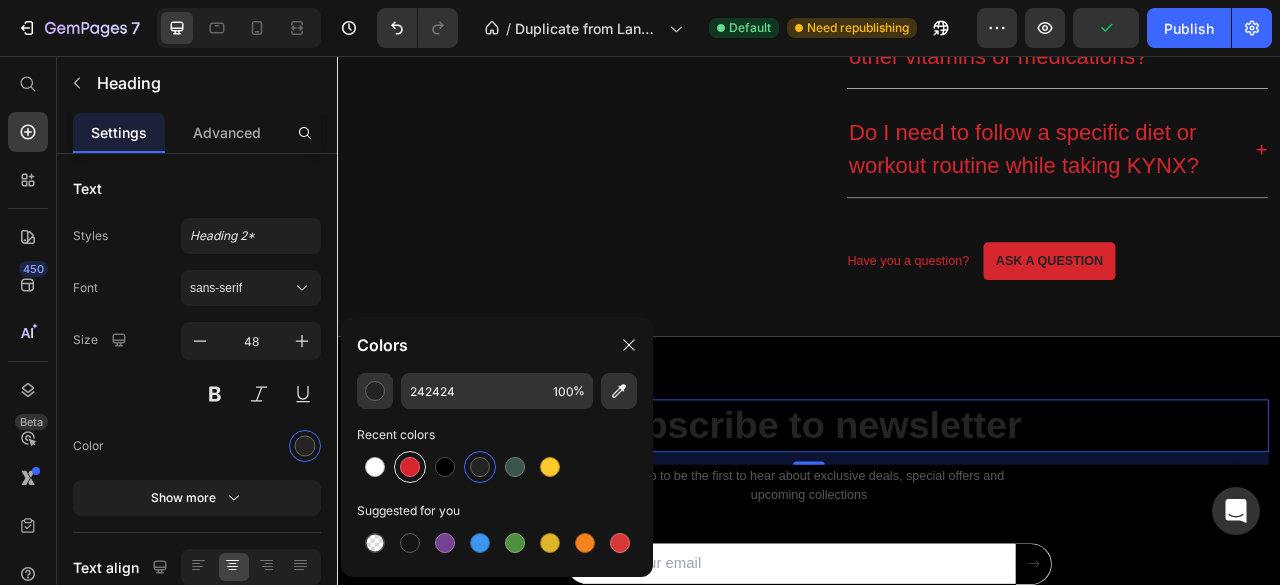 click at bounding box center (410, 467) 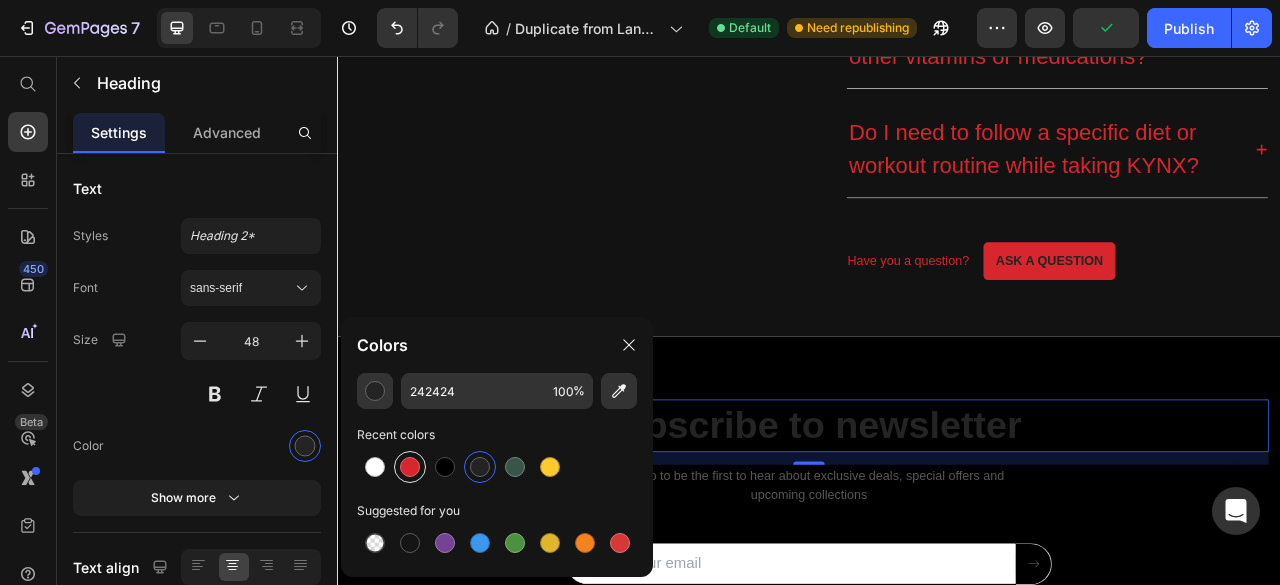 type on "D7262E" 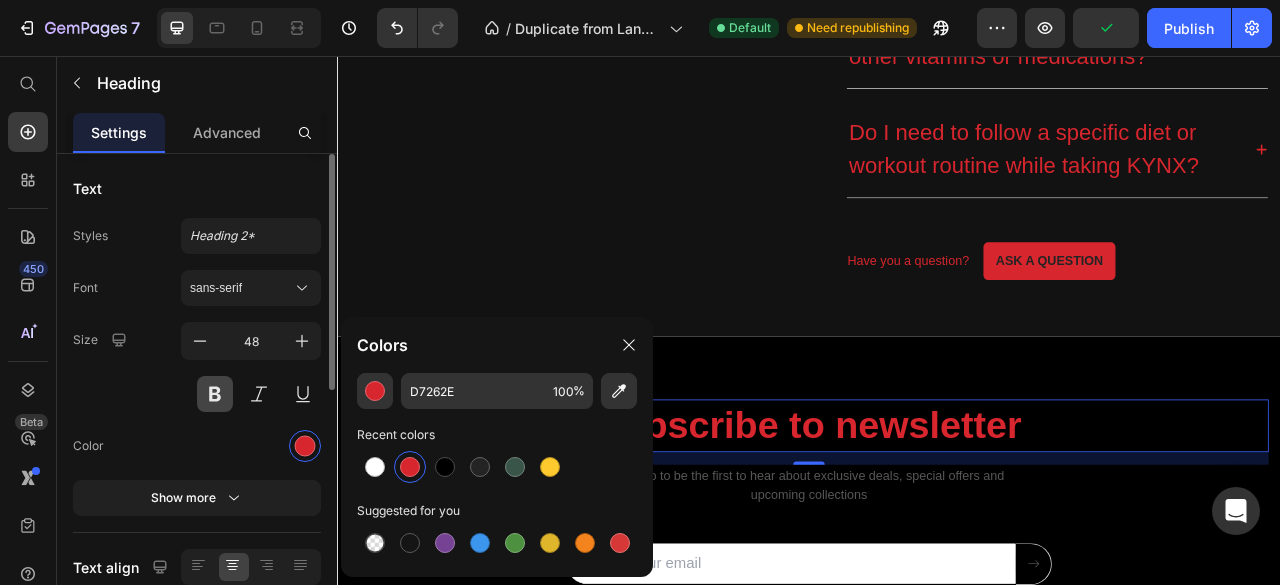 click at bounding box center [215, 394] 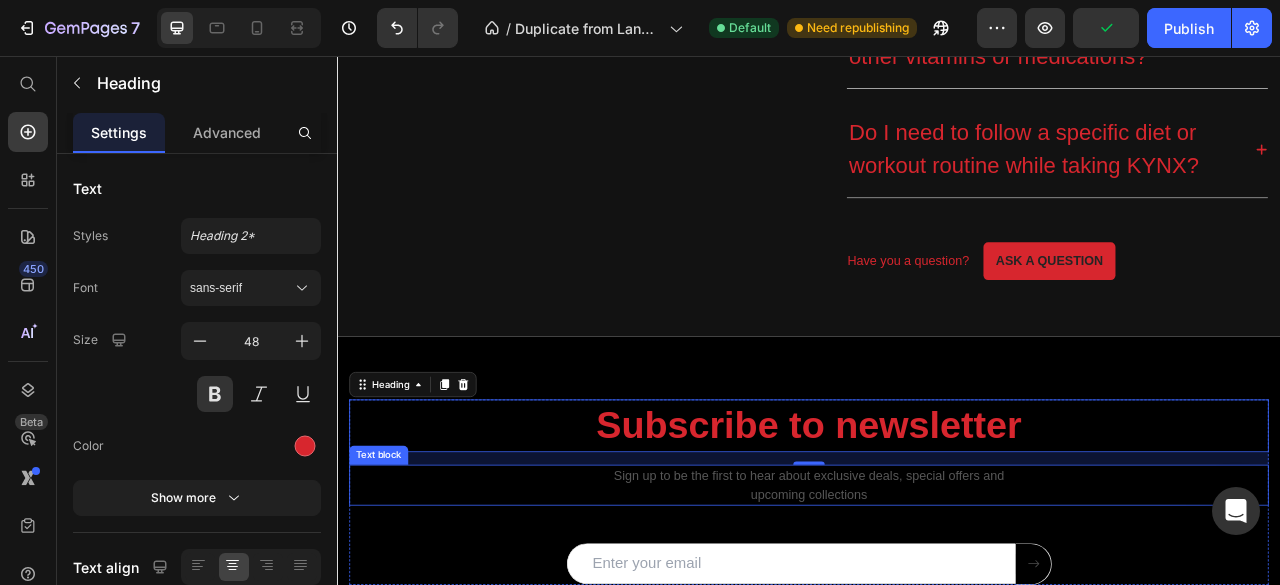 click on "Sign up to be the first to hear about exclusive deals, special offers and upcoming collections" at bounding box center [937, 602] 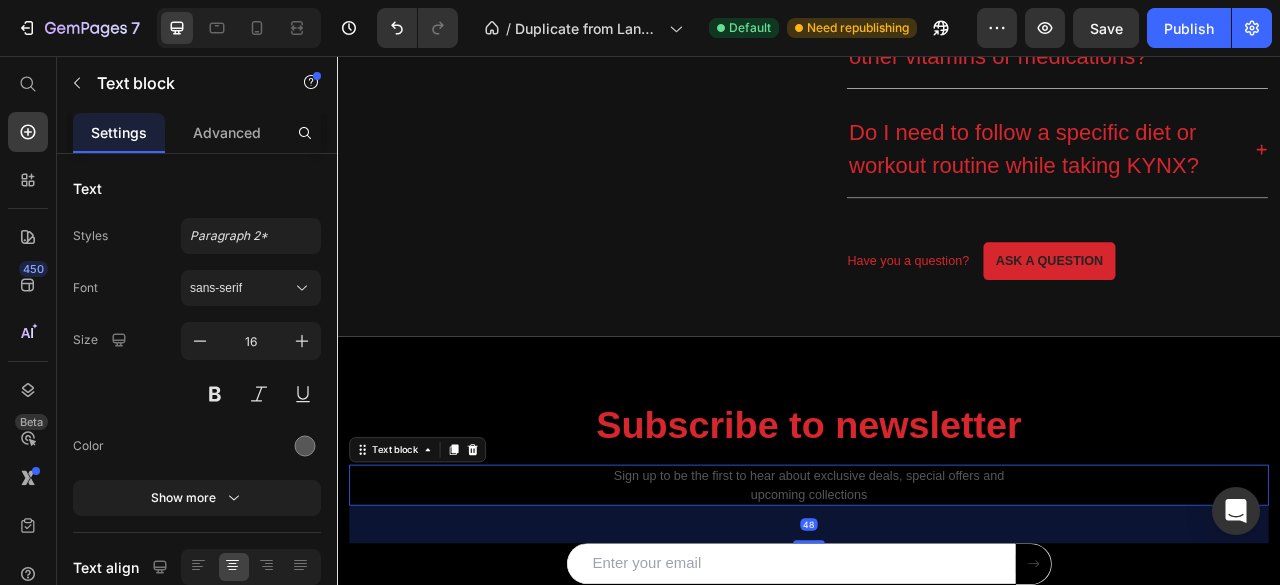 click on "Sign up to be the first to hear about exclusive deals, special offers and upcoming collections" at bounding box center (937, 602) 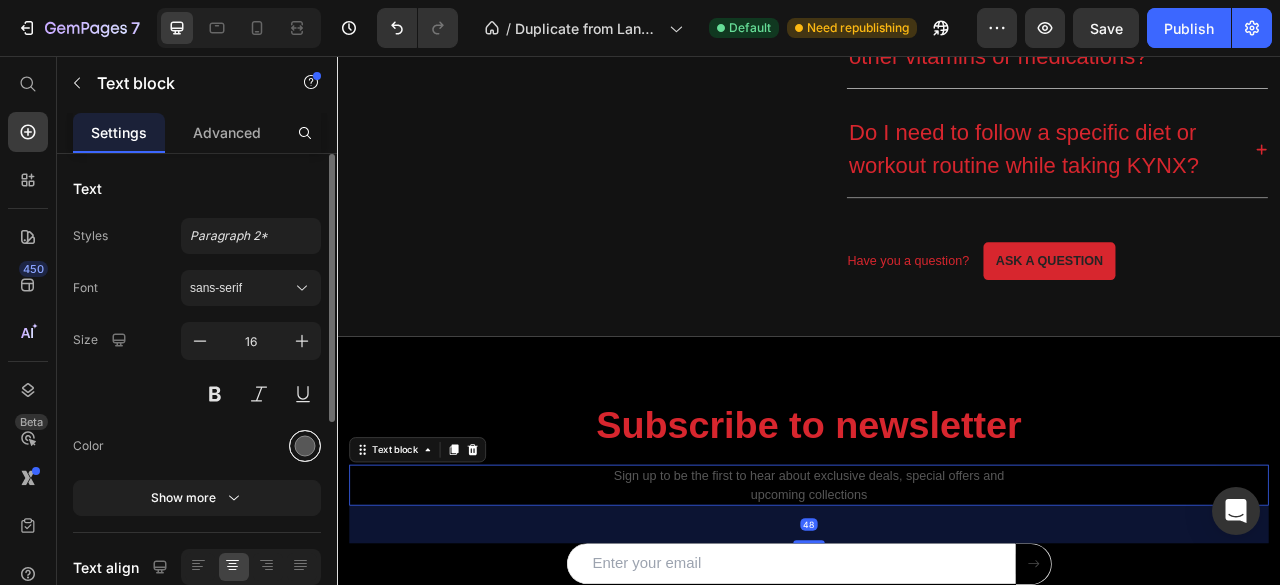 click at bounding box center [305, 446] 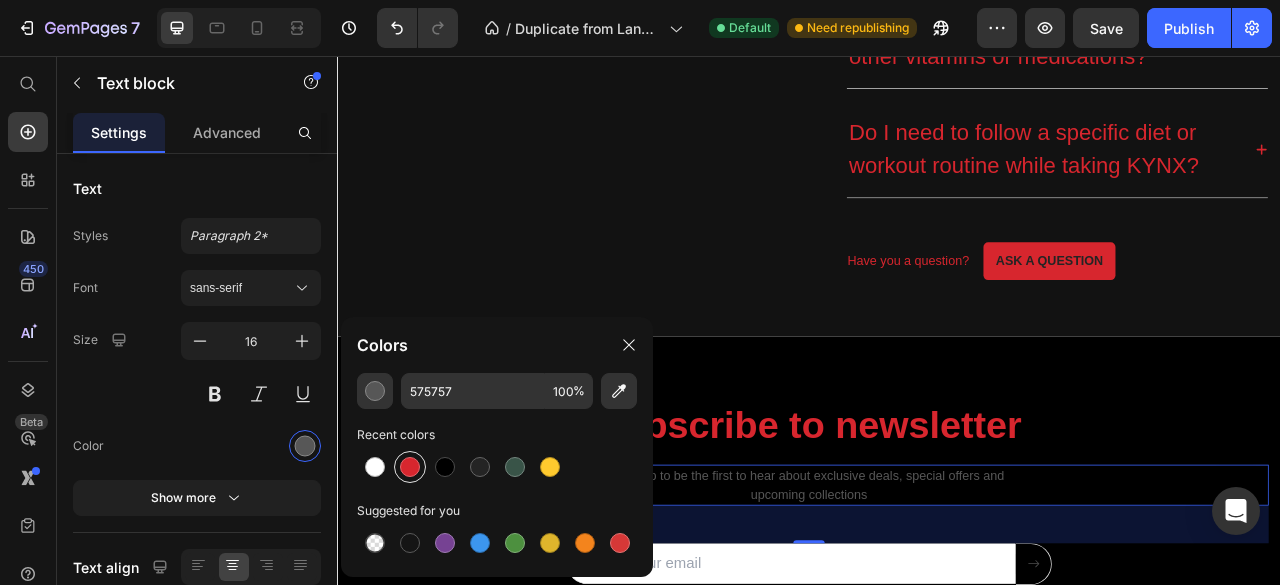 click at bounding box center (410, 467) 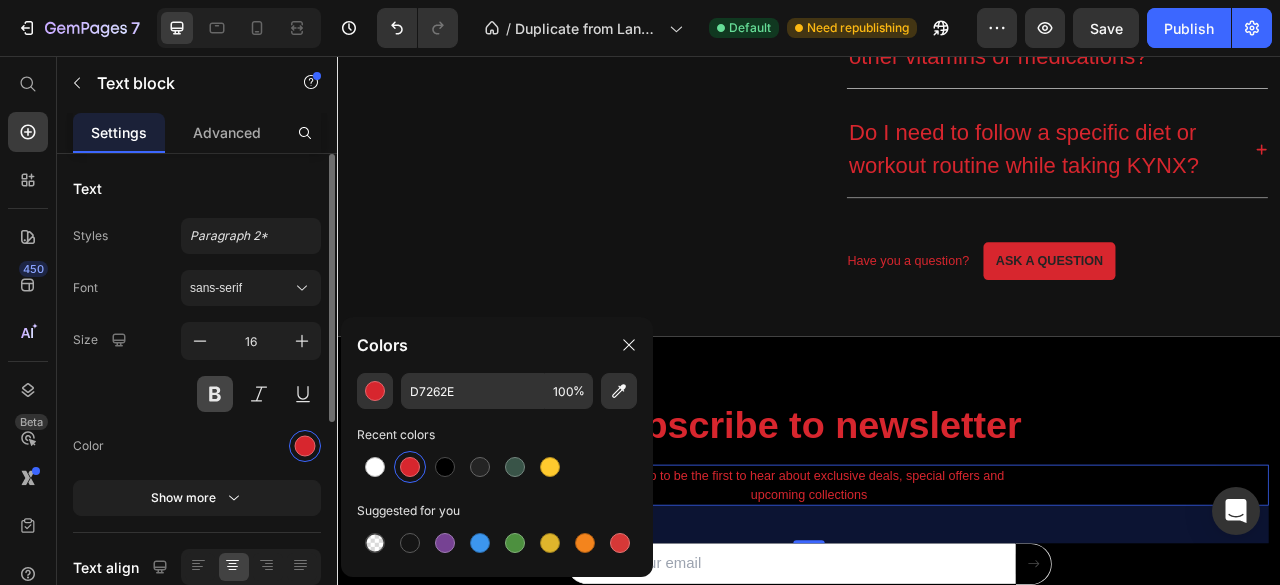 click at bounding box center (215, 394) 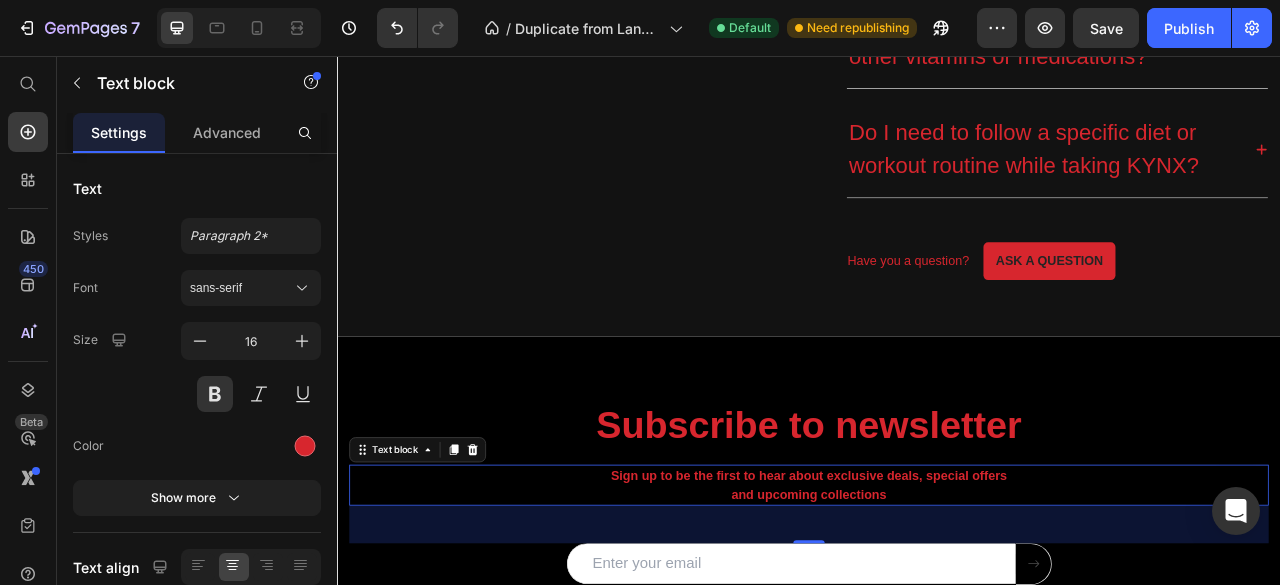 click on "Sign up to be the first to hear about exclusive deals, special offers and upcoming collections" at bounding box center (937, 602) 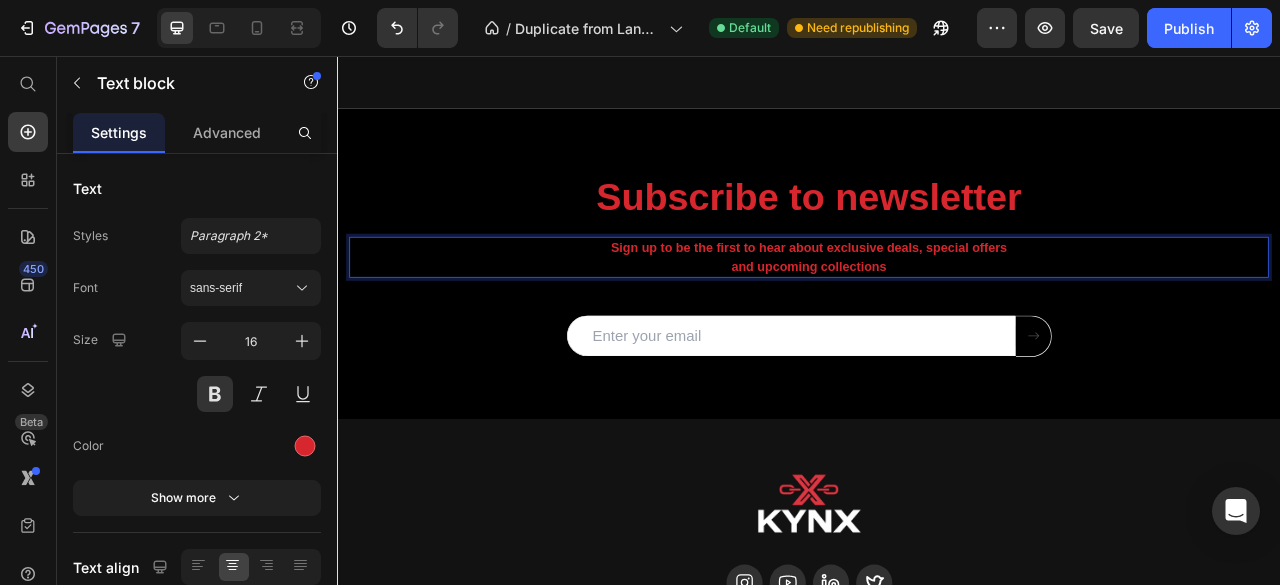 scroll, scrollTop: 6640, scrollLeft: 0, axis: vertical 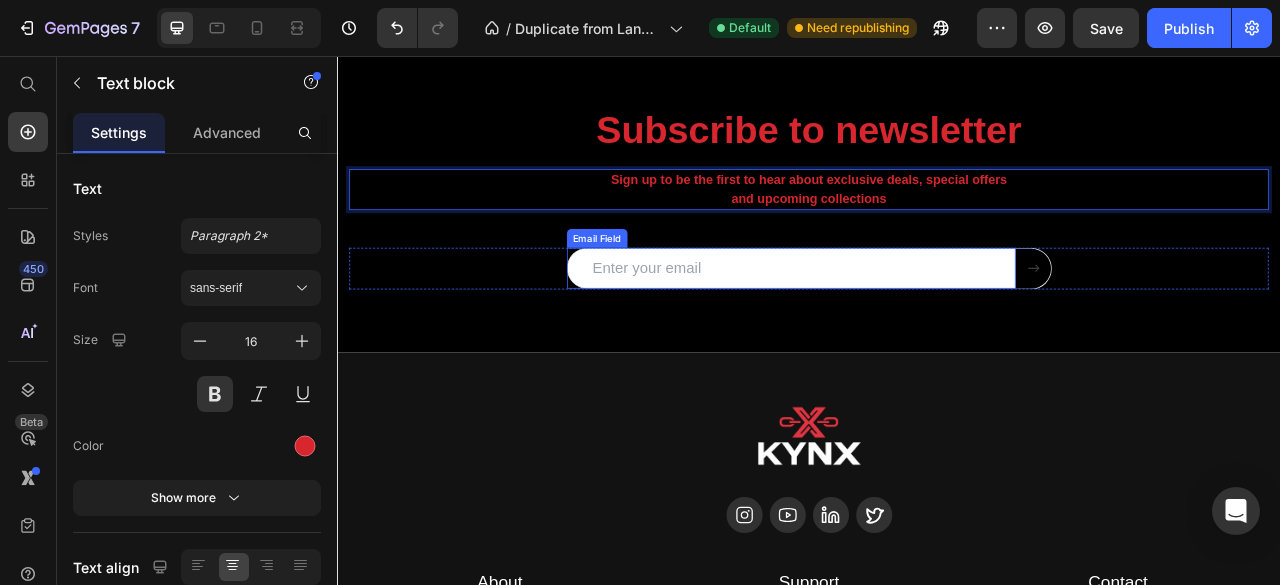 click at bounding box center (914, 326) 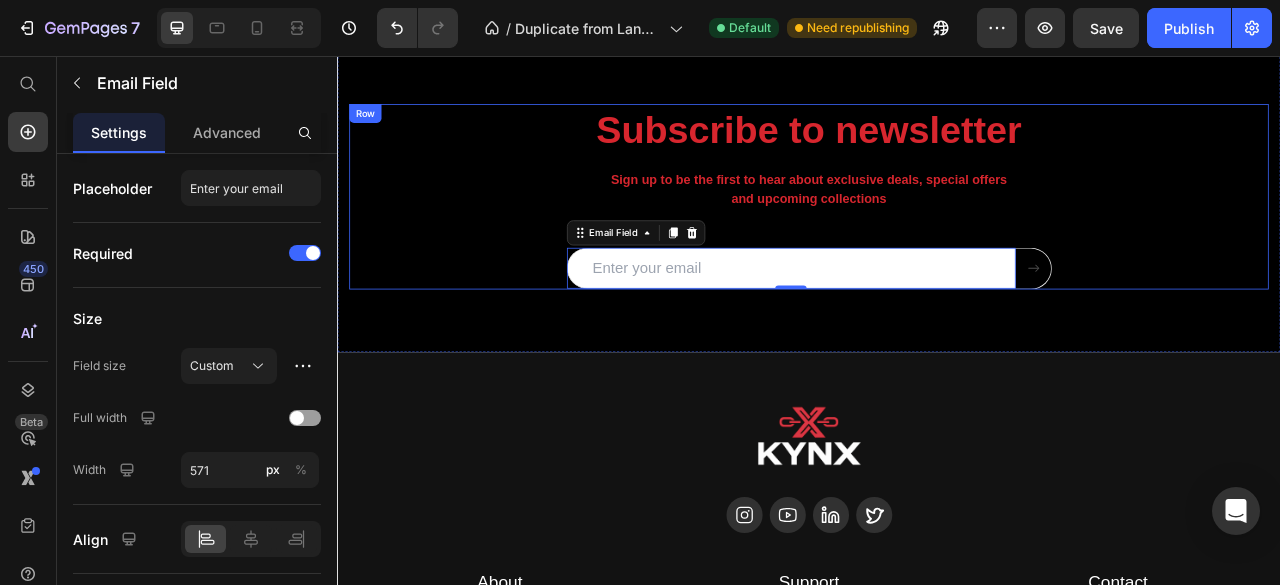click on "Subscribe to newsletter Heading Sign up to be the first to hear about exclusive deals, special offers and upcoming collections Text block Email Field   0
Submit Button Row Newsletter" at bounding box center (937, 234) 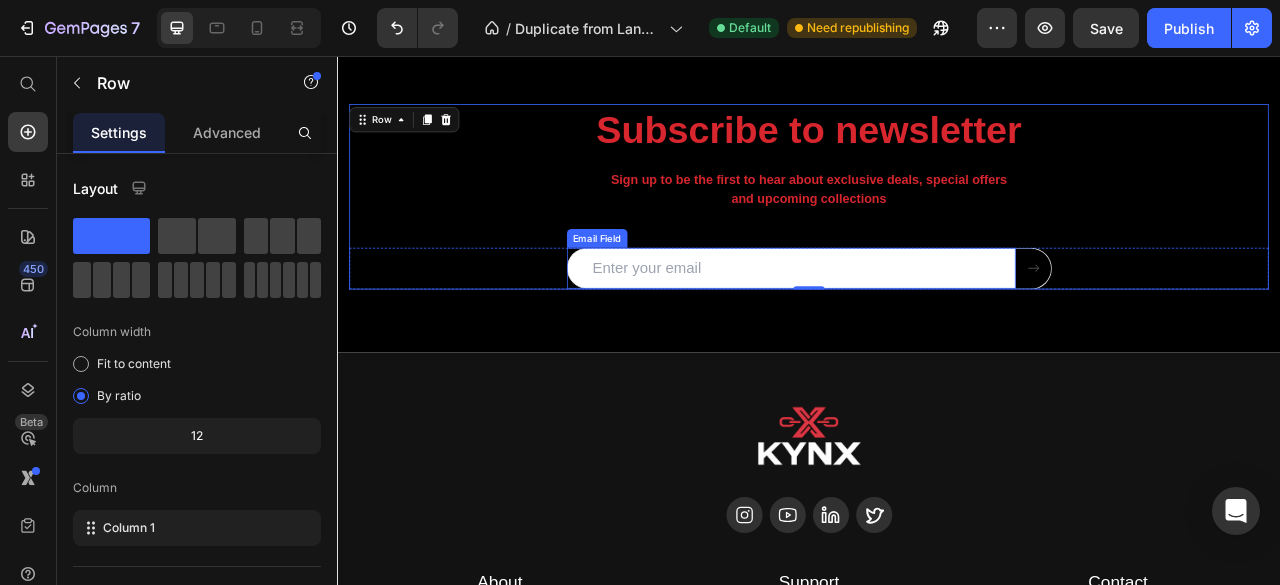 click on "Subscribe to newsletter Heading Sign up to be the first to hear about exclusive deals, special offers and upcoming collections Text block Email Field
Submit Button Row Newsletter Row   0 Section 10" at bounding box center (937, 234) 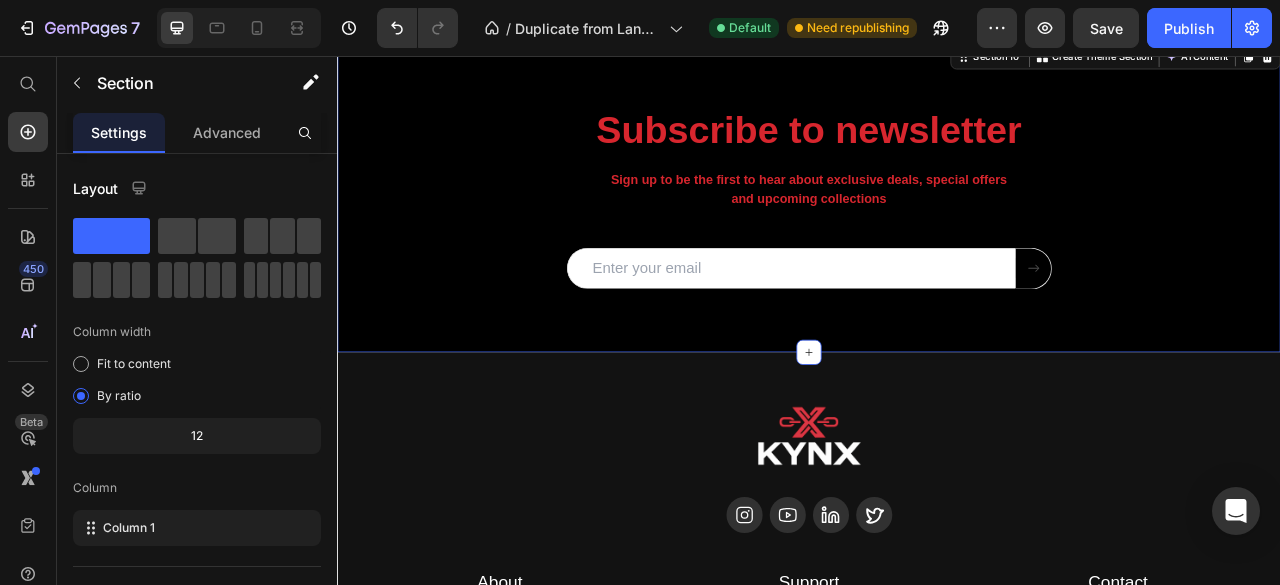 click on "Subscribe to newsletter Heading Sign up to be the first to hear about exclusive deals, special offers and upcoming collections Text block Email Field
Submit Button Row Newsletter Row Section 10   You can create reusable sections Create Theme Section AI Content Write with GemAI What would you like to describe here? Tone and Voice Persuasive Product Female Enhancement Show more Generate" at bounding box center [937, 234] 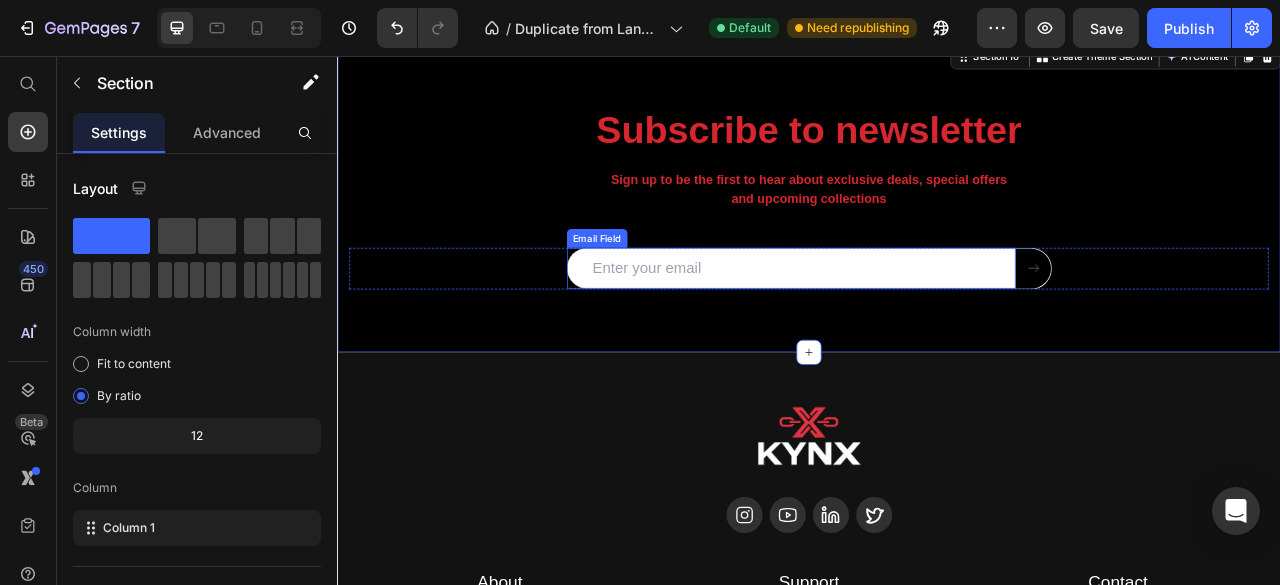 click at bounding box center (914, 326) 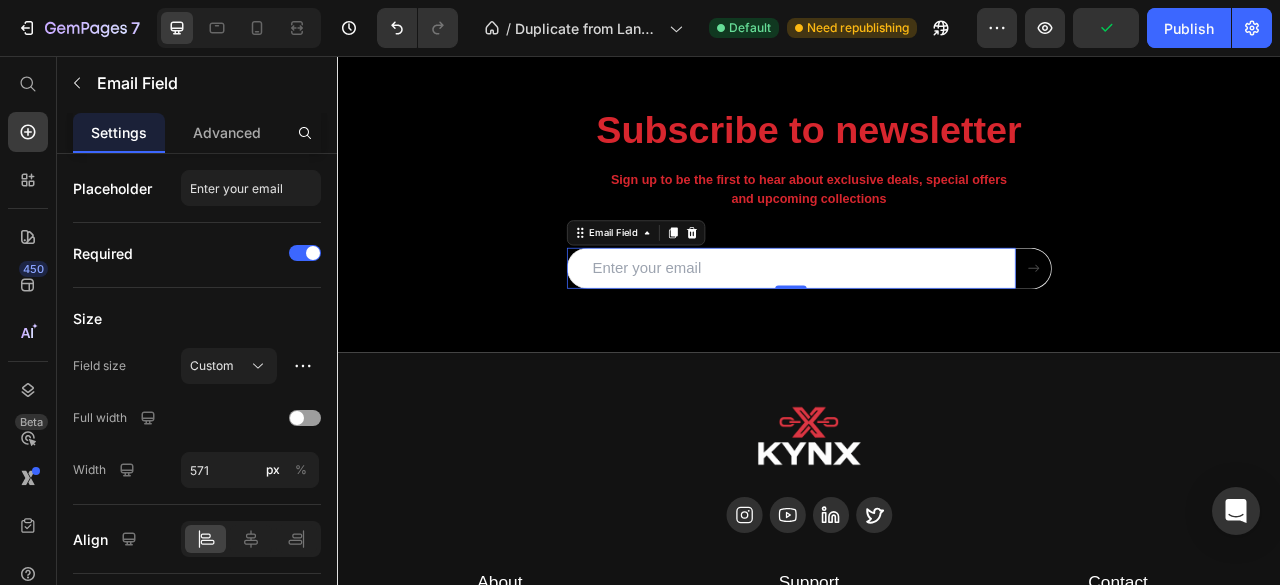 click on "Subscribe to newsletter Heading Sign up to be the first to hear about exclusive deals, special offers and upcoming collections Text block Email Field   0
Submit Button Row Newsletter" at bounding box center [937, 234] 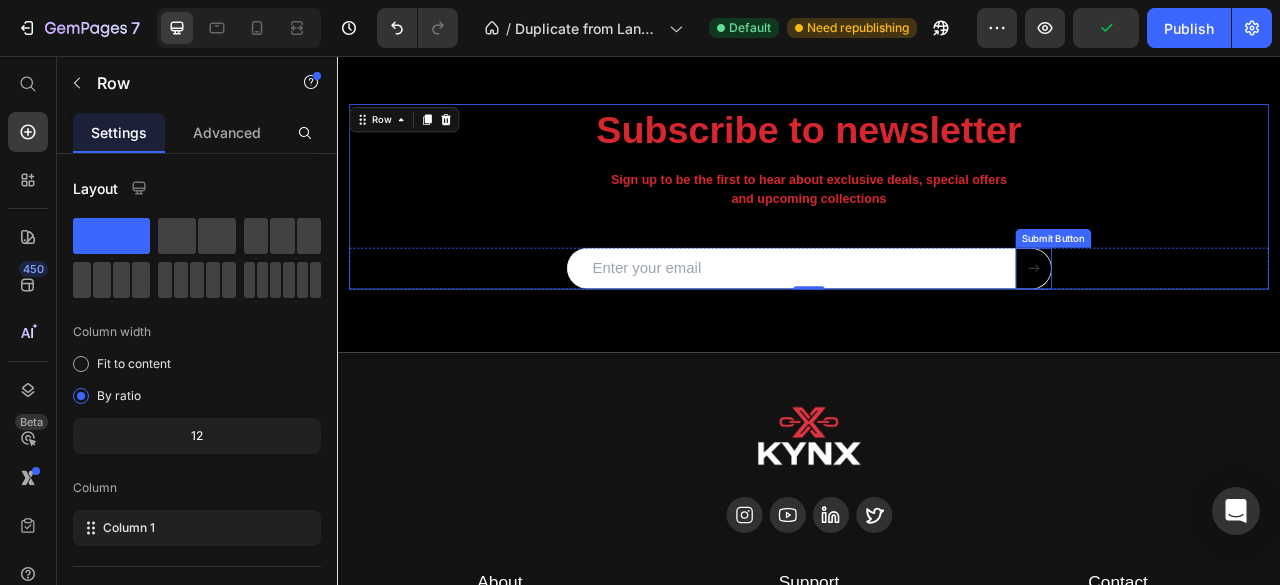 click 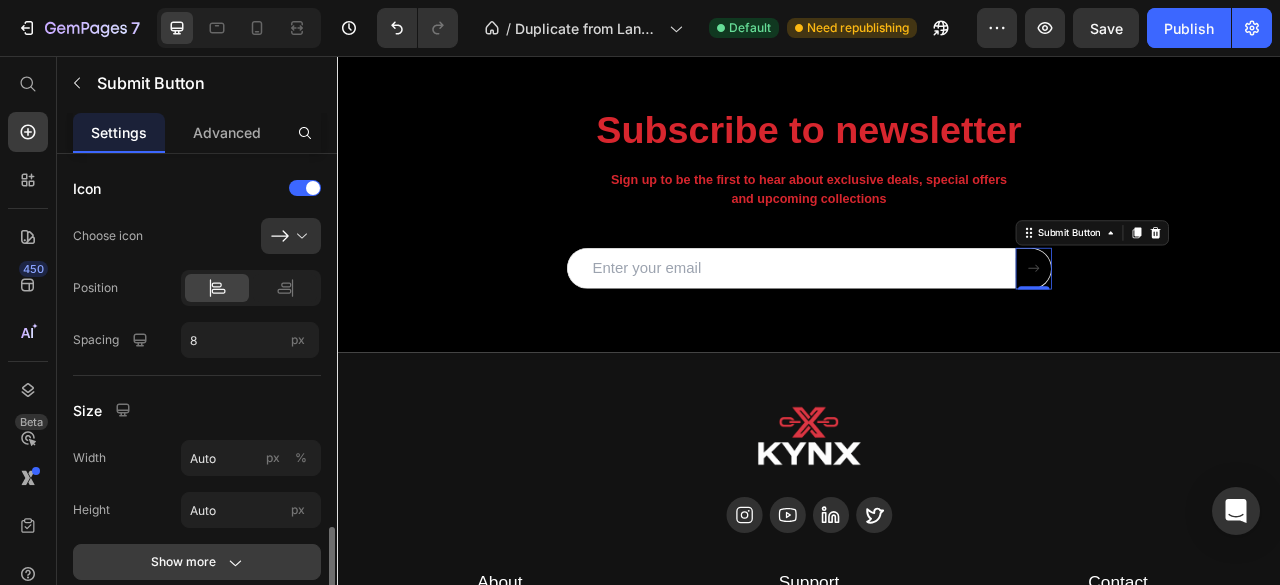 scroll, scrollTop: 322, scrollLeft: 0, axis: vertical 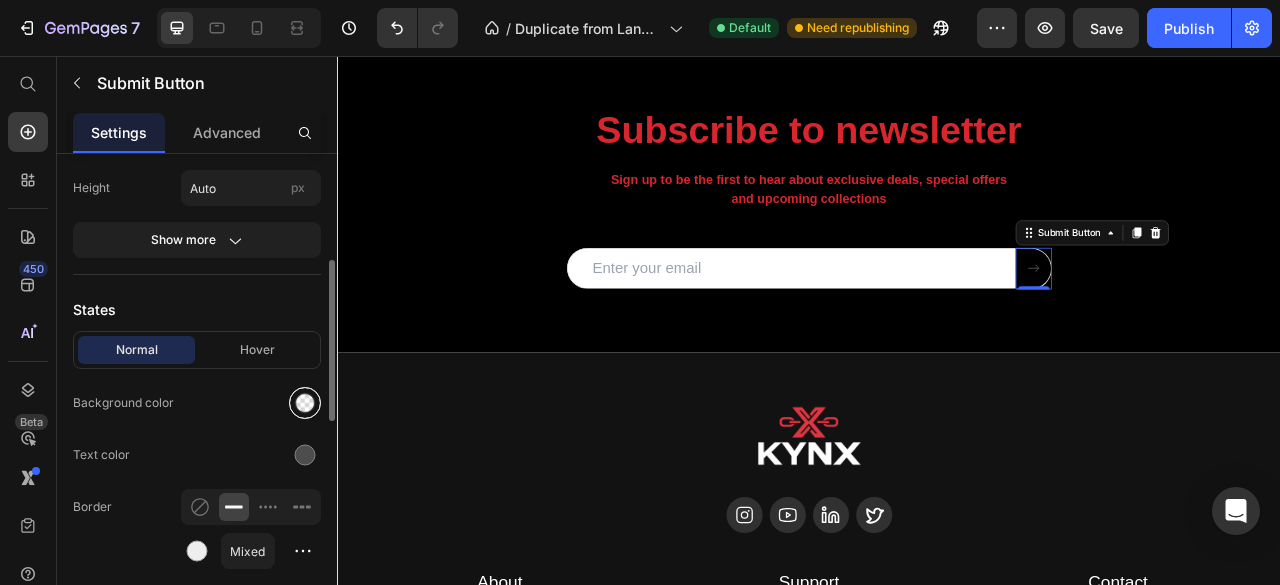 click at bounding box center [305, 403] 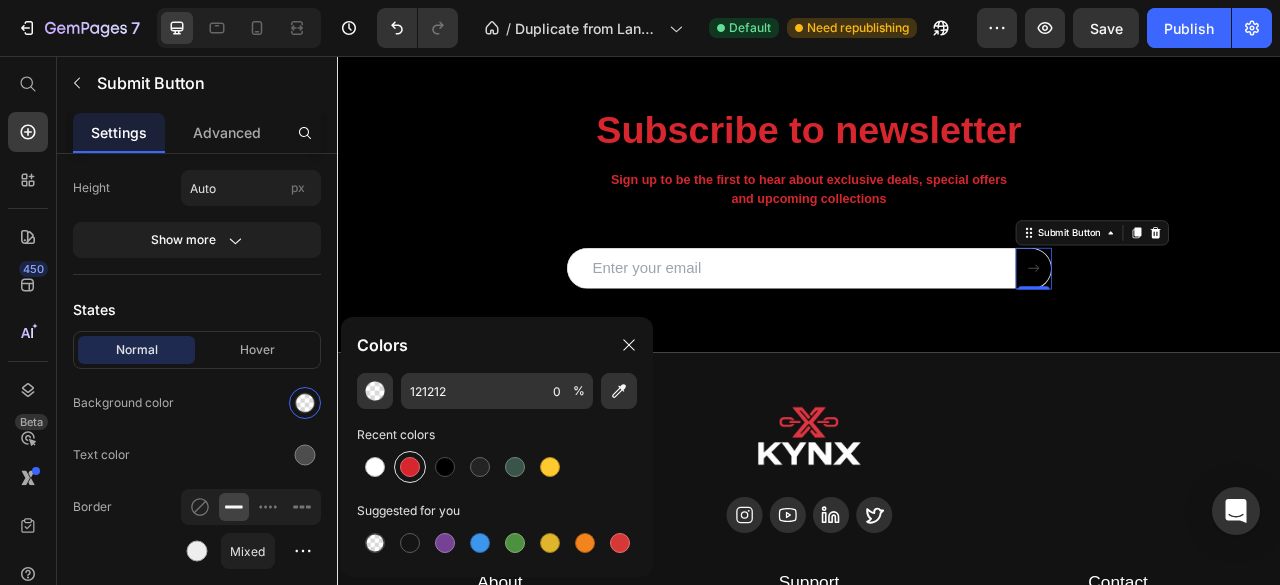 click at bounding box center [410, 467] 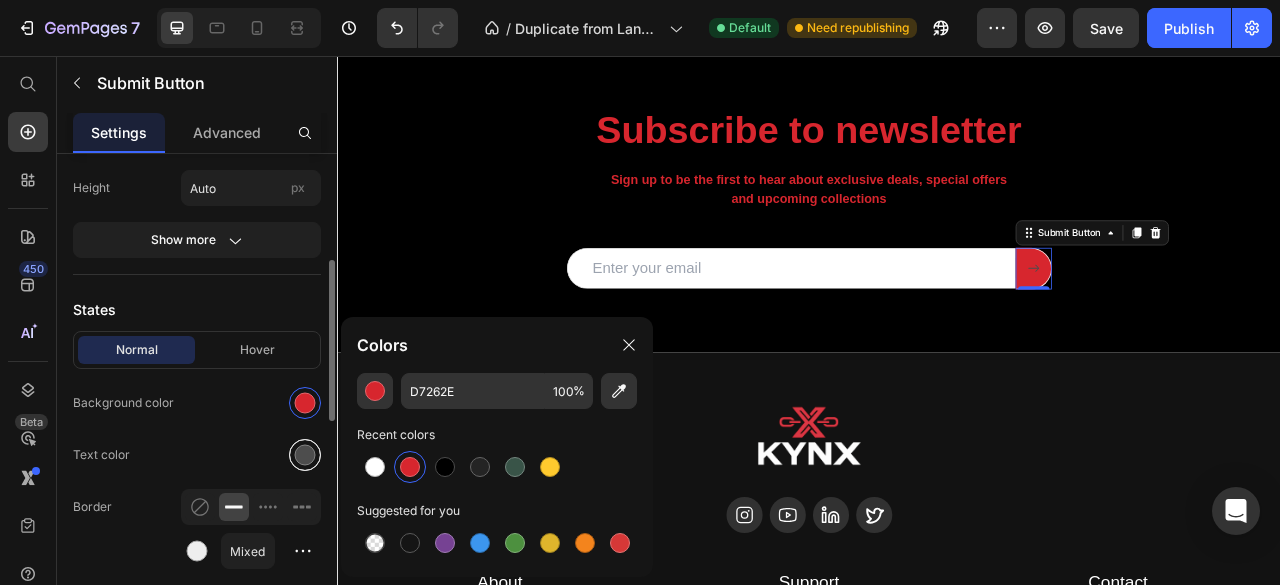 click at bounding box center [305, 455] 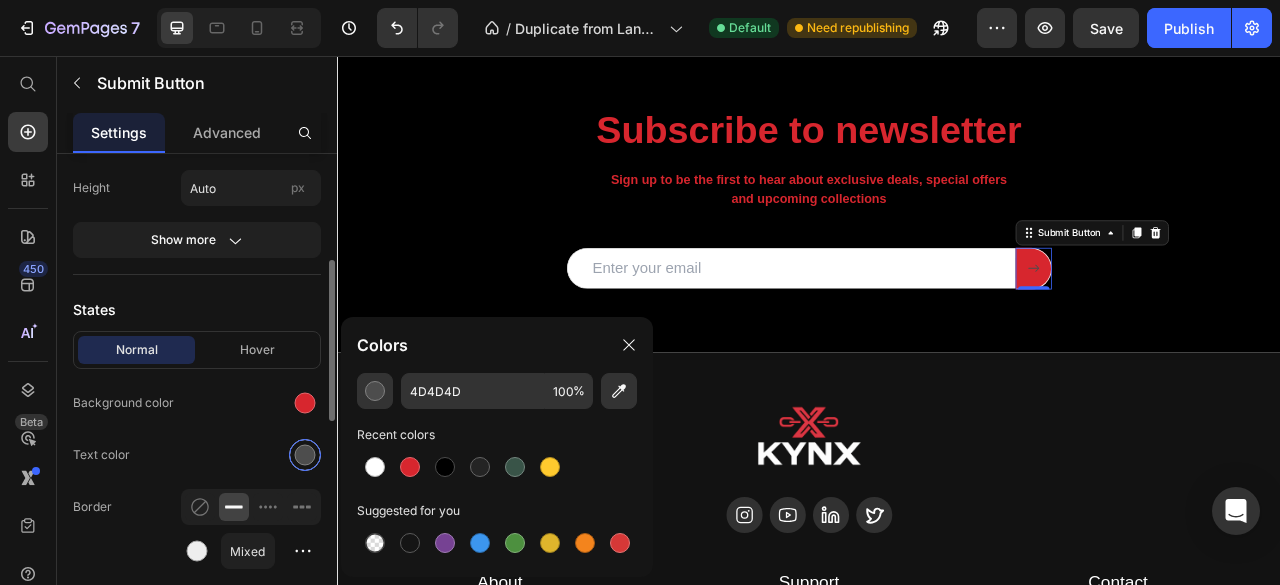 click at bounding box center [305, 455] 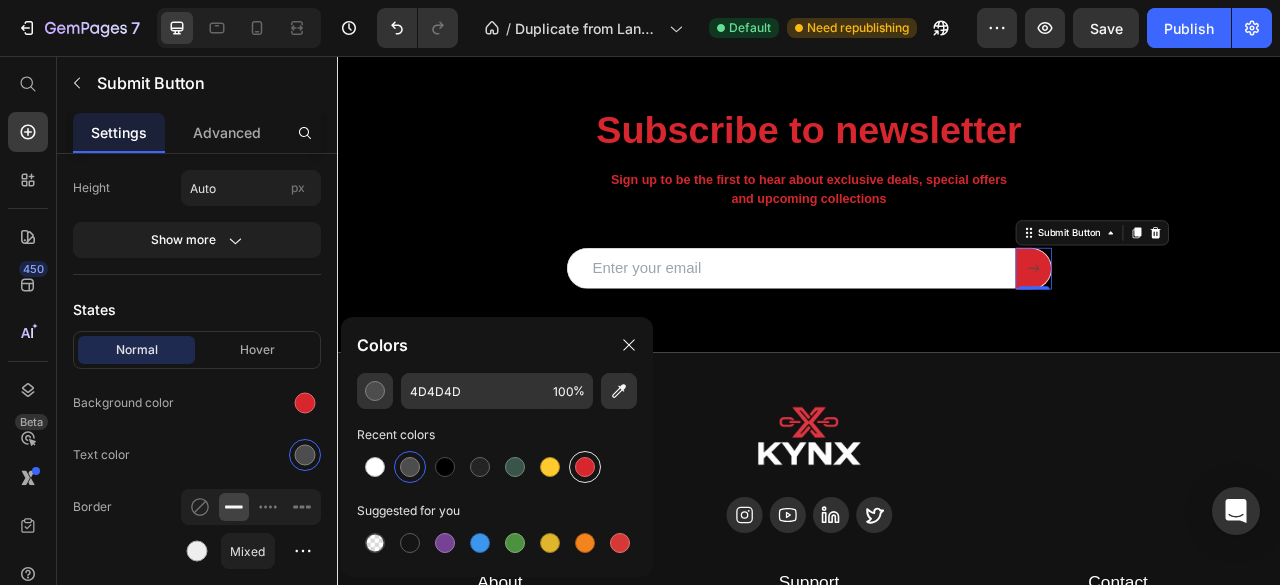 click at bounding box center [585, 467] 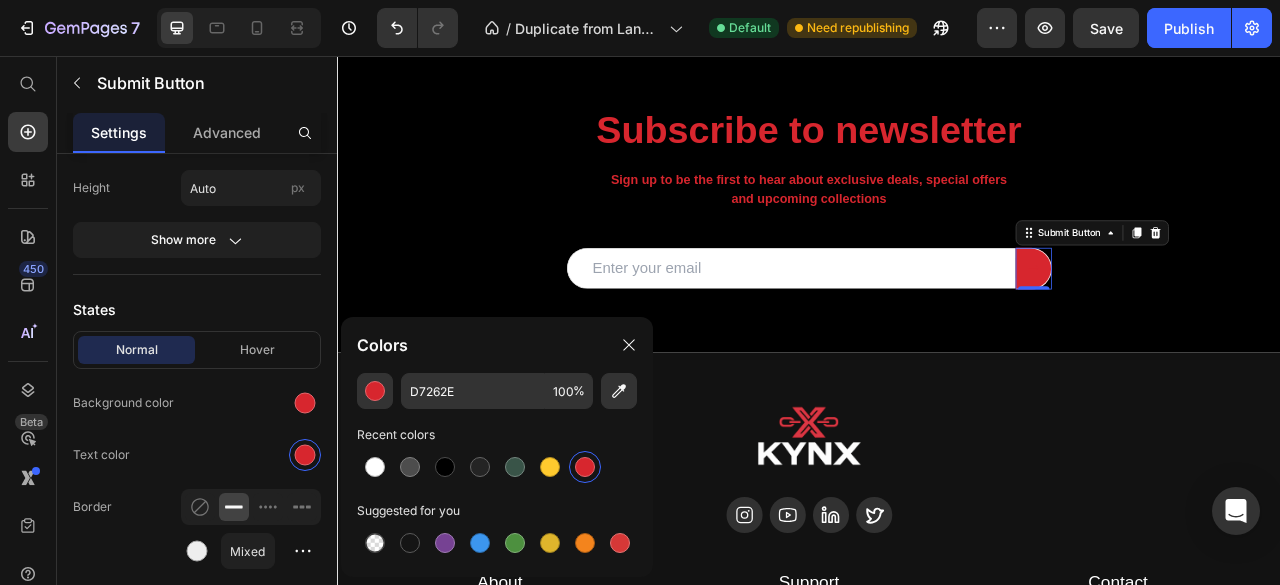 click at bounding box center [585, 467] 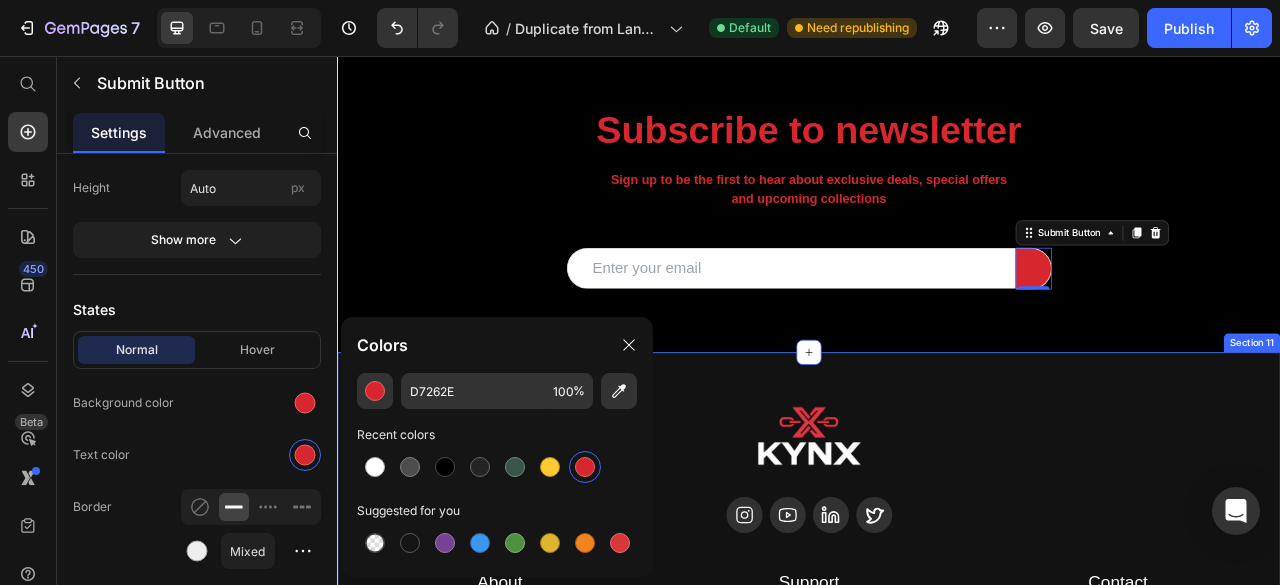 click on "Image
Icon
Icon
Icon
Icon Row
About Accordion
Support Accordion
Contact Accordion Row About Heading Our Story Button Male Enhancement Advertorial   Button Female Enhancement Advertorial   Button Row Support Heading FAQs Button Terms & Conditions Button Row Contact Heading hello@kynyxessentials.com Button Contact Page Button Row Row Row                Title Line Section 11" at bounding box center (937, 701) 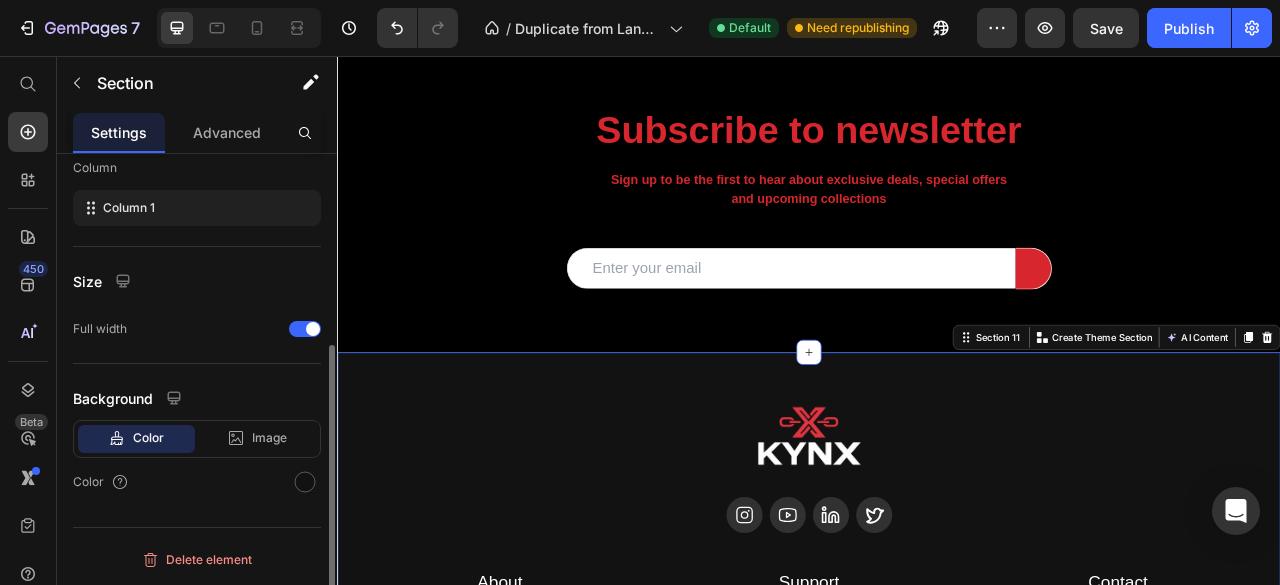 scroll, scrollTop: 0, scrollLeft: 0, axis: both 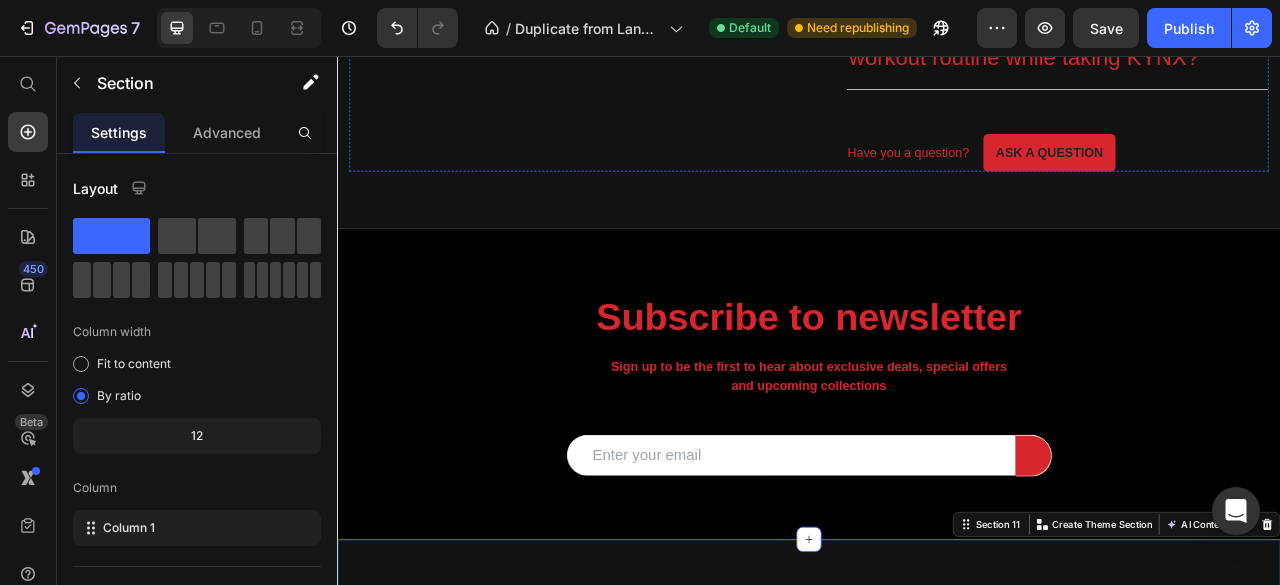 click at bounding box center [637, -691] 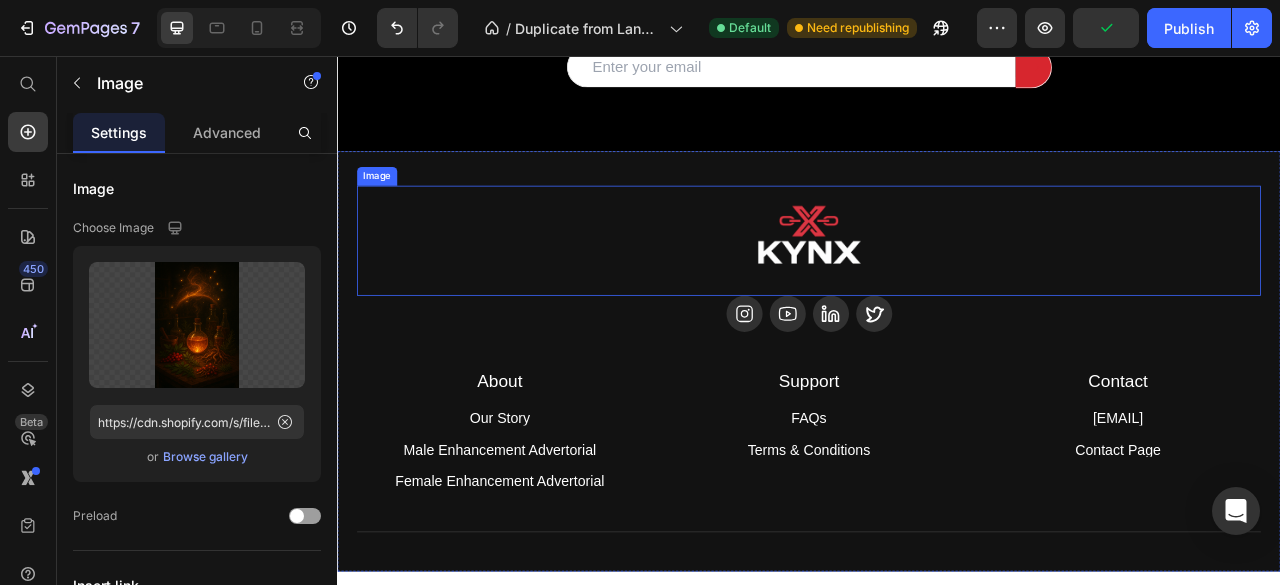 scroll, scrollTop: 6770, scrollLeft: 0, axis: vertical 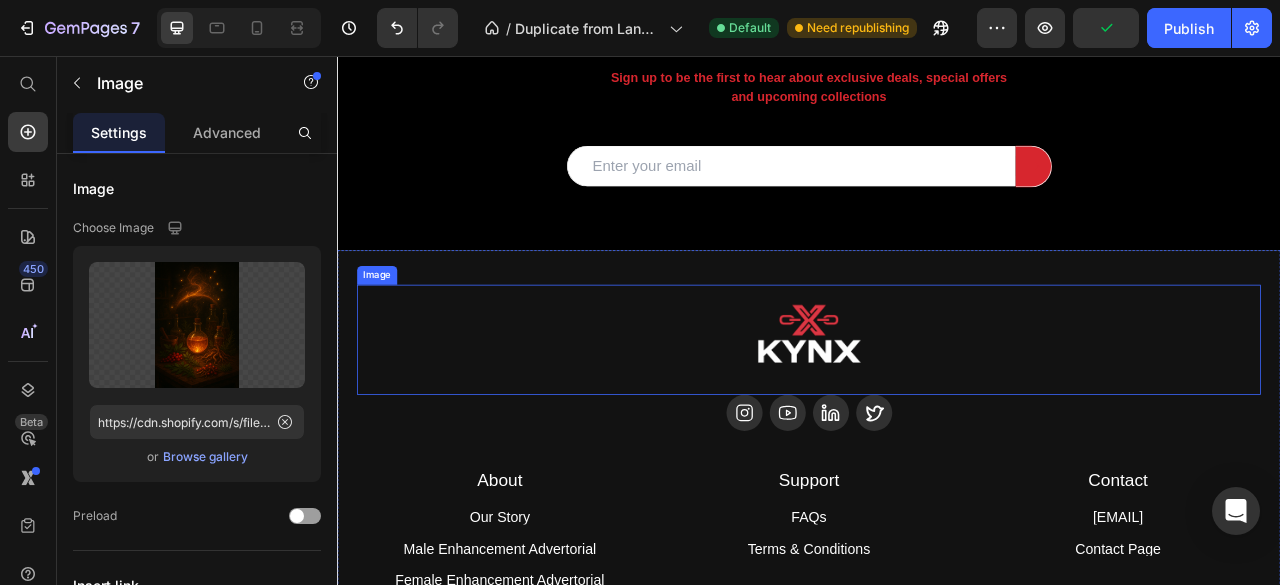 click on "Image
Icon
Icon
Icon
Icon Row
About Accordion
Support Accordion
Contact Accordion Row About Heading Our Story Button Male Enhancement Advertorial   Button Female Enhancement Advertorial   Button Row Support Heading FAQs Button Terms & Conditions Button Row Contact Heading hello@kynyxessentials.com Button Contact Page Button Row Row Row                Title Line Section 11" at bounding box center (937, 571) 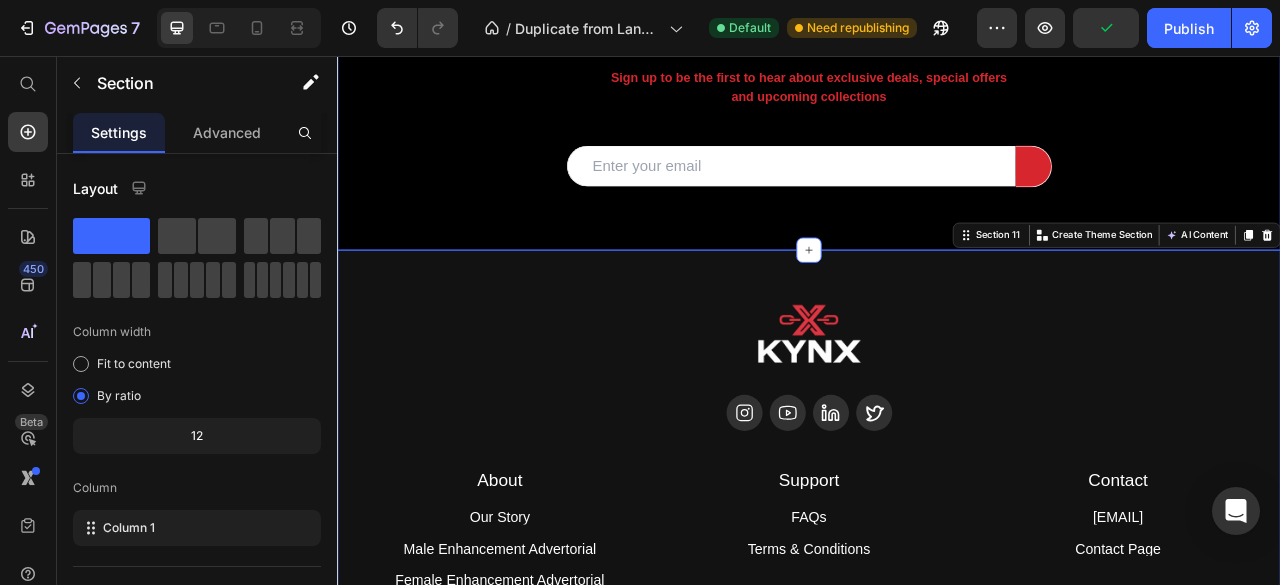click on "Subscribe to newsletter Heading Sign up to be the first to hear about exclusive deals, special offers and upcoming collections Text block Email Field
Submit Button Row Newsletter Row Section 10" at bounding box center (937, 104) 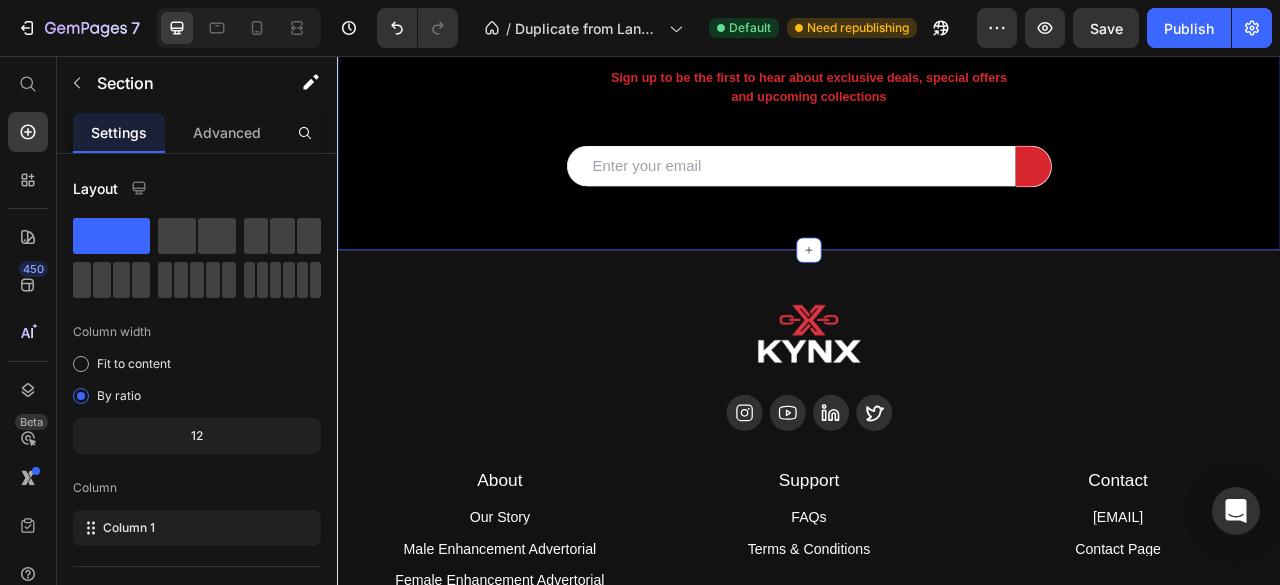 click on "Subscribe to newsletter Heading Sign up to be the first to hear about exclusive deals, special offers and upcoming collections Text block Email Field
Submit Button Row Newsletter Row Section 10   You can create reusable sections Create Theme Section AI Content Write with GemAI What would you like to describe here? Tone and Voice Persuasive Product Female Enhancement Show more Generate" at bounding box center [937, 104] 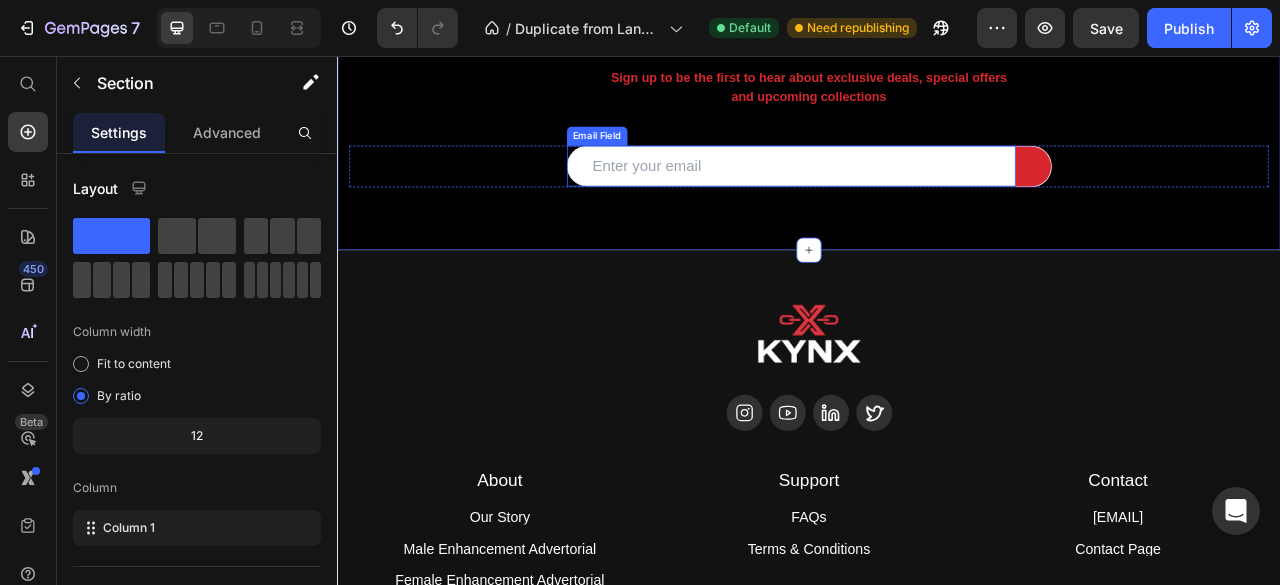click at bounding box center [914, 196] 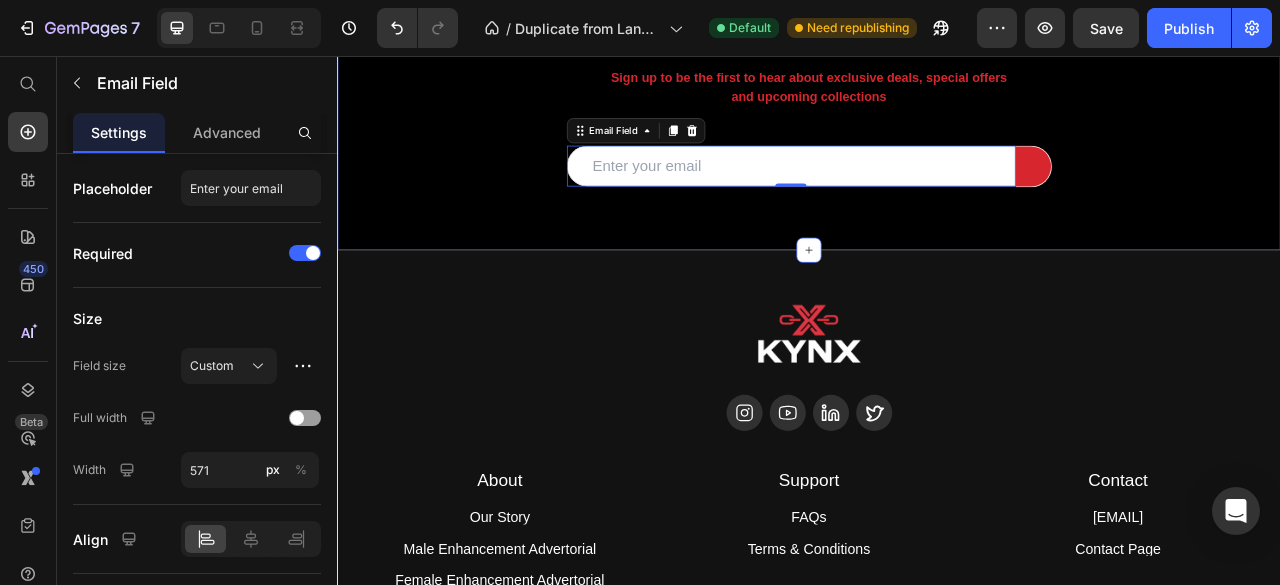 click on "Subscribe to newsletter Heading Sign up to be the first to hear about exclusive deals, special offers and upcoming collections Text block Email Field   0
Submit Button Row Newsletter Row Section 10" at bounding box center (937, 104) 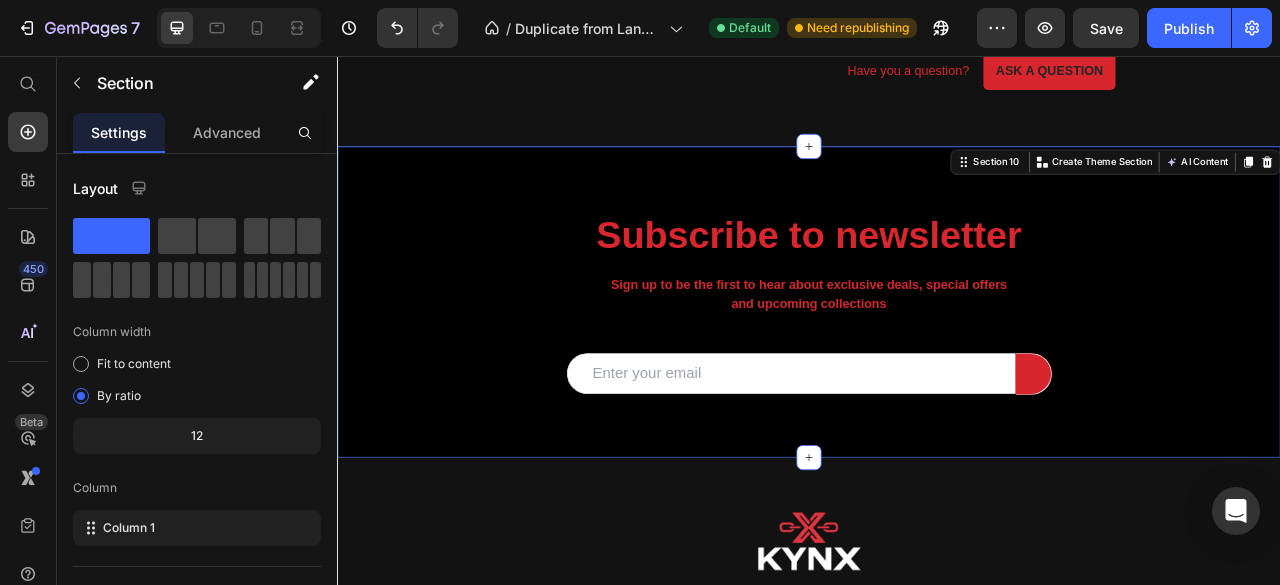 click on "Subscribe to newsletter Heading Sign up to be the first to hear about exclusive deals, special offers and upcoming collections Text block Email Field
Submit Button Row Newsletter Row Section 10   You can create reusable sections Create Theme Section AI Content Write with GemAI What would you like to describe here? Tone and Voice Persuasive Product Female Enhancement Show more Generate" at bounding box center (937, 368) 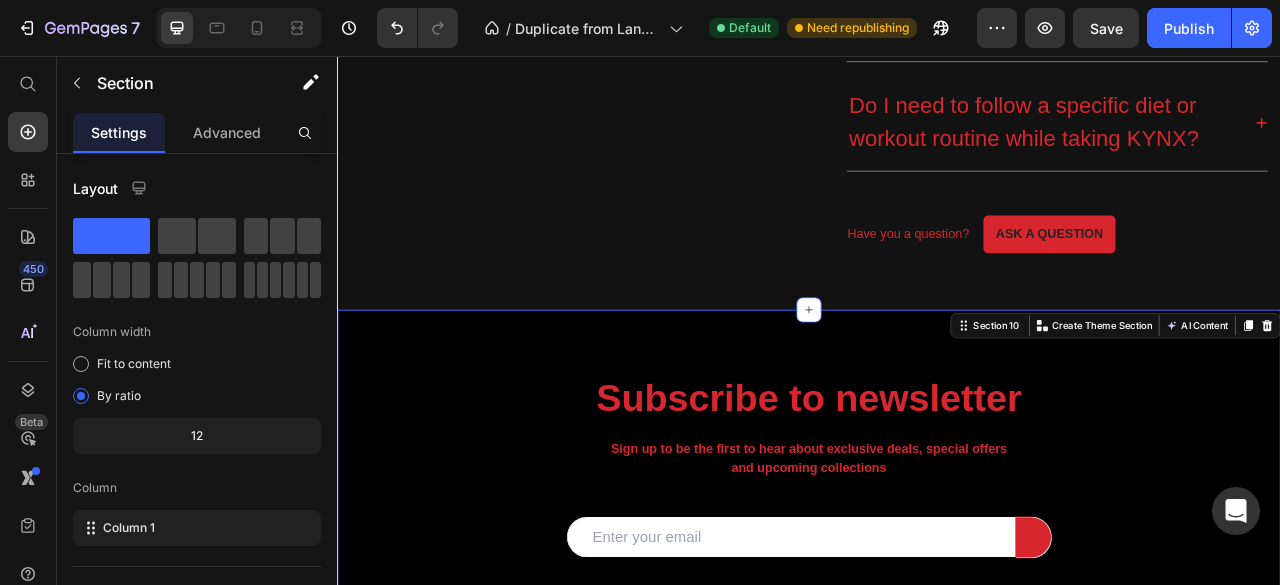 scroll, scrollTop: 6296, scrollLeft: 0, axis: vertical 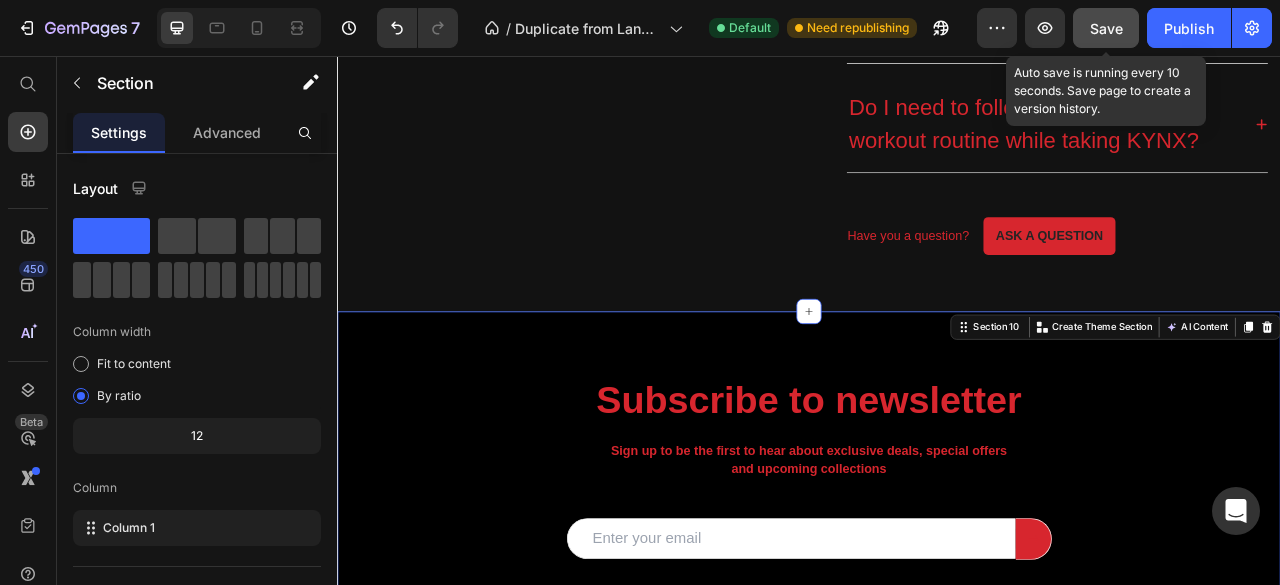 click on "Save" at bounding box center (1106, 28) 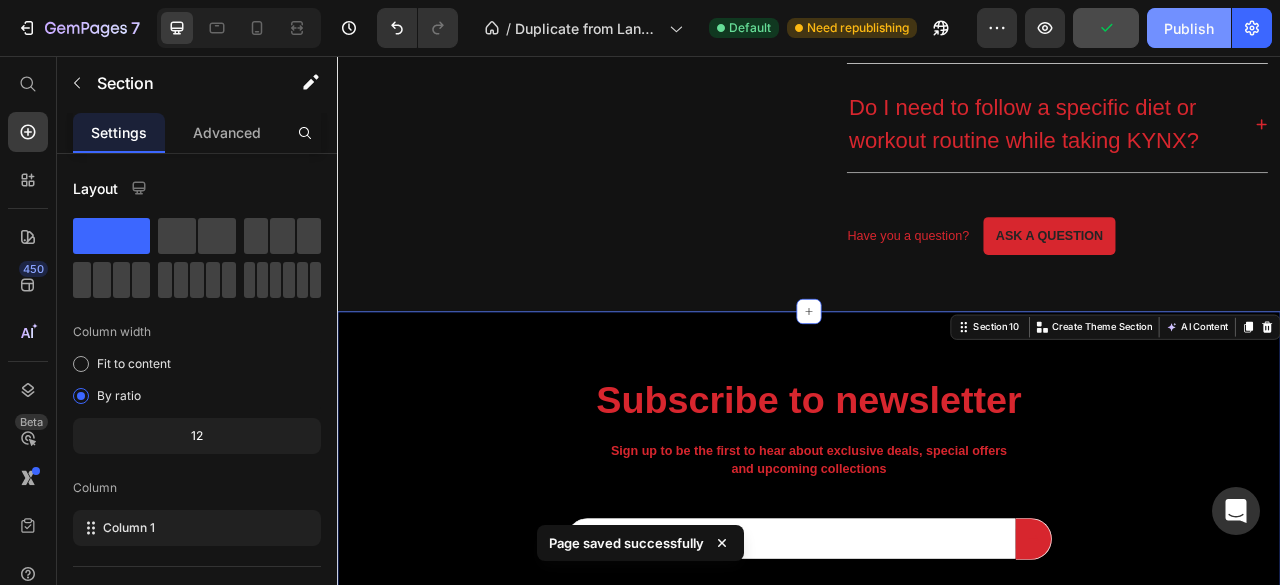 click on "Publish" at bounding box center (1189, 28) 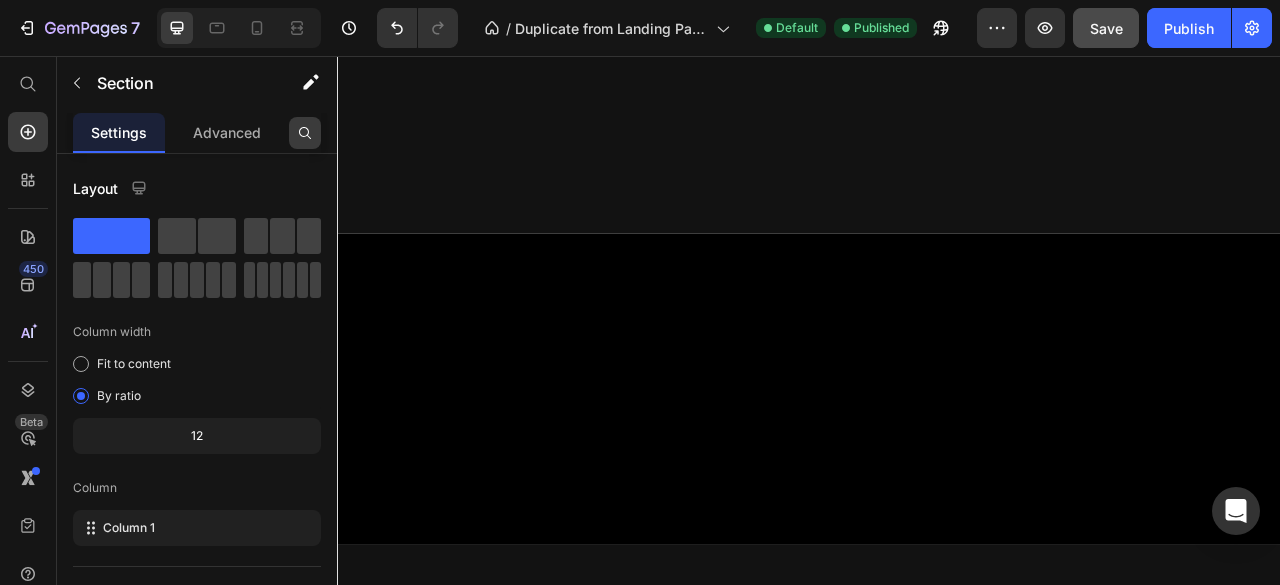 scroll, scrollTop: 3514, scrollLeft: 0, axis: vertical 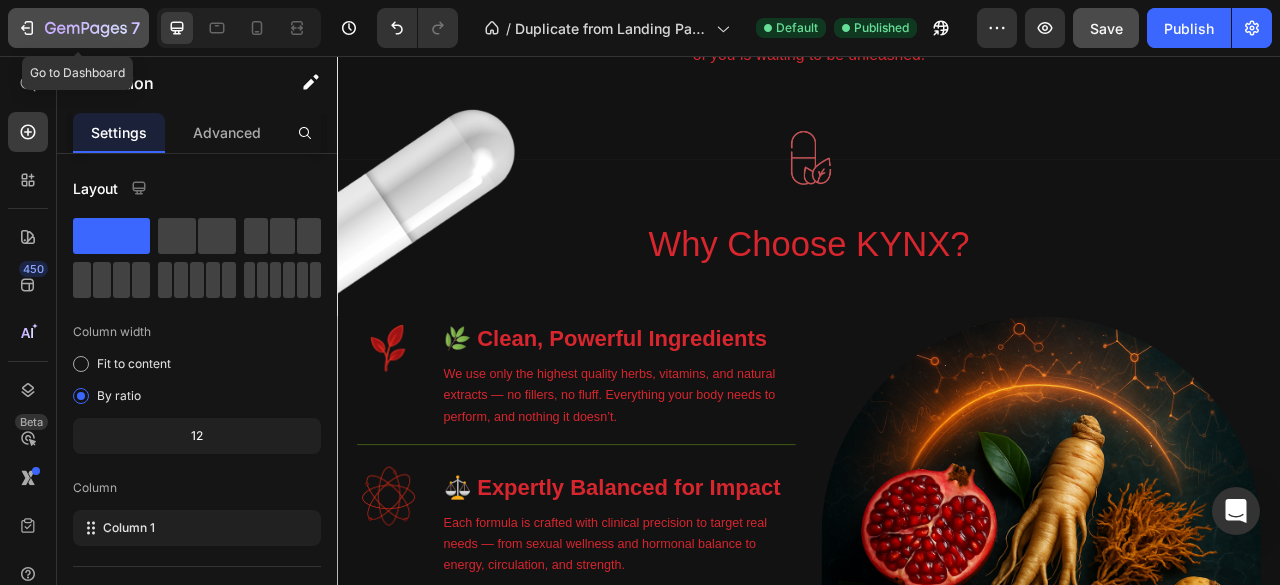 click 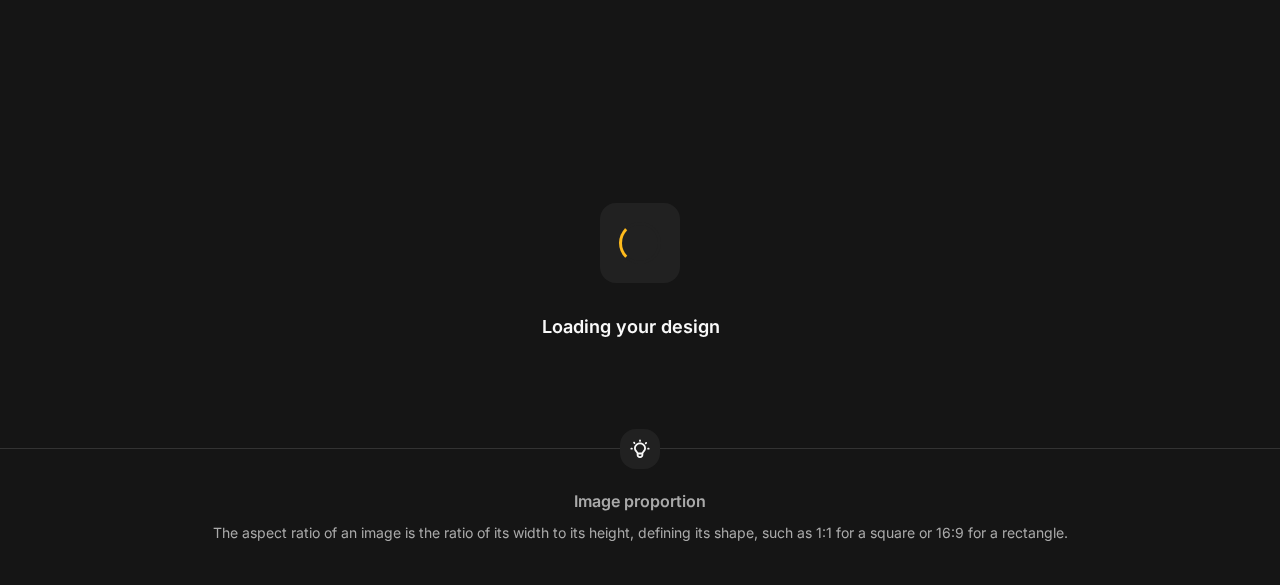 scroll, scrollTop: 0, scrollLeft: 0, axis: both 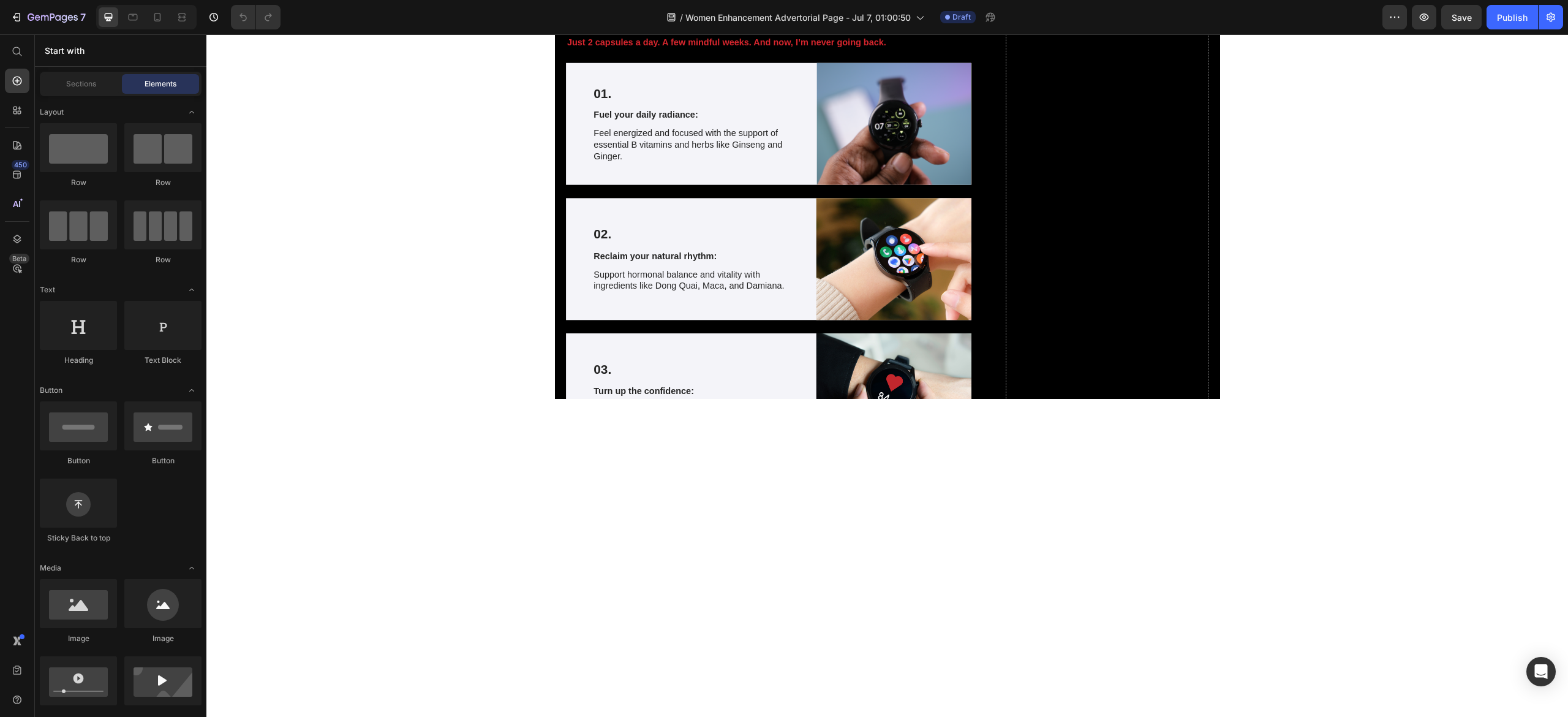 drag, startPoint x: 1136, startPoint y: 37, endPoint x: 621, endPoint y: 222, distance: 547.2202 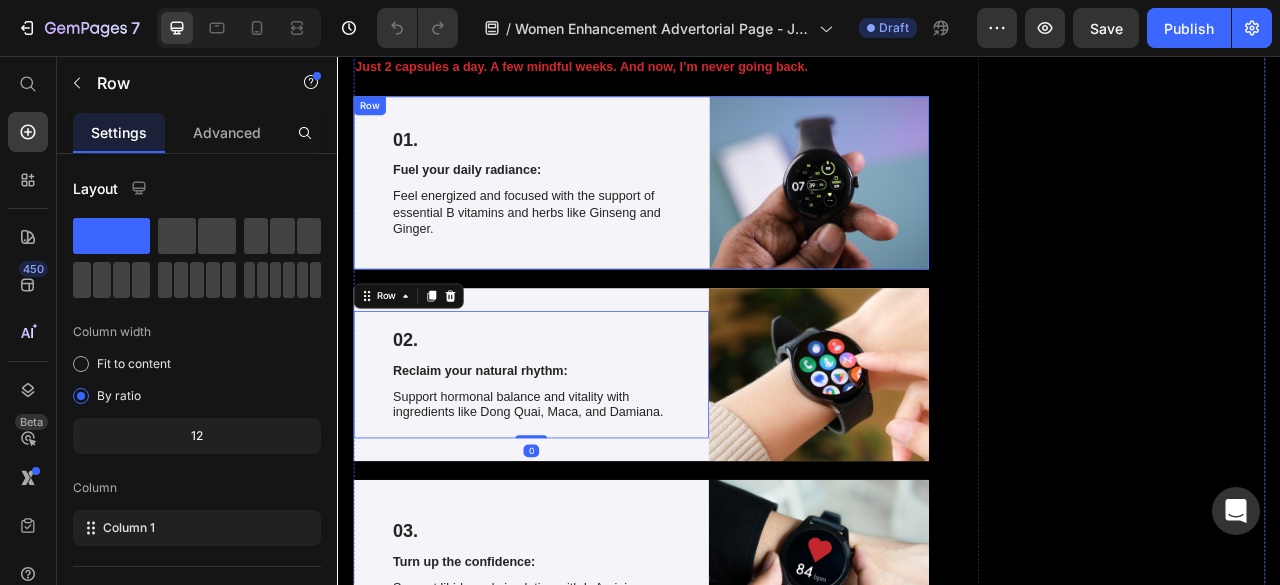 click on "Feel energized and focused with the support of essential B vitamins and herbs like Ginseng and Ginger." at bounding box center (586, 255) 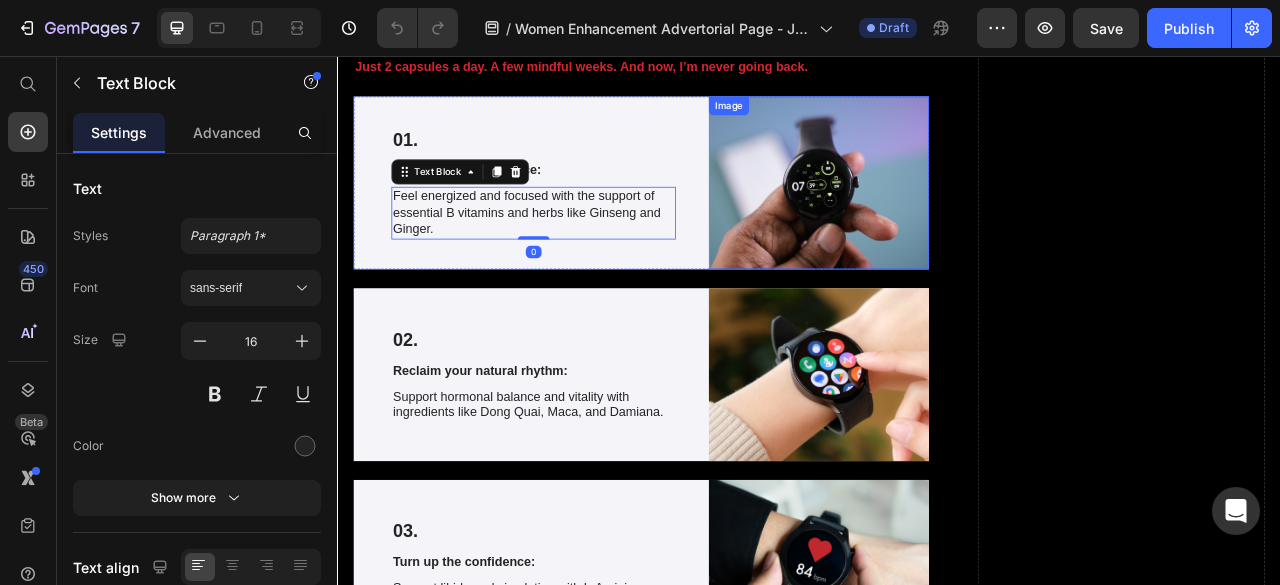 click at bounding box center [949, 217] 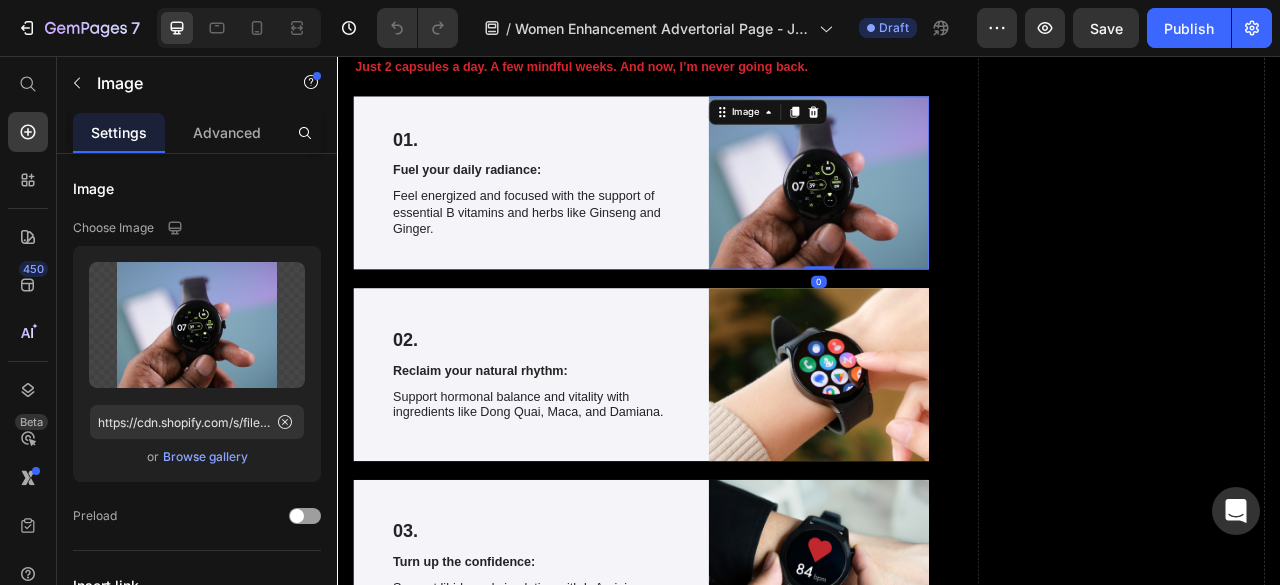 click at bounding box center [949, 217] 